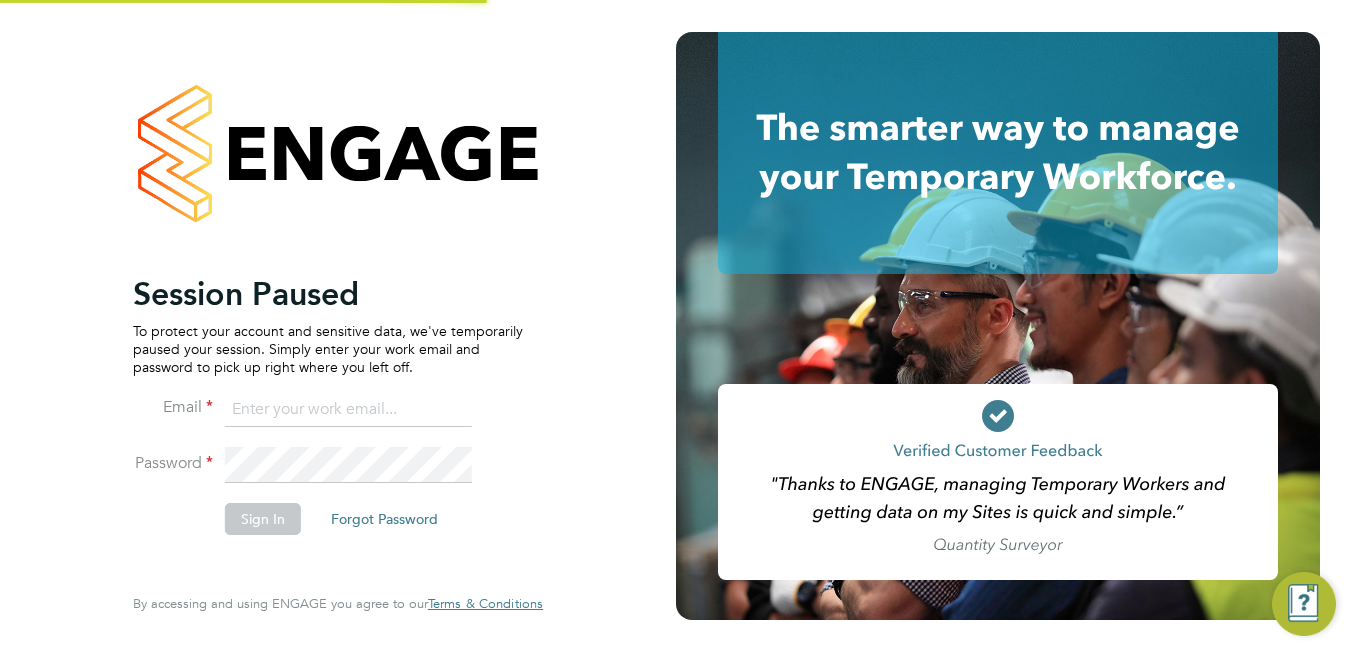 scroll, scrollTop: 0, scrollLeft: 0, axis: both 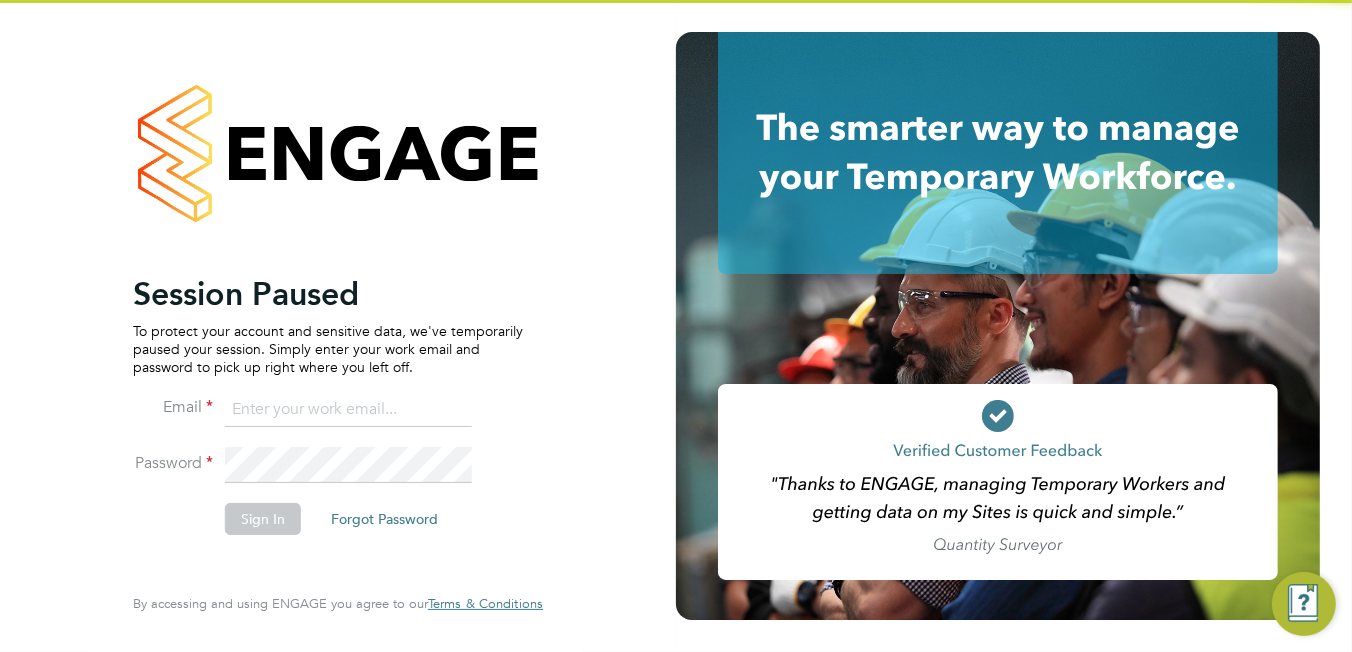 type on "brooke.m@net-temps.co.uk" 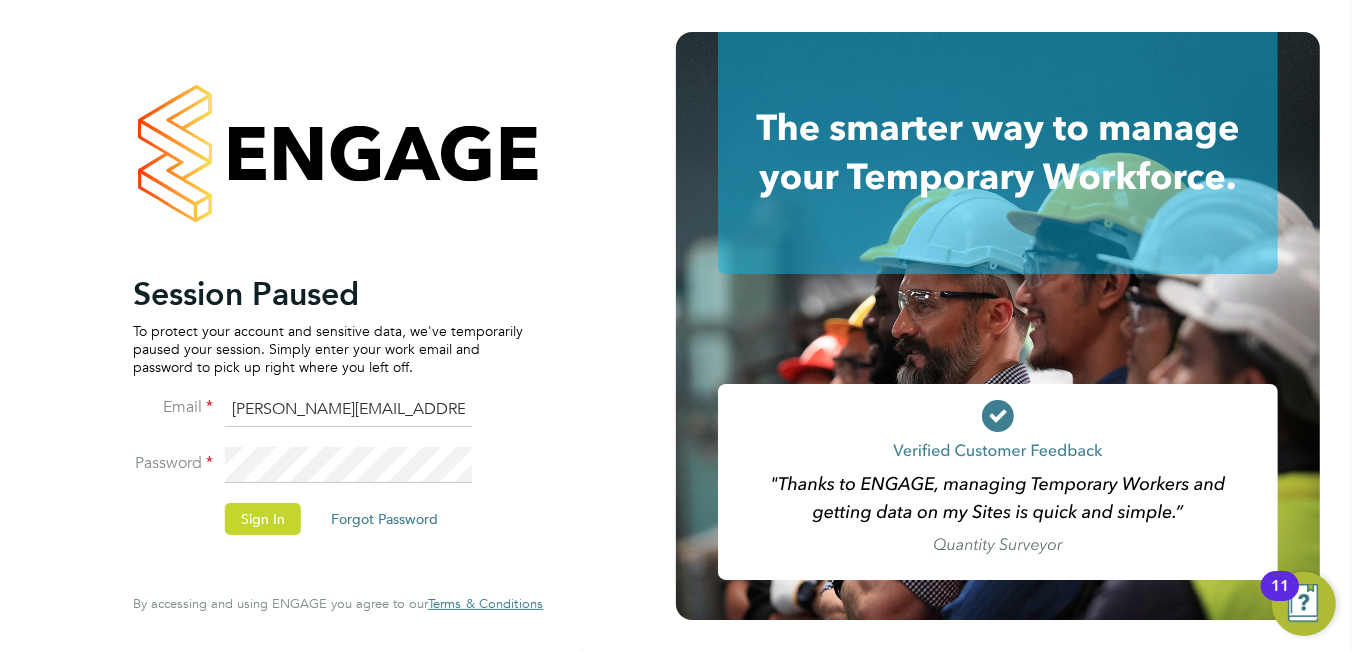 click on "Sign In   Forgot Password" 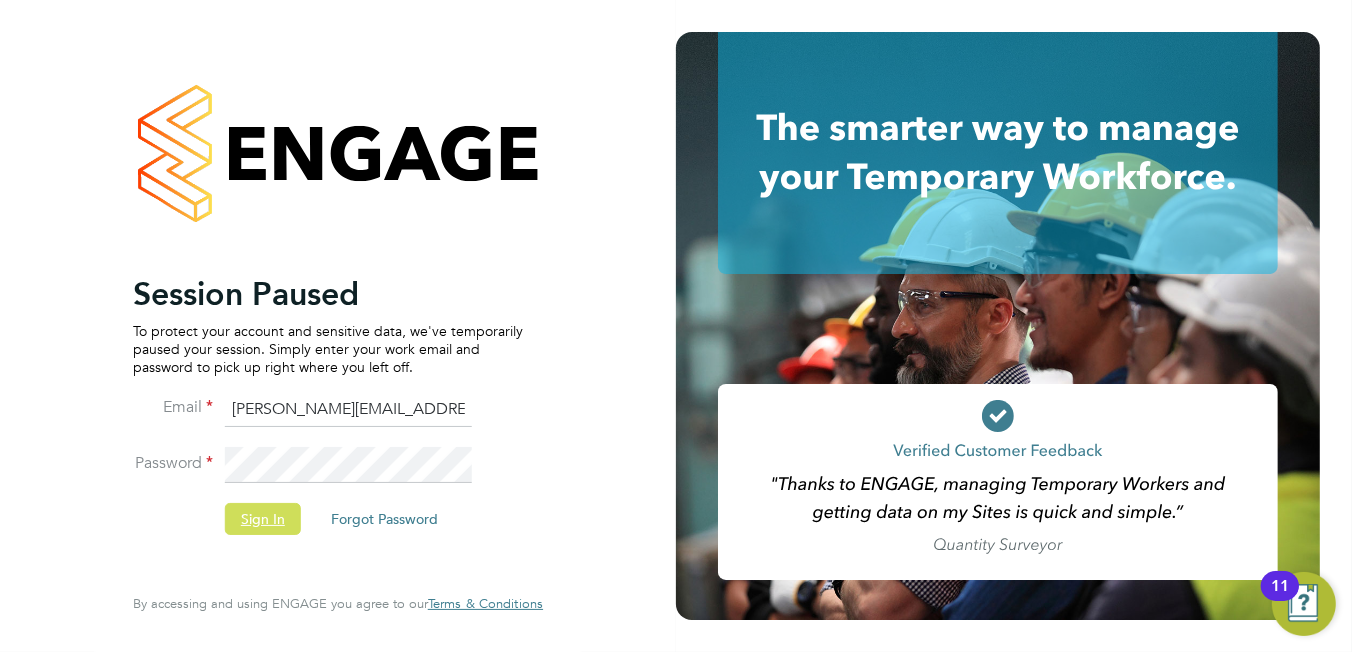 click on "Sign In" 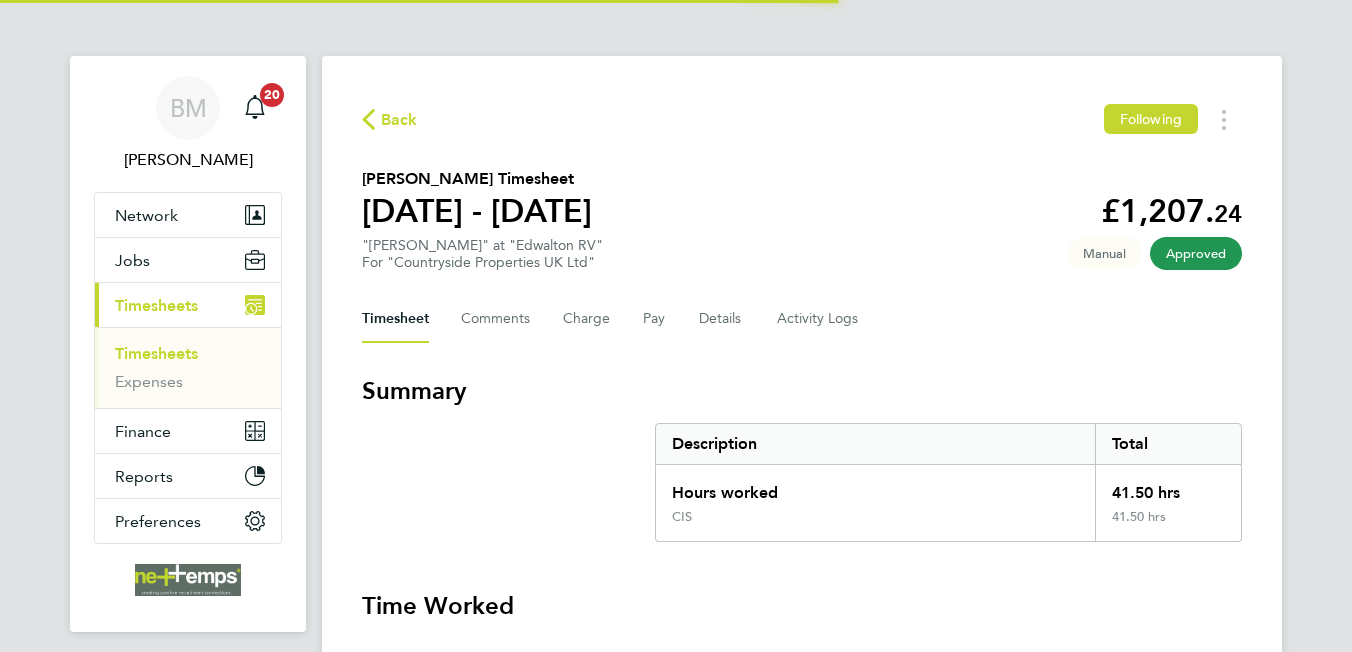 scroll, scrollTop: 0, scrollLeft: 0, axis: both 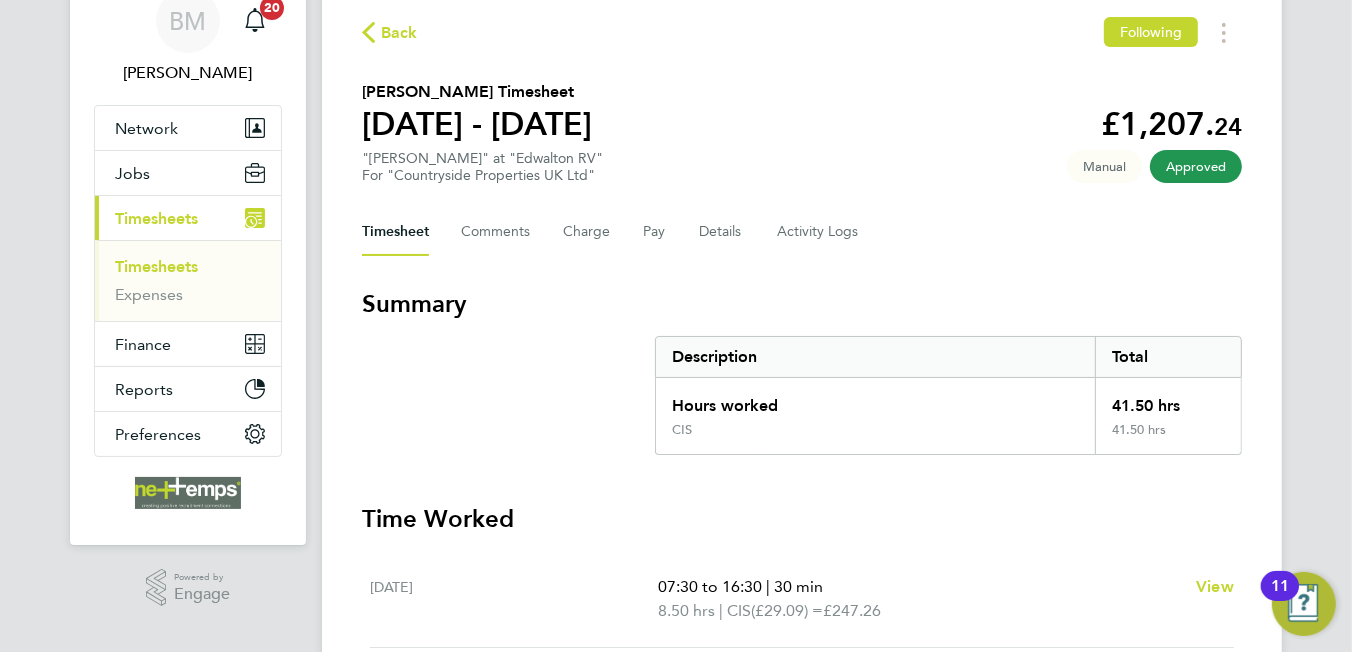 click on "Back" 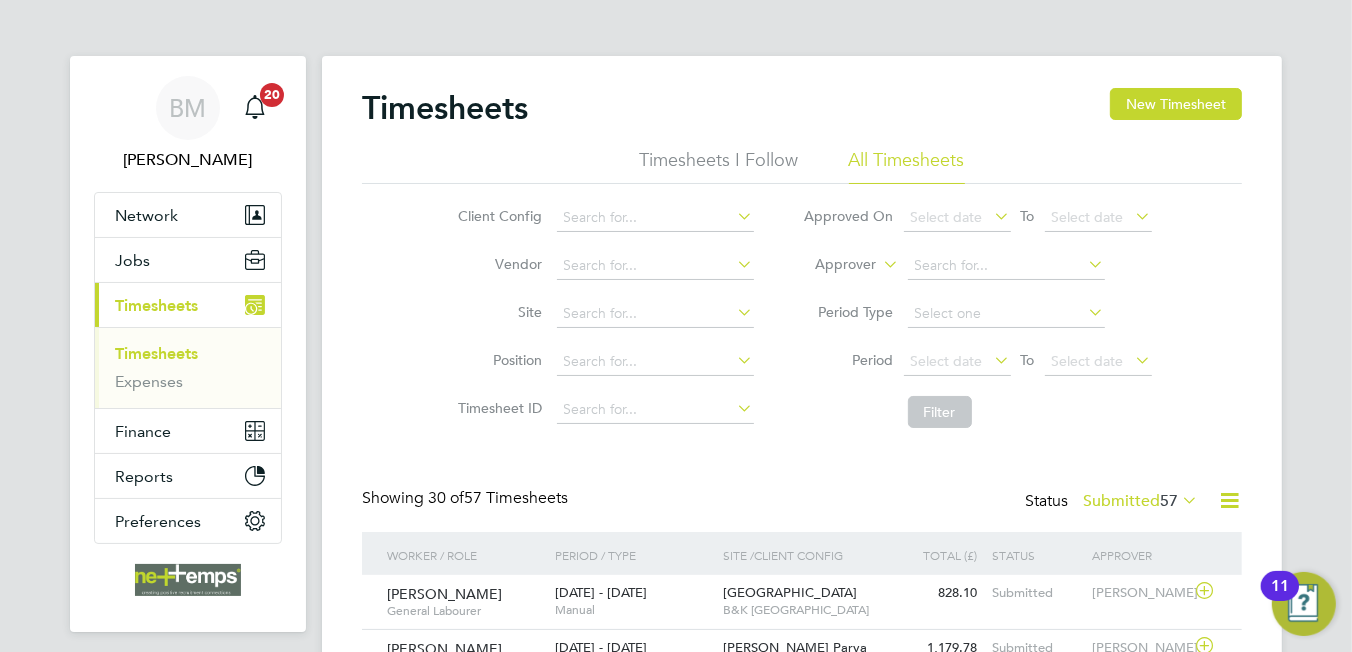 scroll, scrollTop: 10, scrollLeft: 9, axis: both 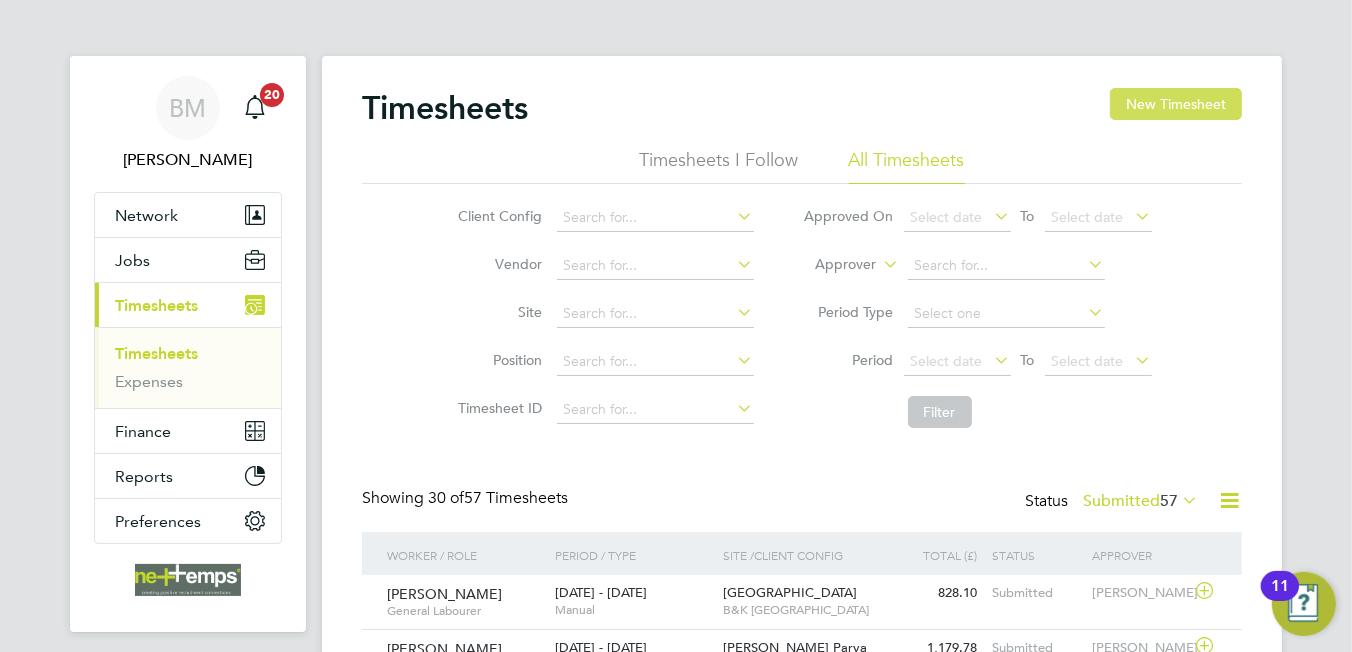 click on "New Timesheet" 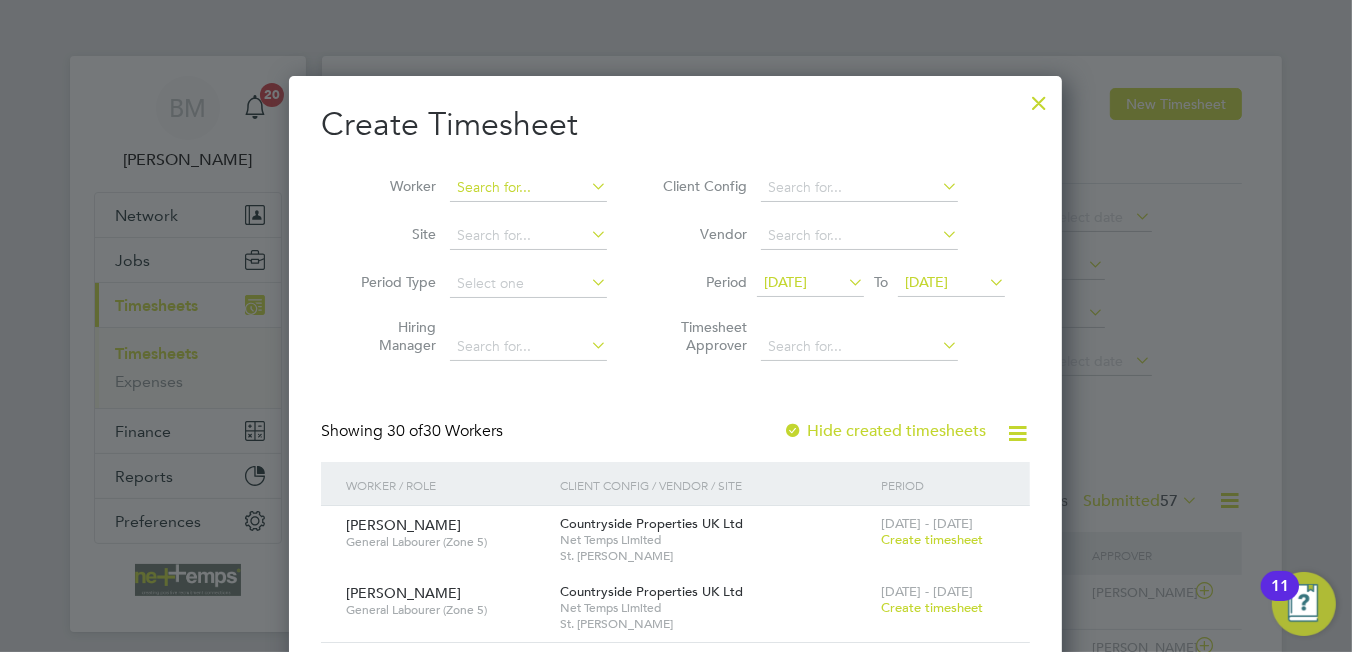 click at bounding box center [528, 188] 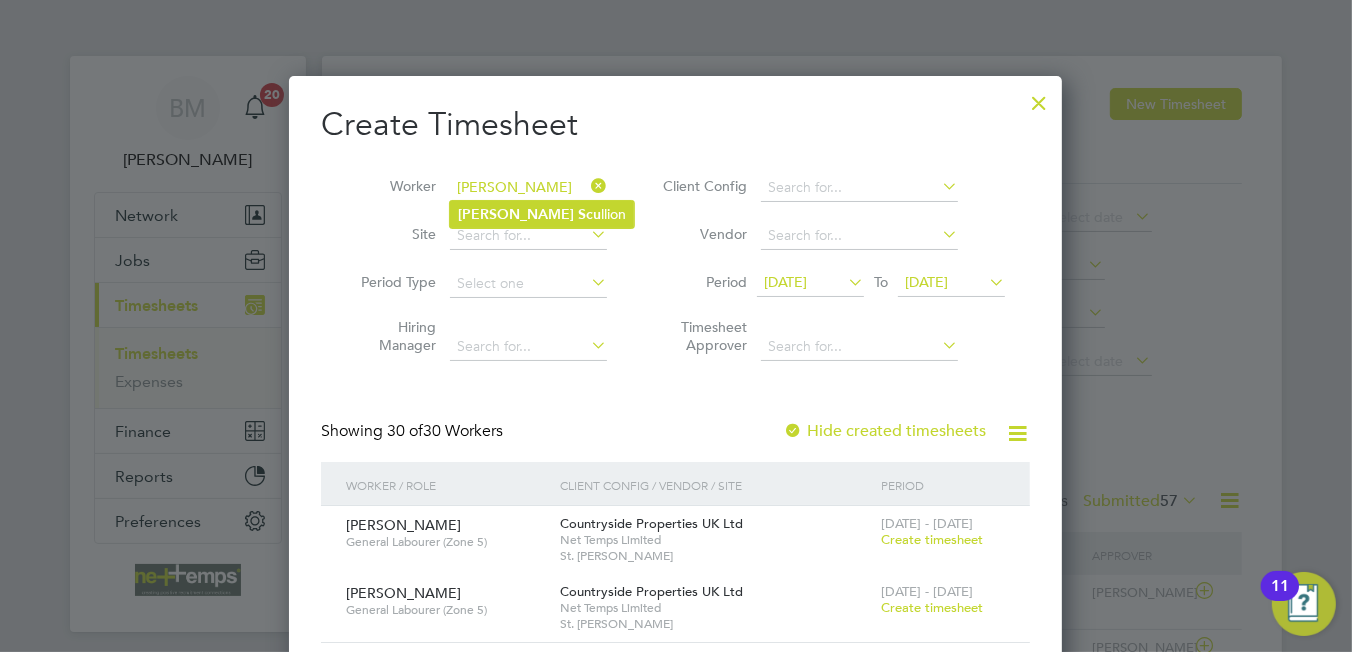 click on "Scu" 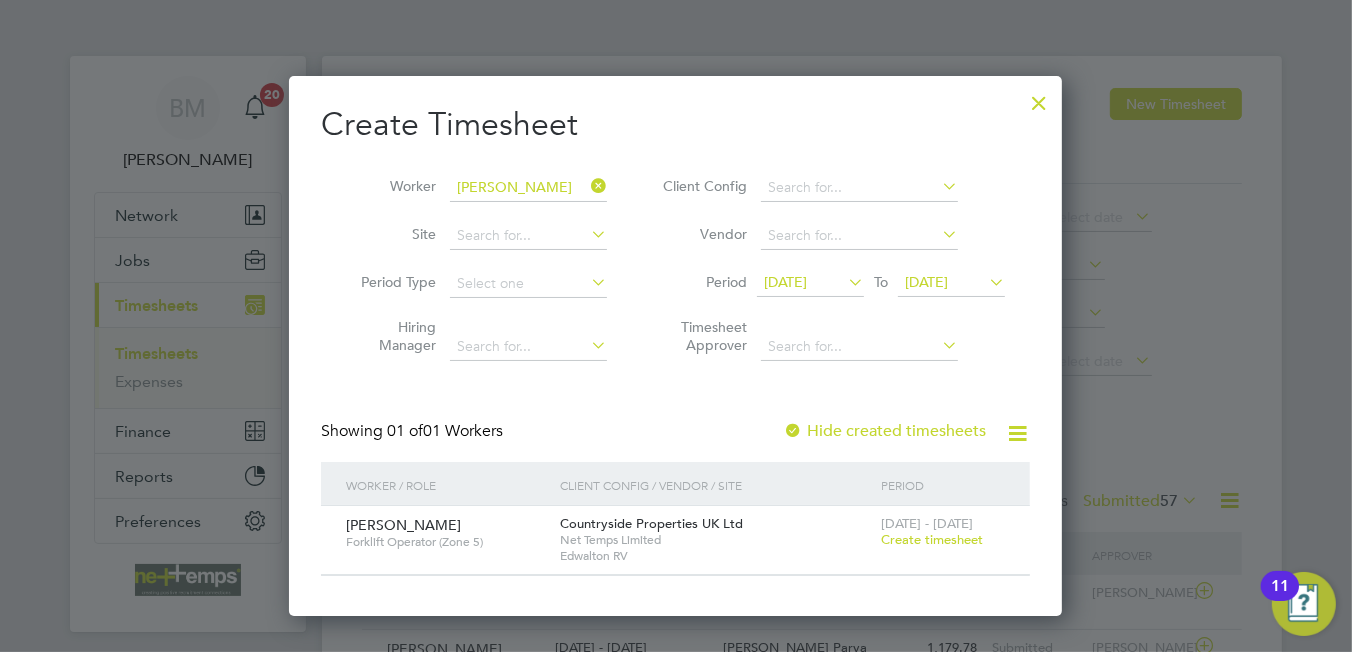 click on "Create timesheet" at bounding box center [932, 539] 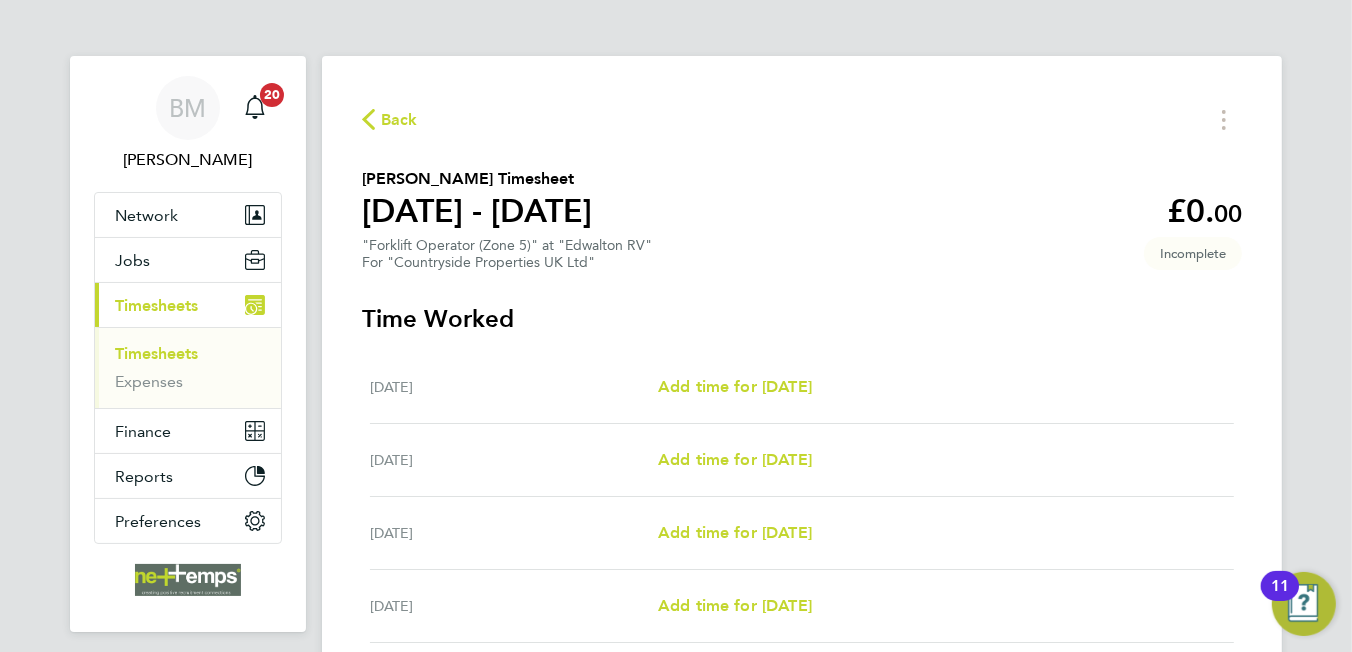 click on "[DATE]   Add time for [DATE]   Add time for [DATE]" at bounding box center [802, 387] 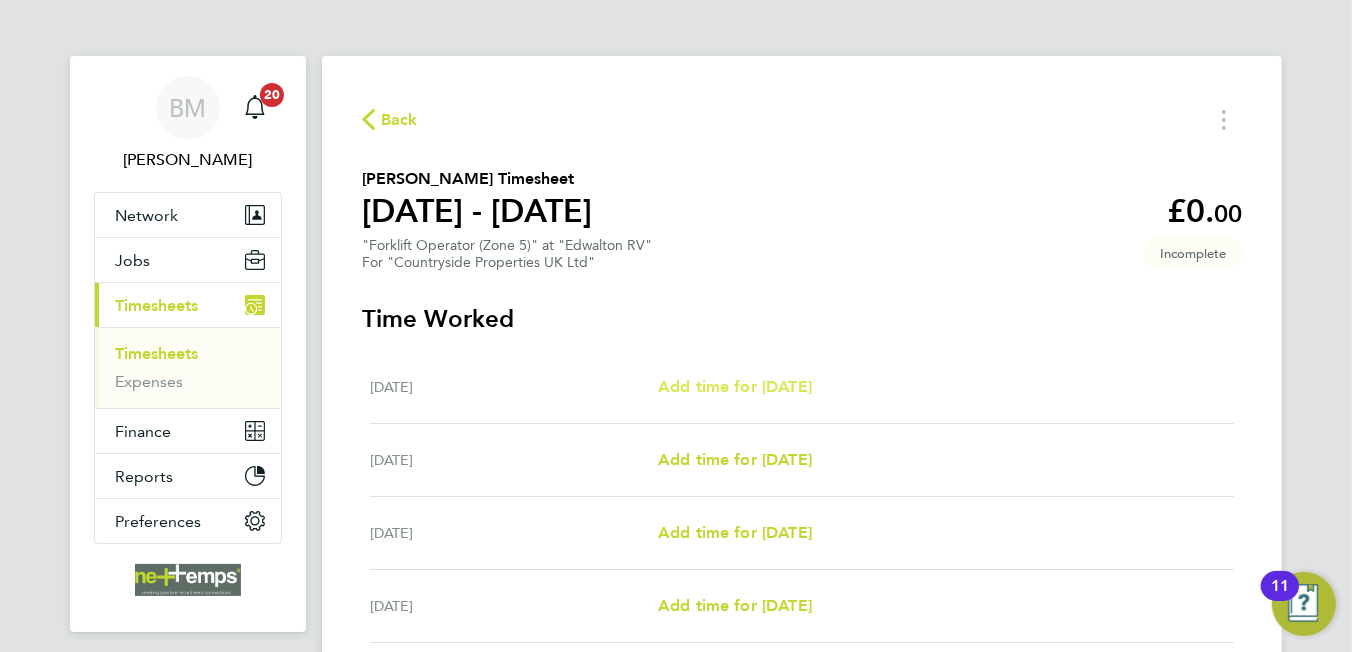 click on "Add time for [DATE]" at bounding box center (735, 386) 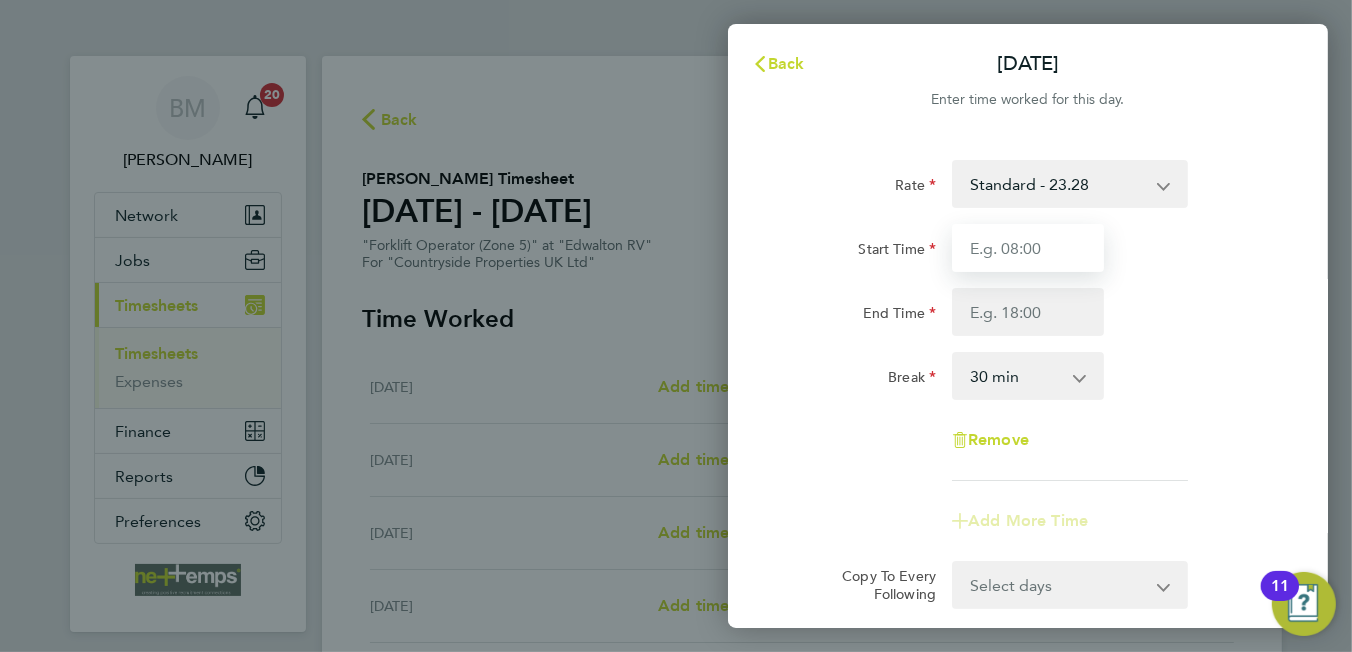 click on "Start Time" at bounding box center (1028, 248) 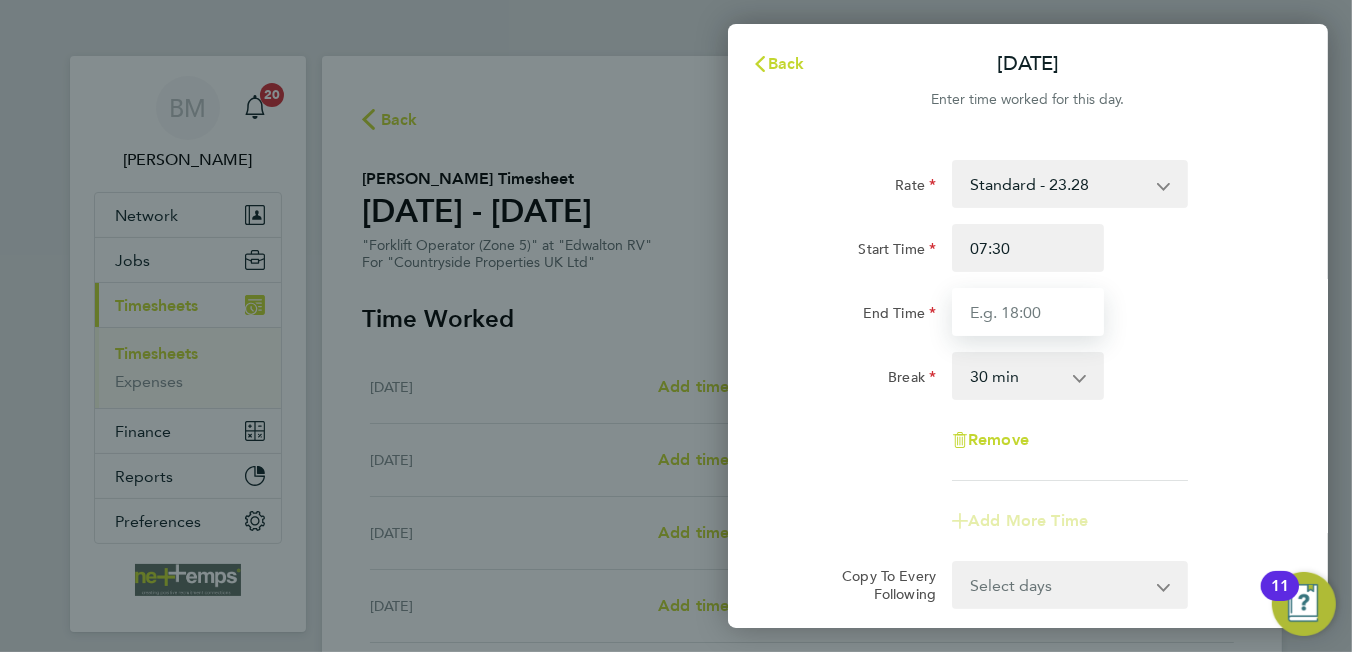 click on "End Time" at bounding box center (1028, 312) 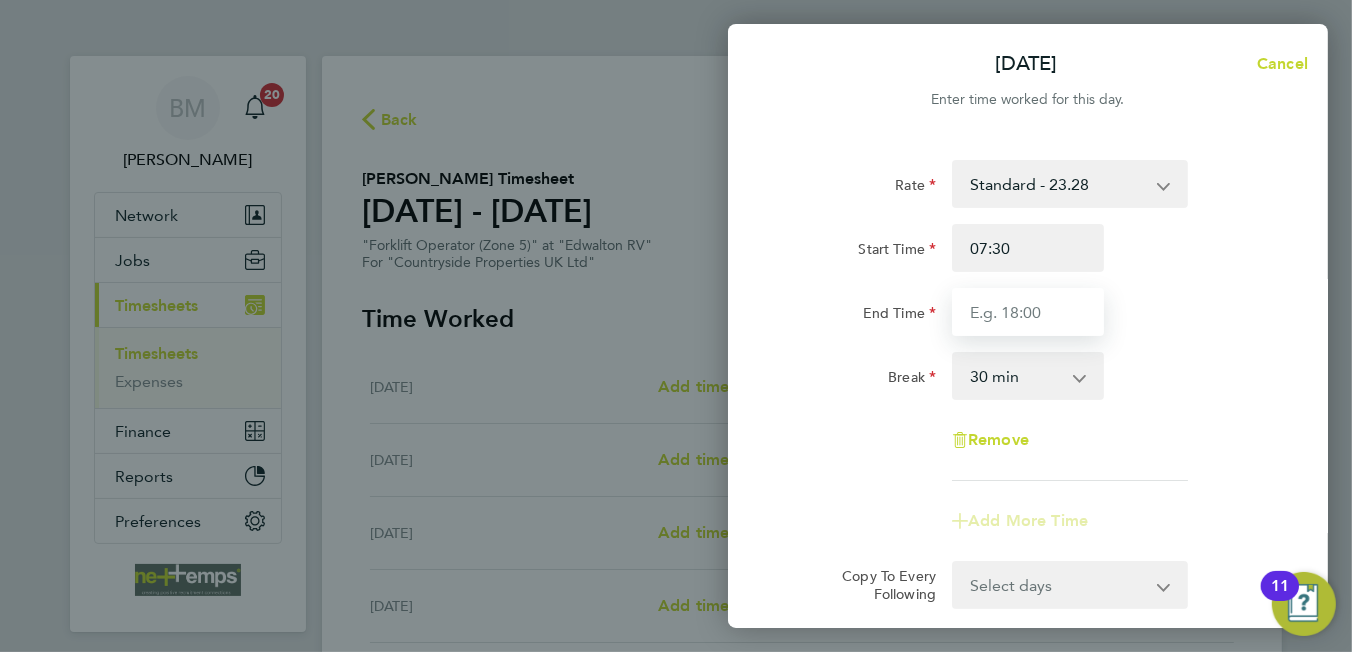 type on "16:30" 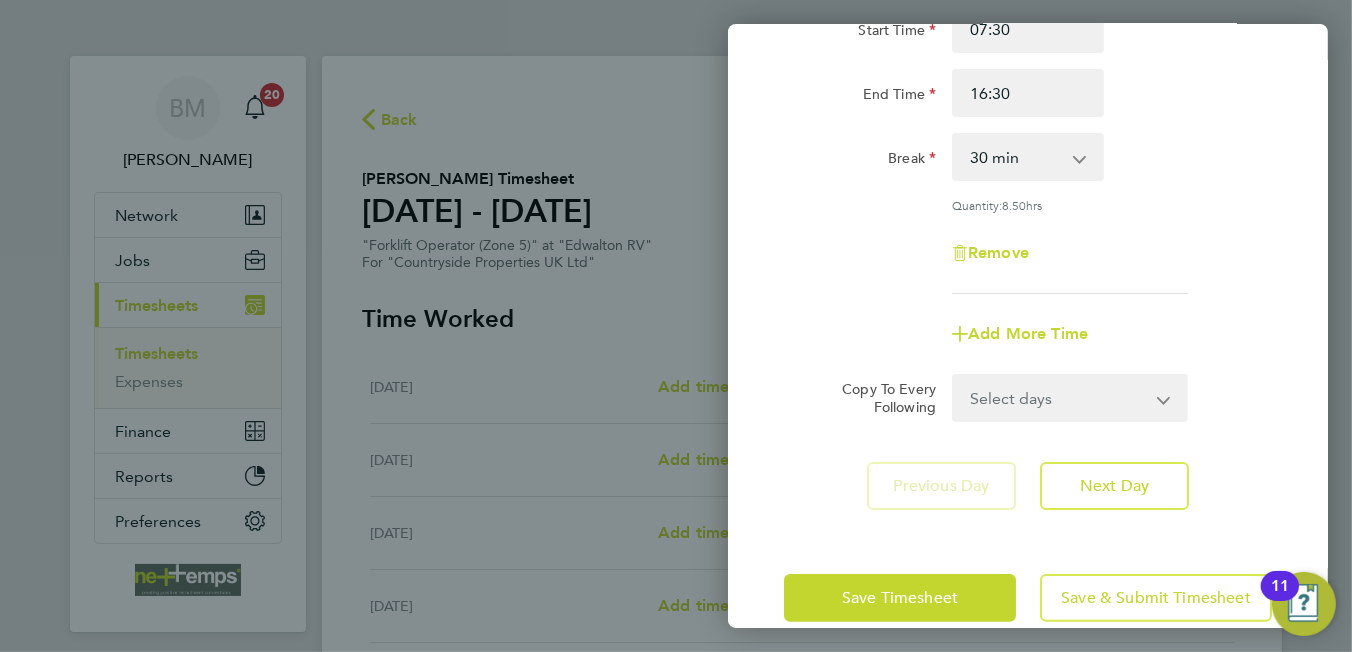 drag, startPoint x: 836, startPoint y: 282, endPoint x: 1011, endPoint y: 442, distance: 237.11812 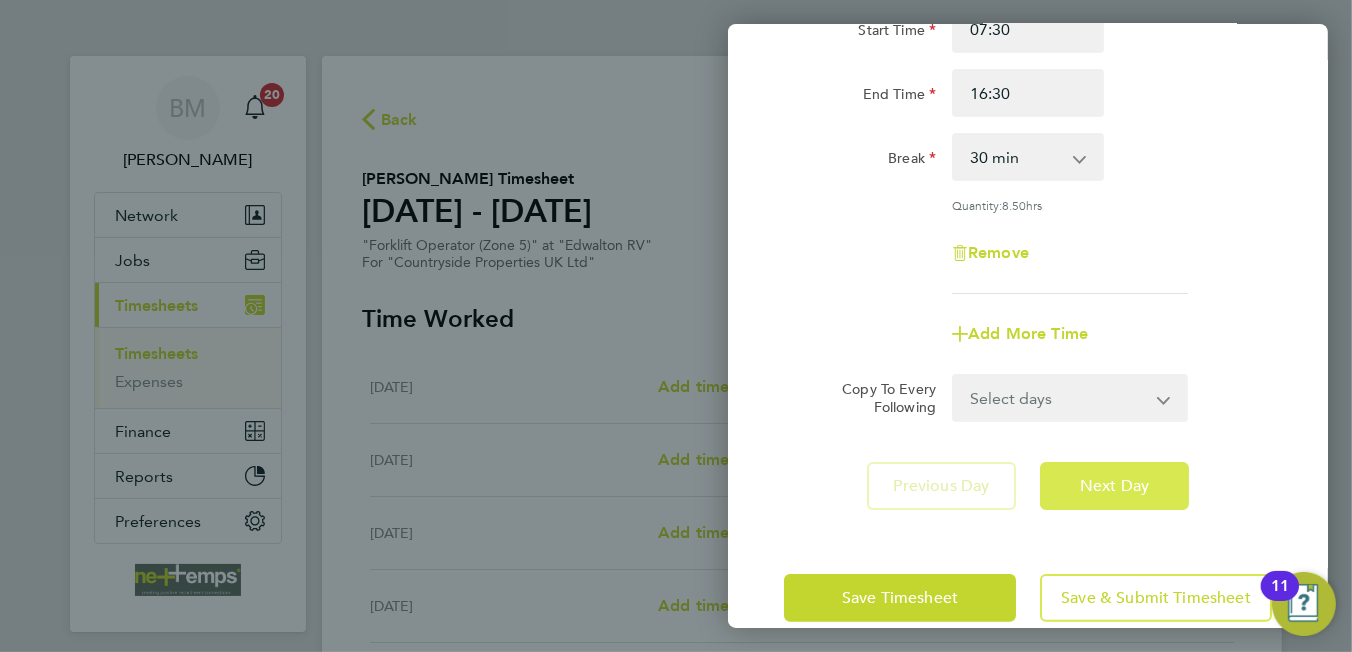 click on "Next Day" 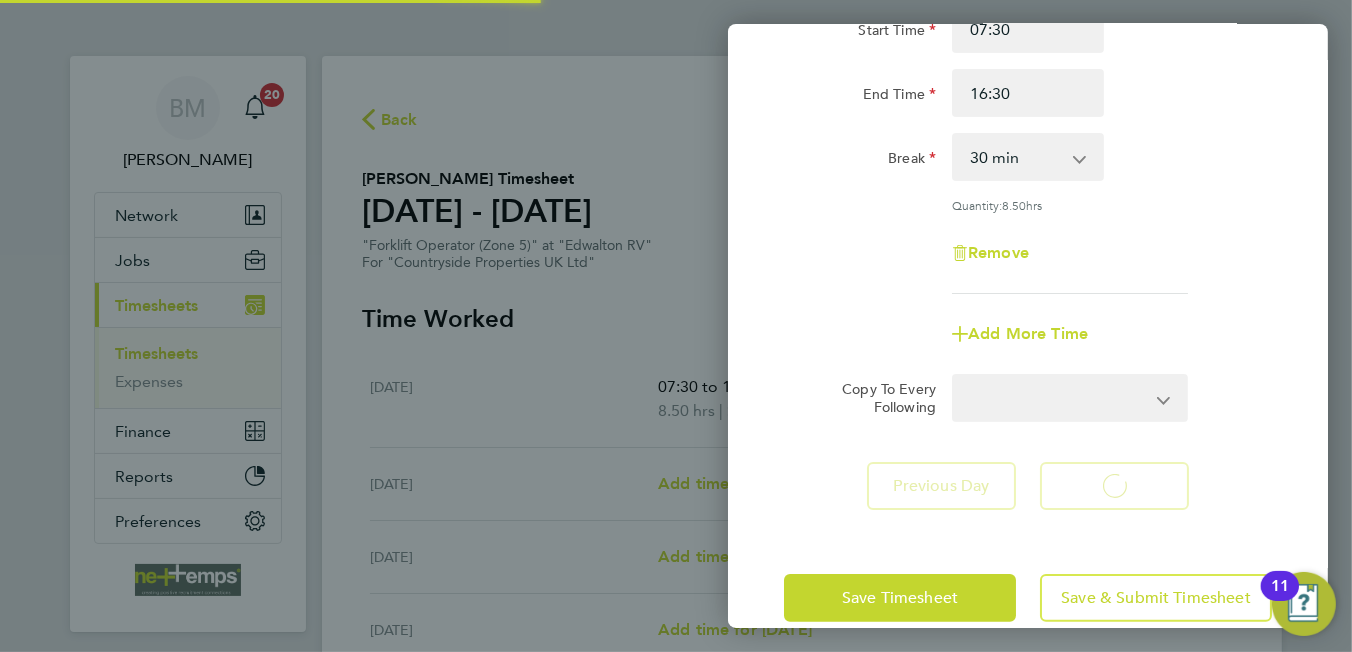 select on "30" 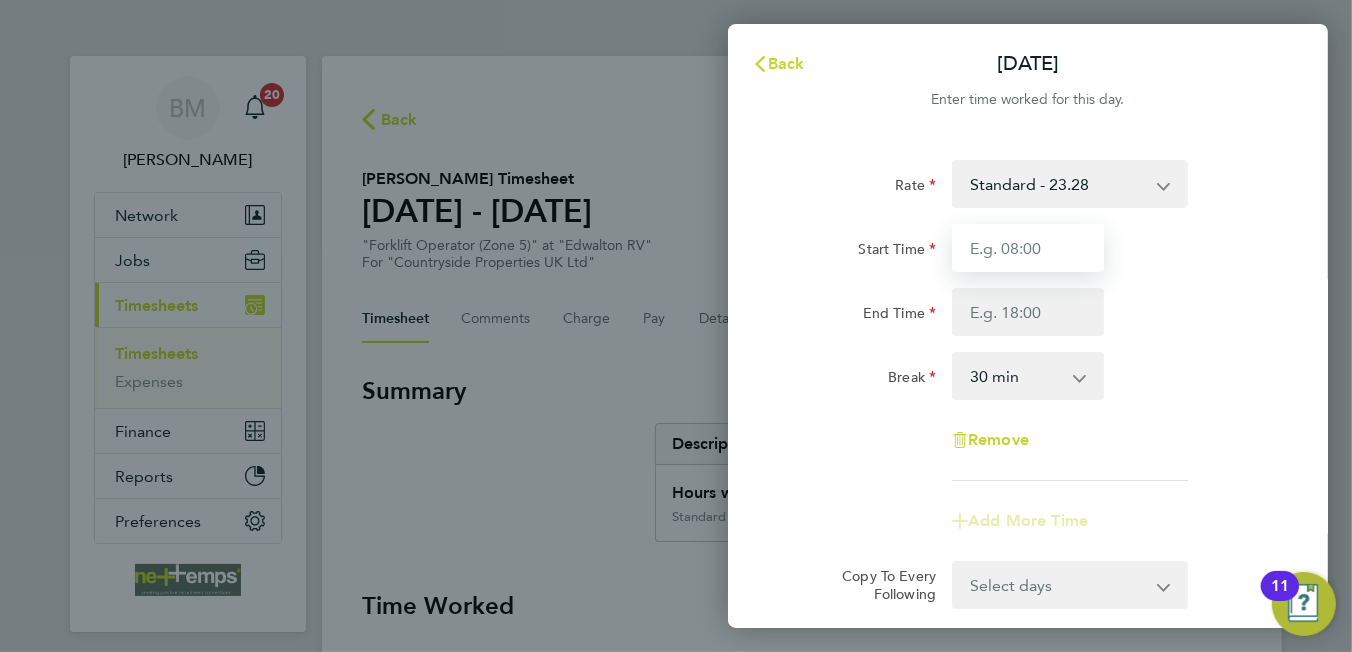 click on "Start Time" at bounding box center (1028, 248) 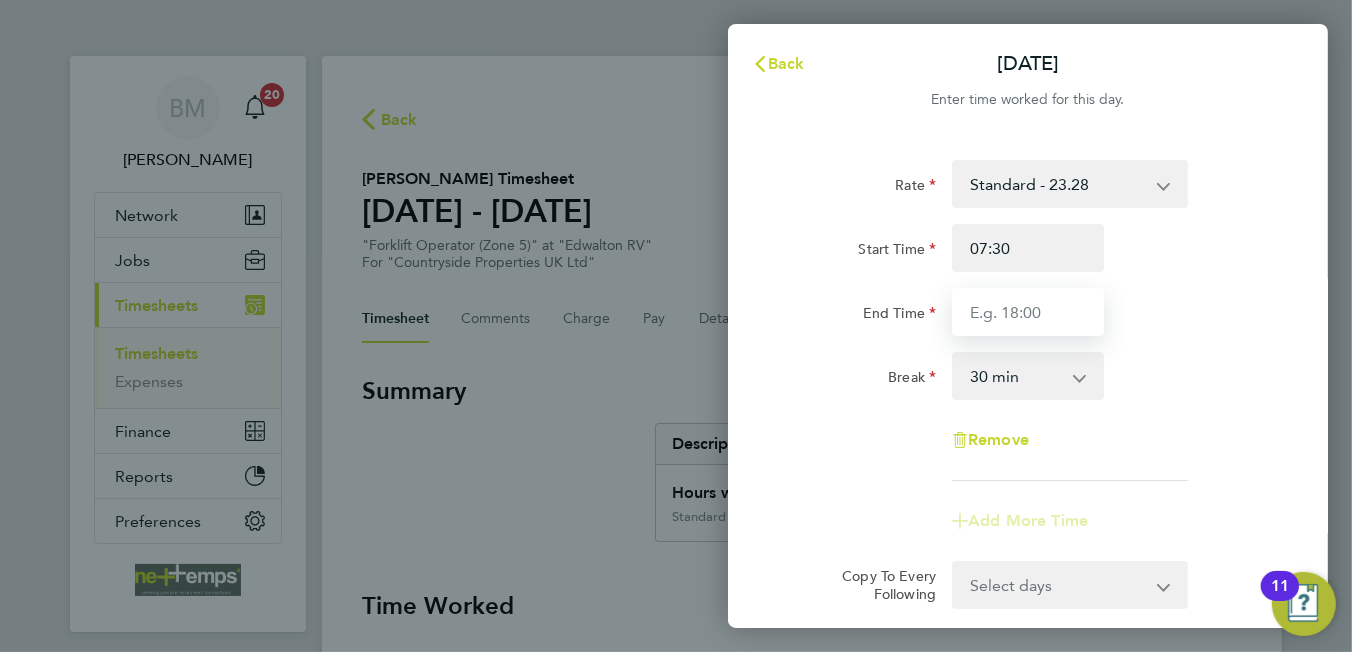 type on "16:30" 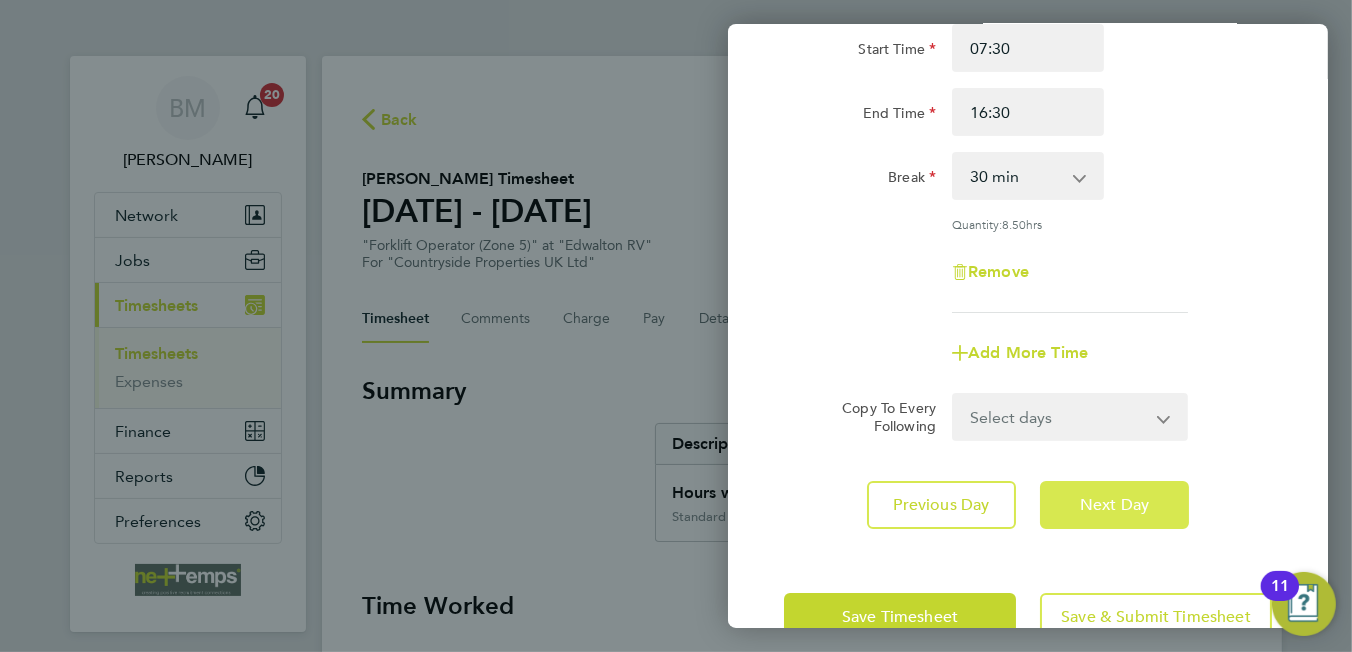 click on "Next Day" 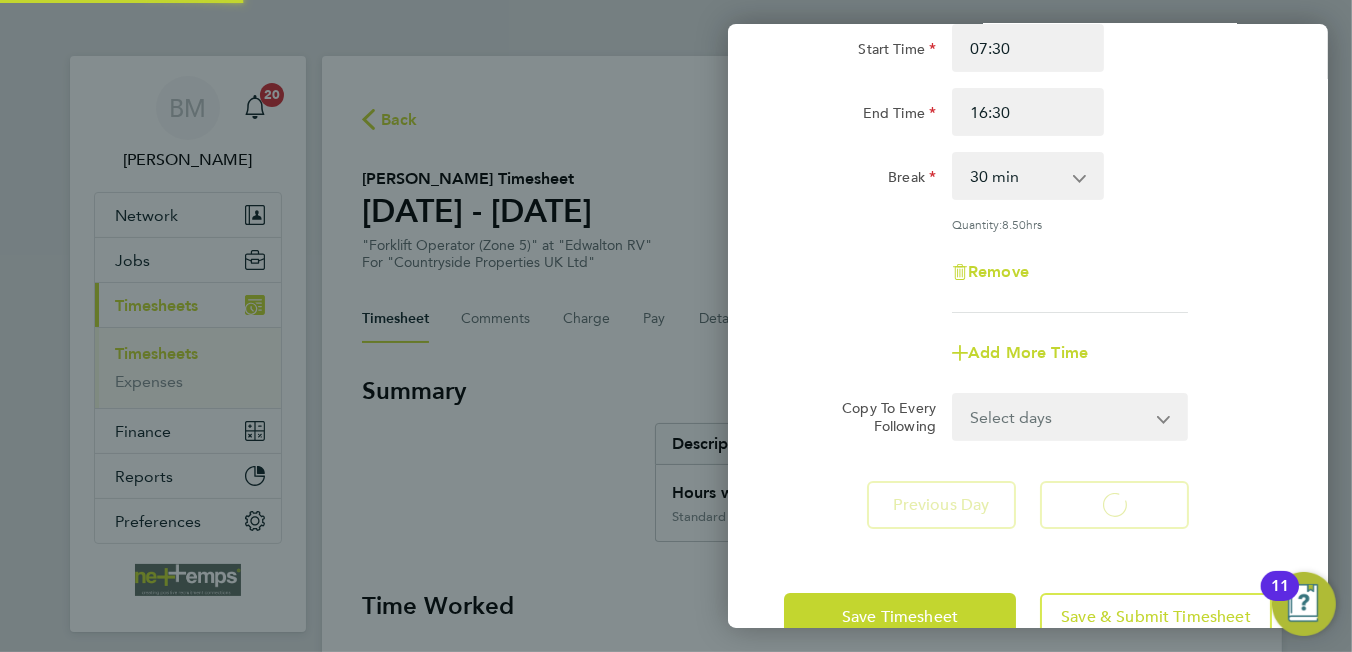 select on "30" 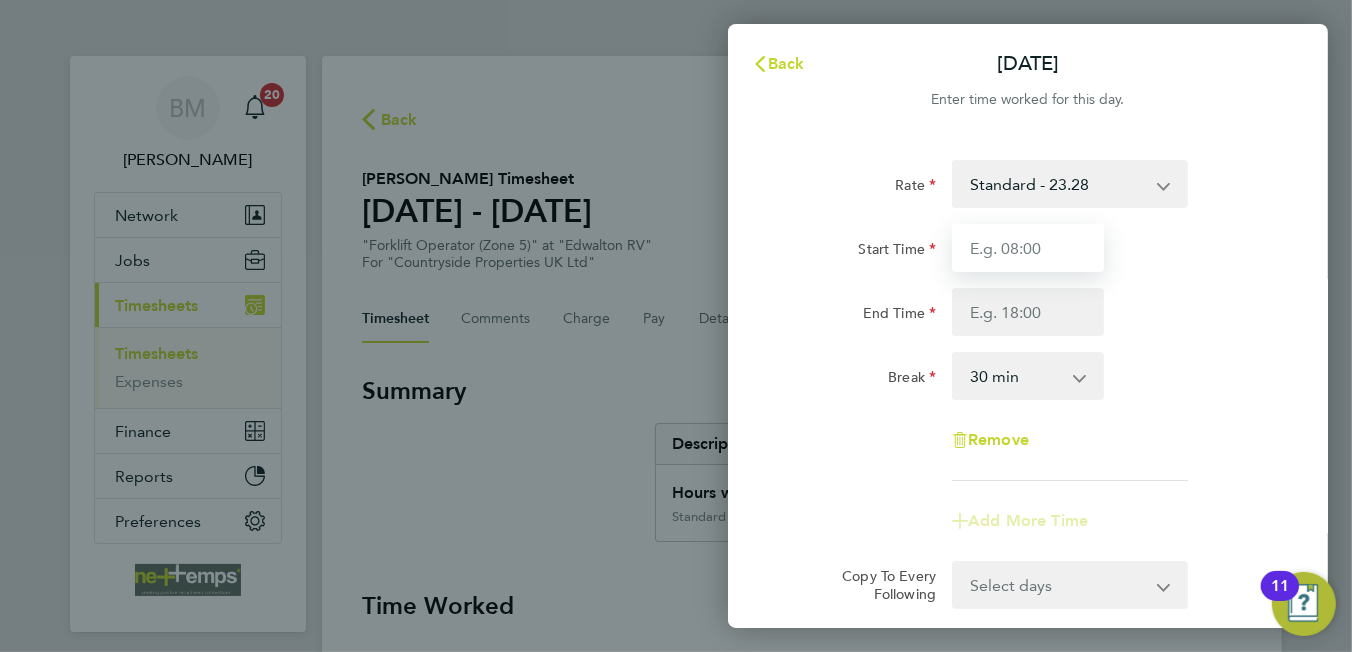 click on "Start Time" at bounding box center (1028, 248) 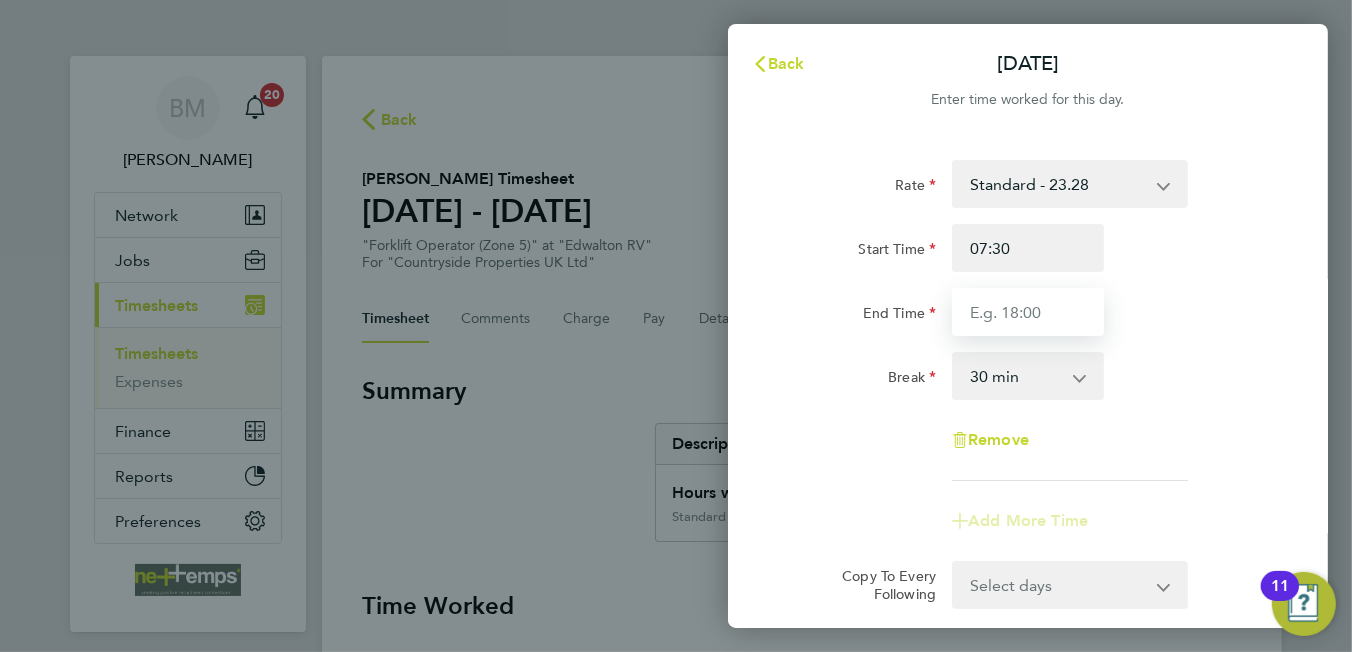 type on "16:30" 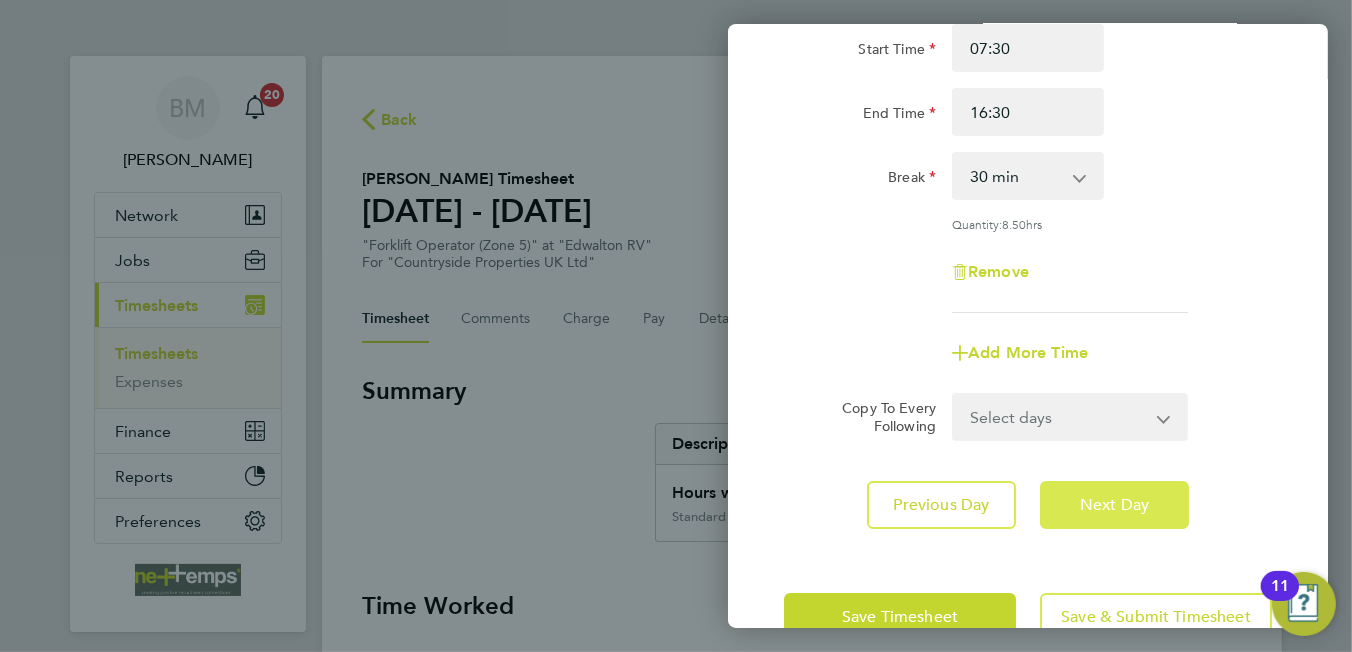 click on "Next Day" 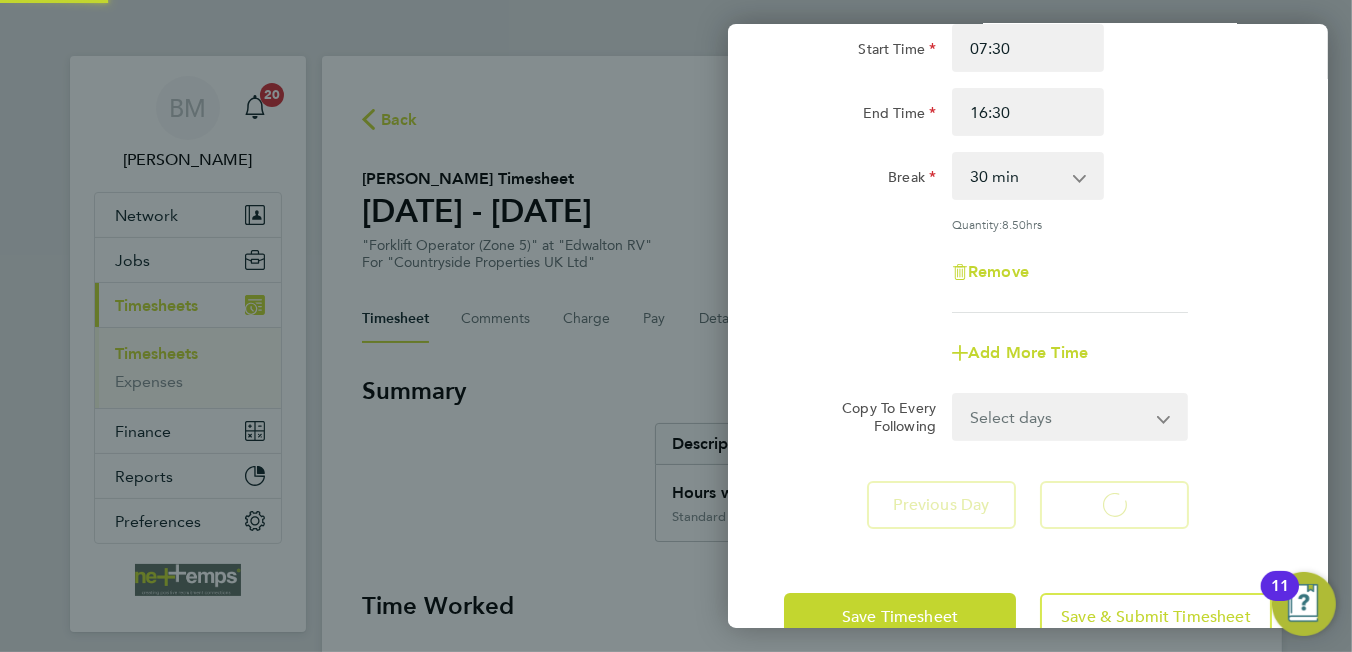 select on "30" 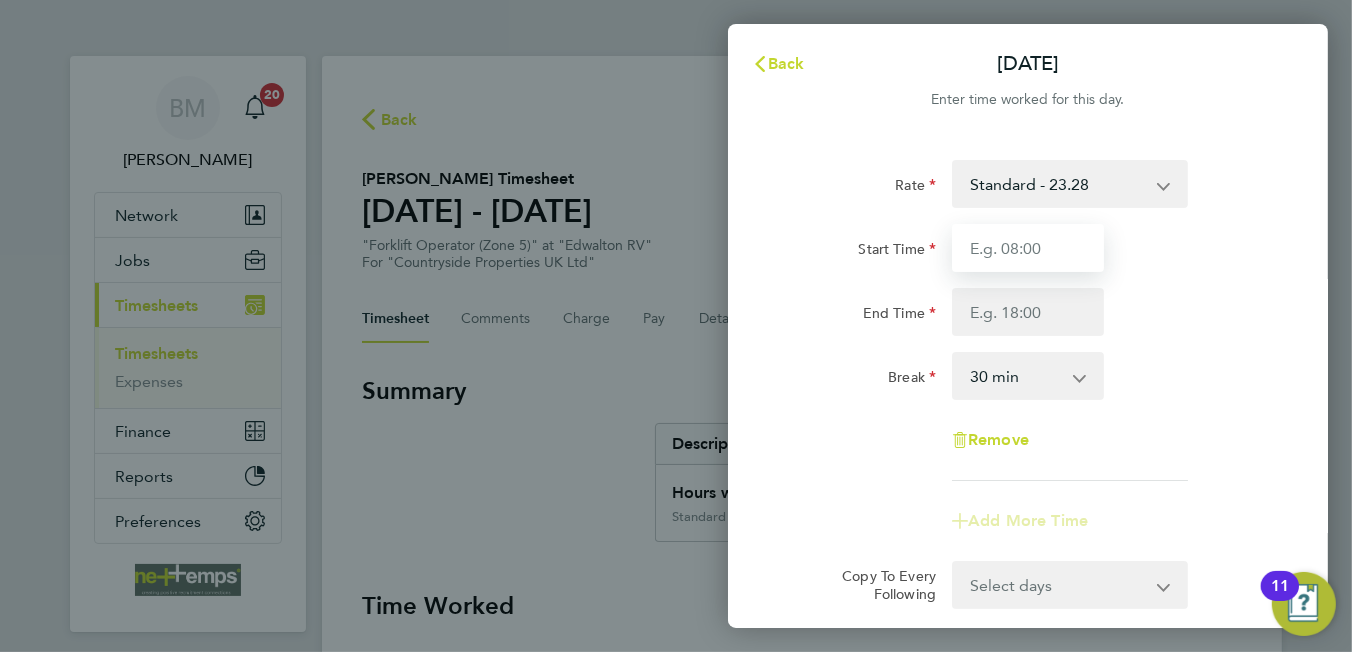 click on "Start Time" at bounding box center (1028, 248) 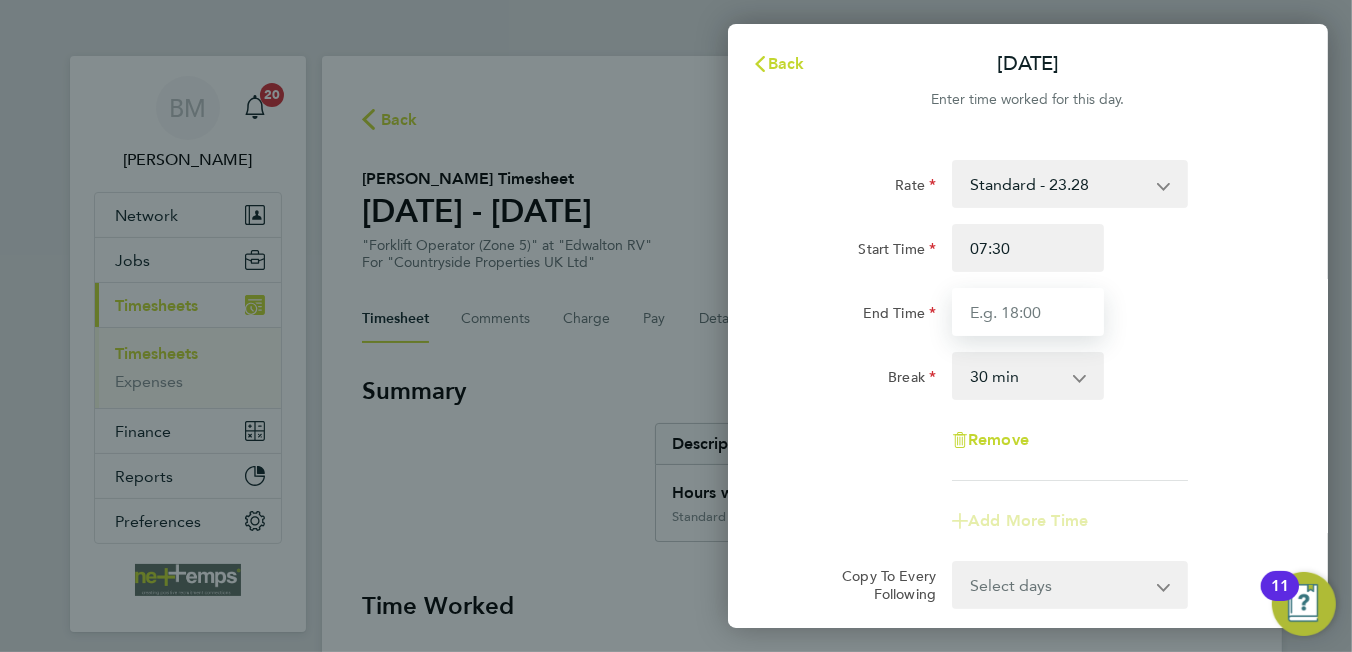 type on "16:30" 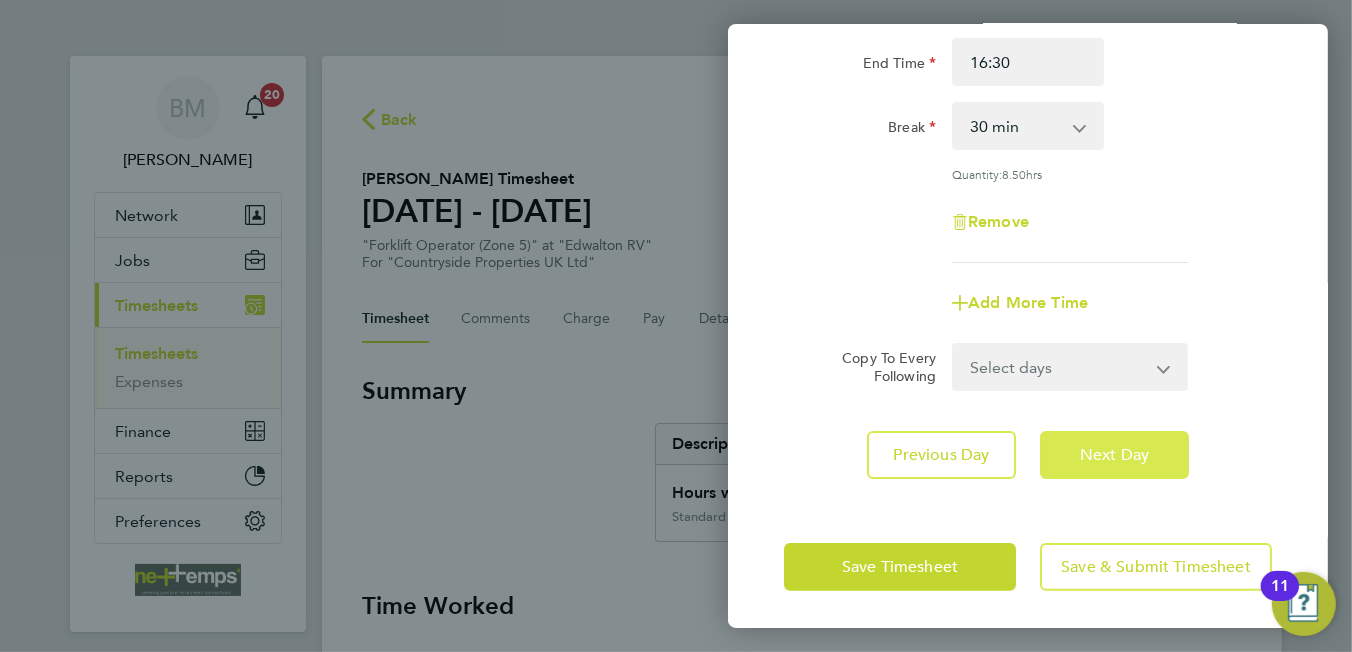 click on "Next Day" 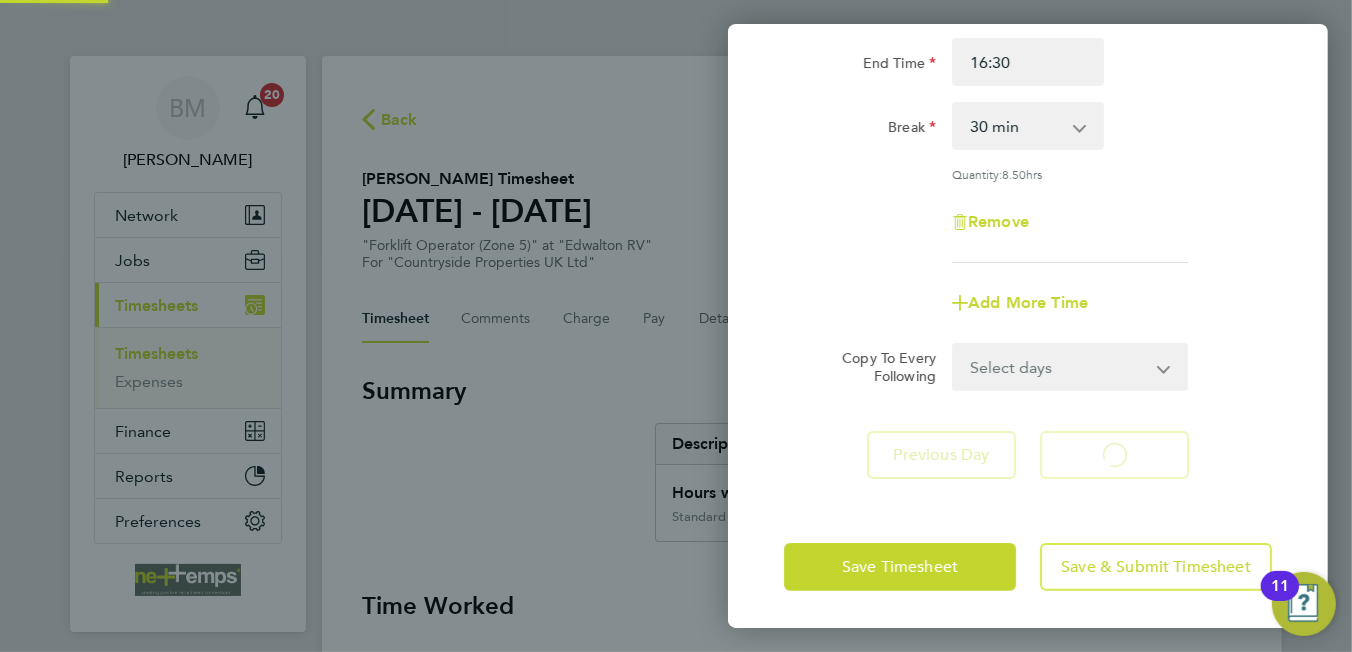 select on "30" 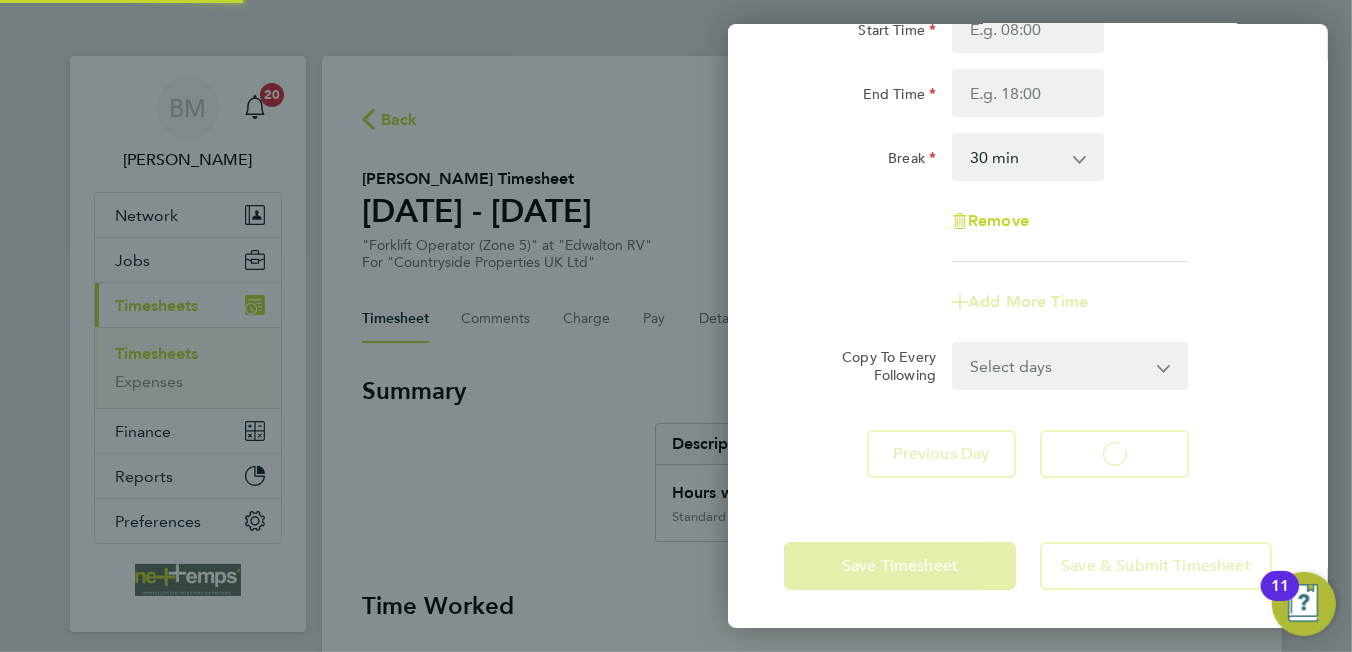 select on "30" 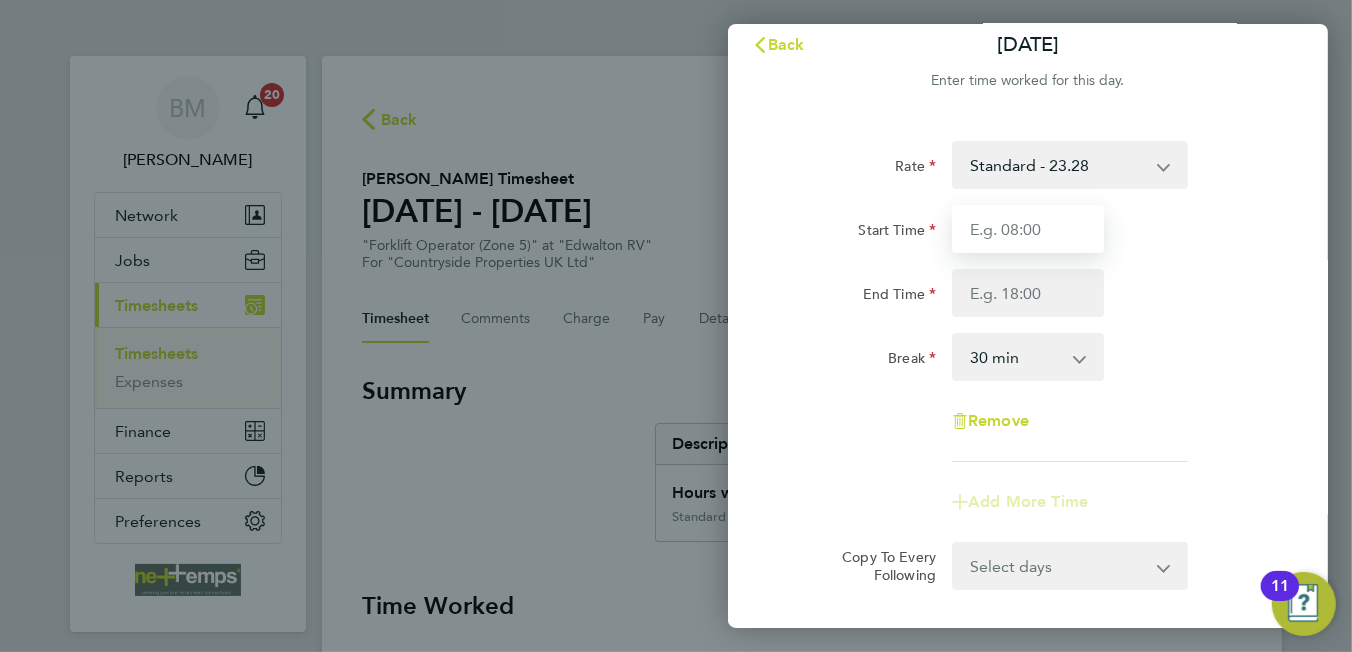 click on "Start Time" at bounding box center [1028, 229] 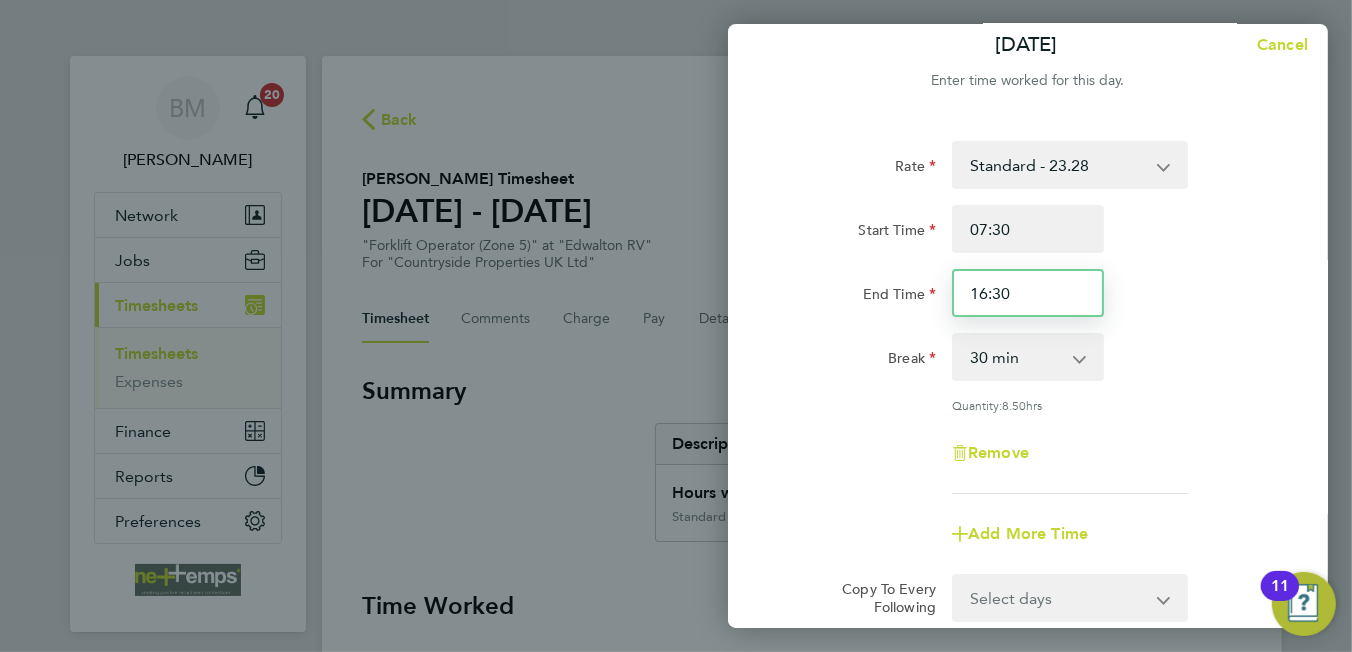 click on "16:30" at bounding box center (1028, 293) 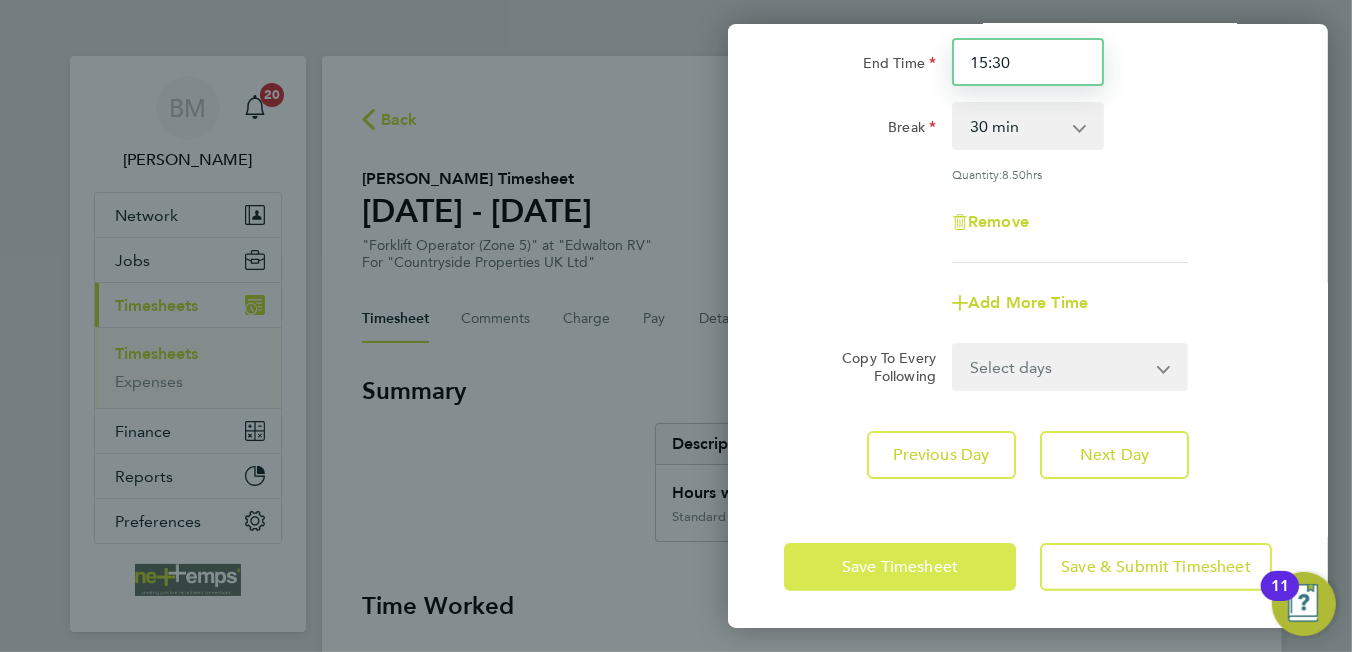 type on "15:30" 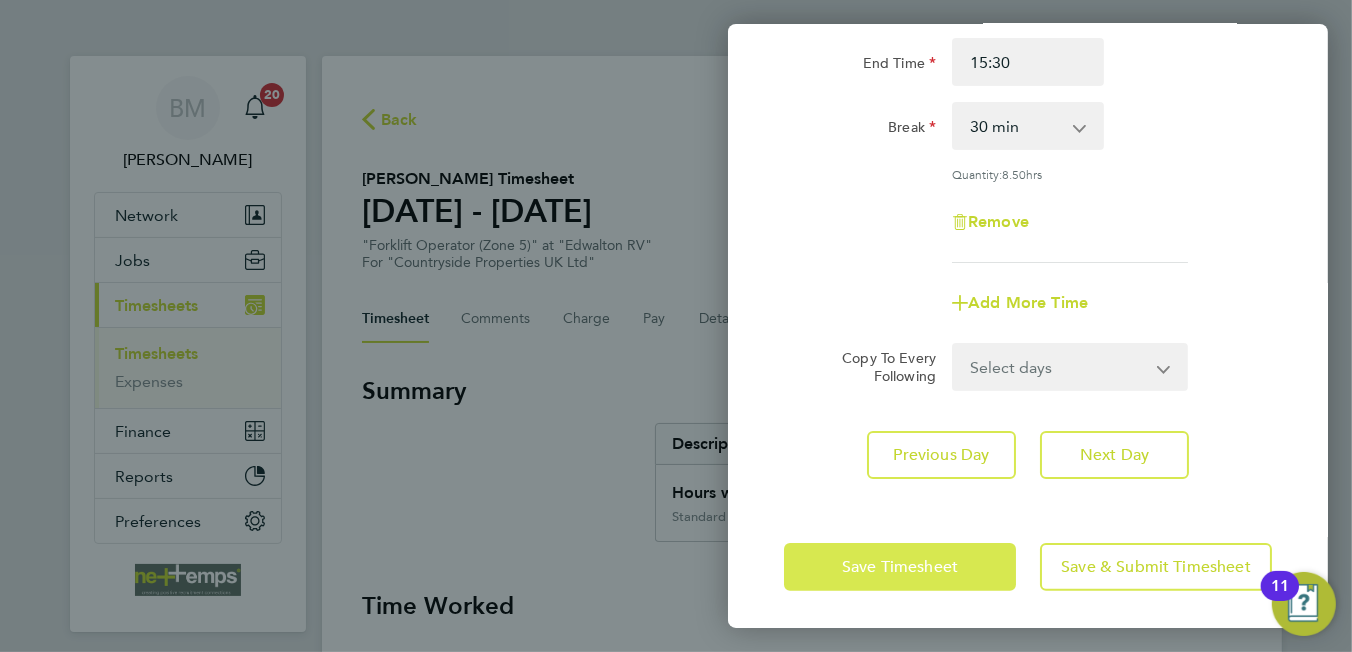 click on "Save Timesheet" 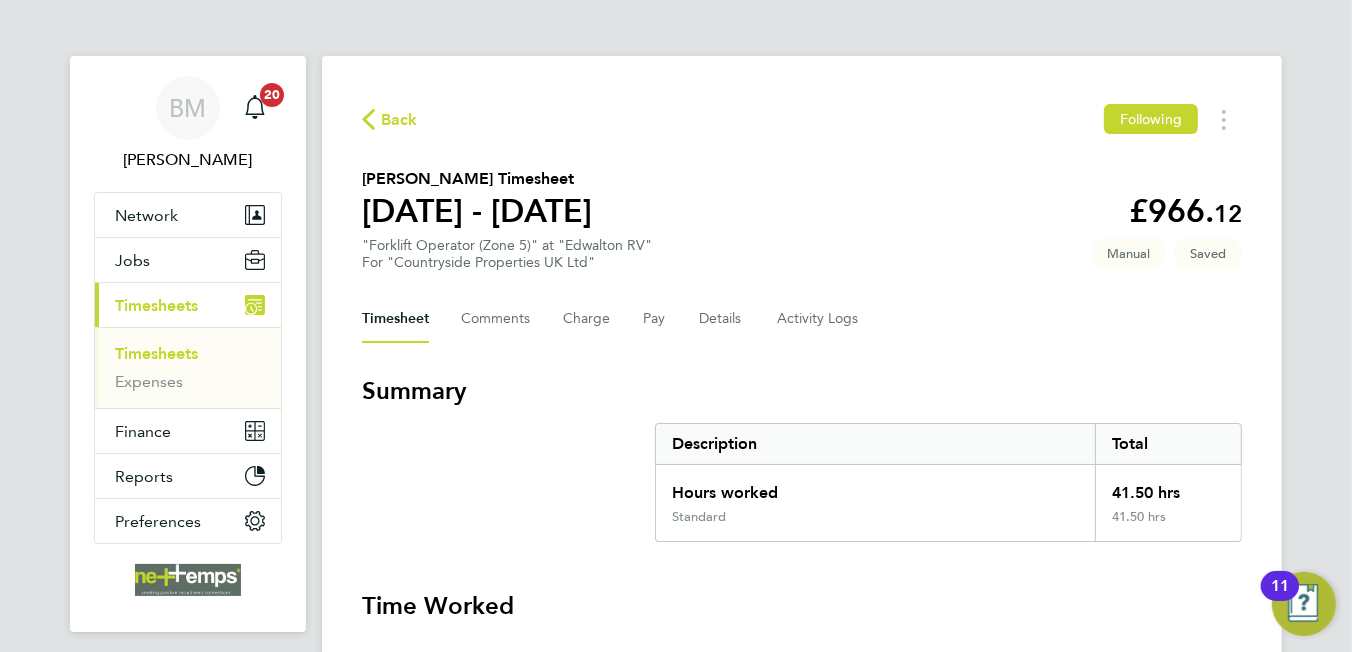 click on "Back" 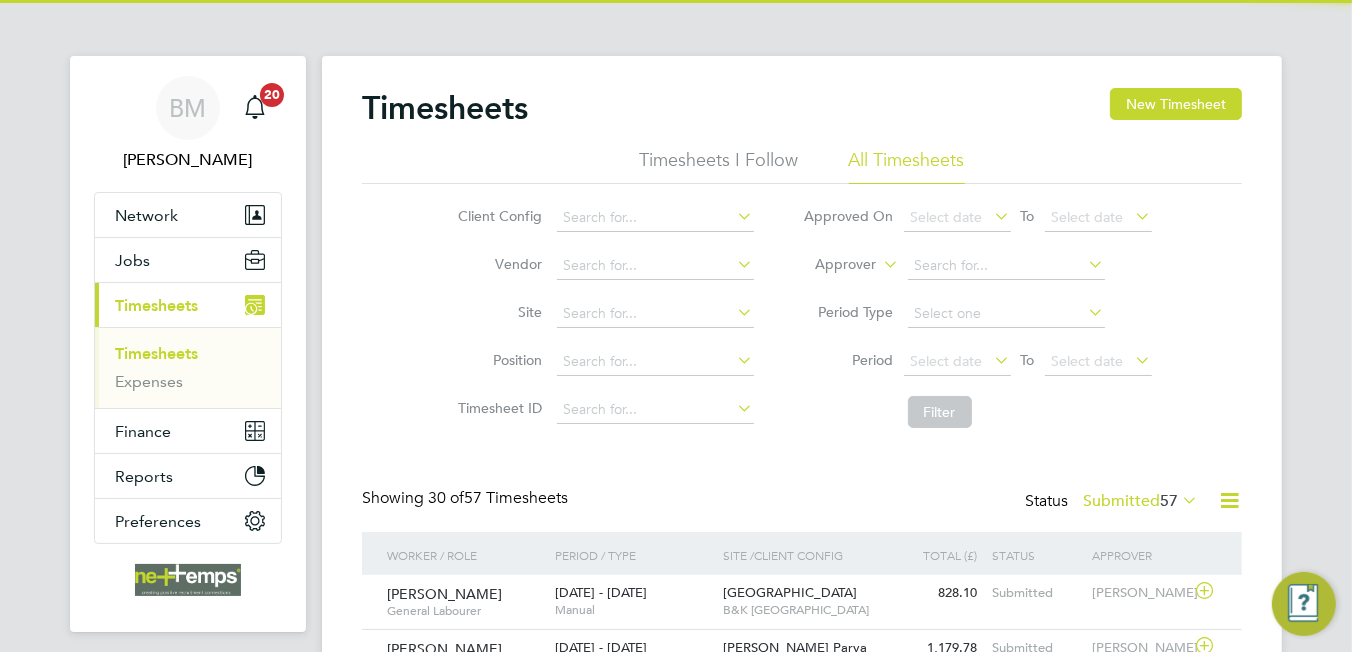 scroll, scrollTop: 10, scrollLeft: 9, axis: both 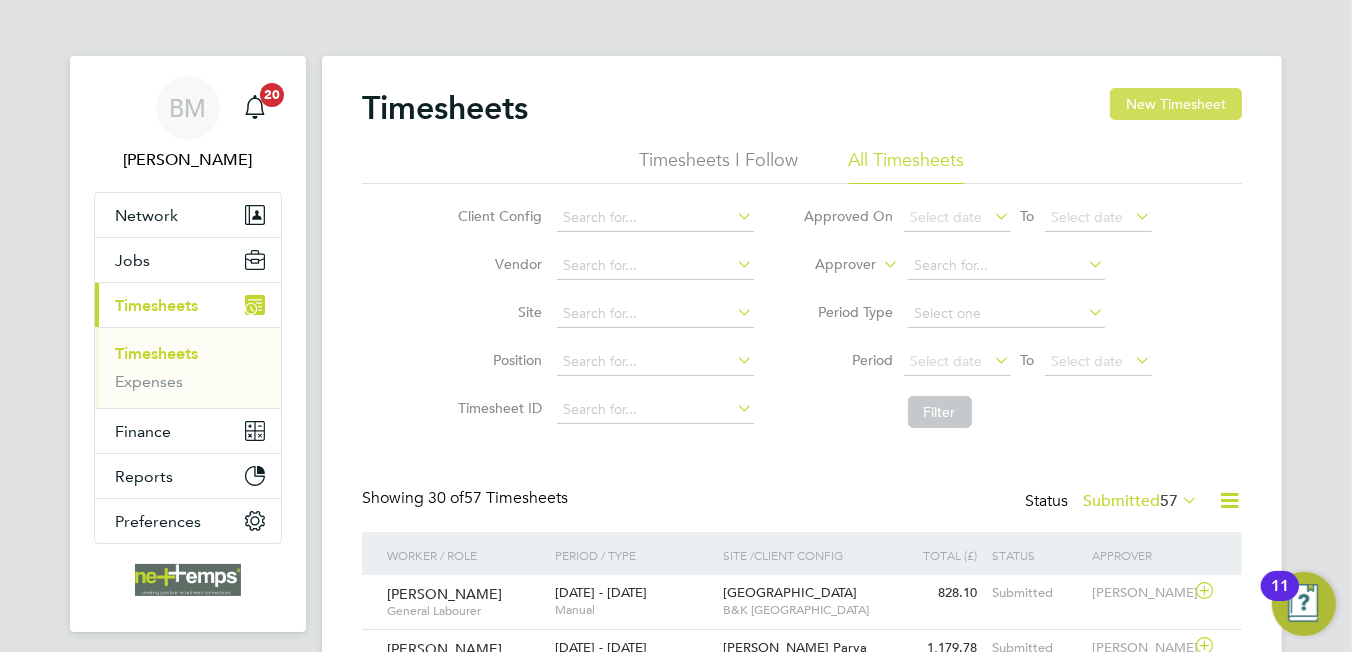click on "New Timesheet" 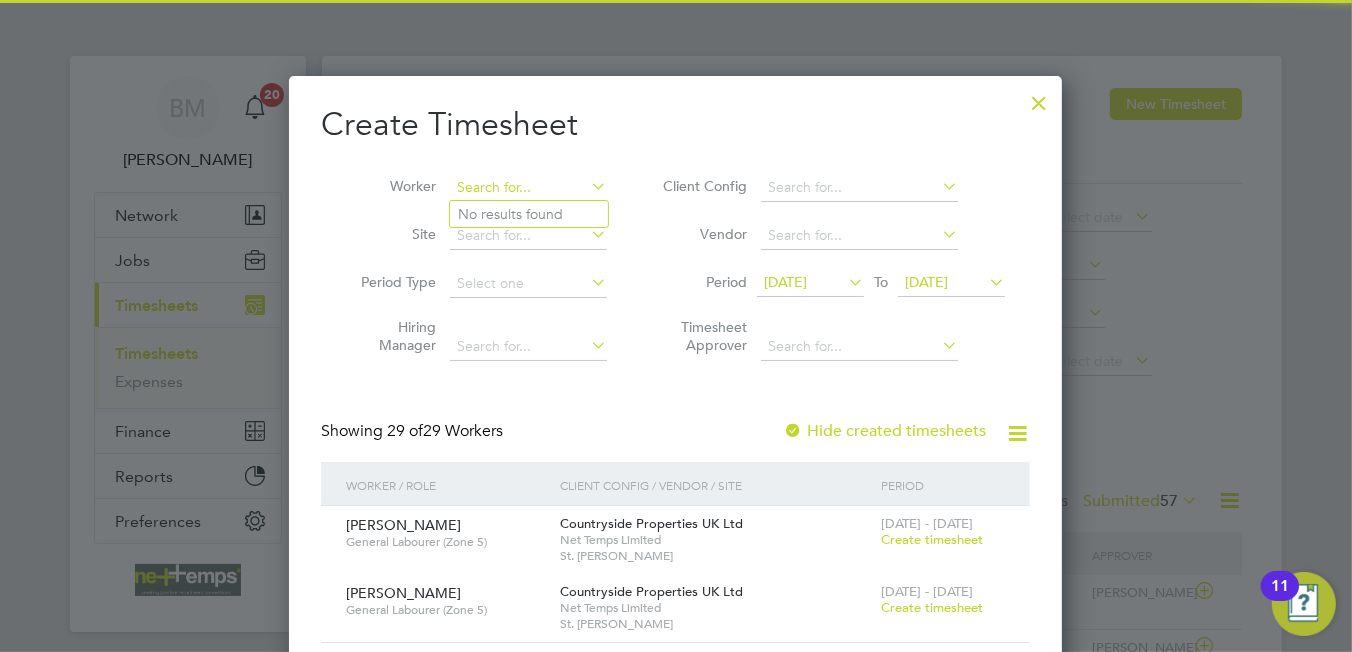 click at bounding box center (528, 188) 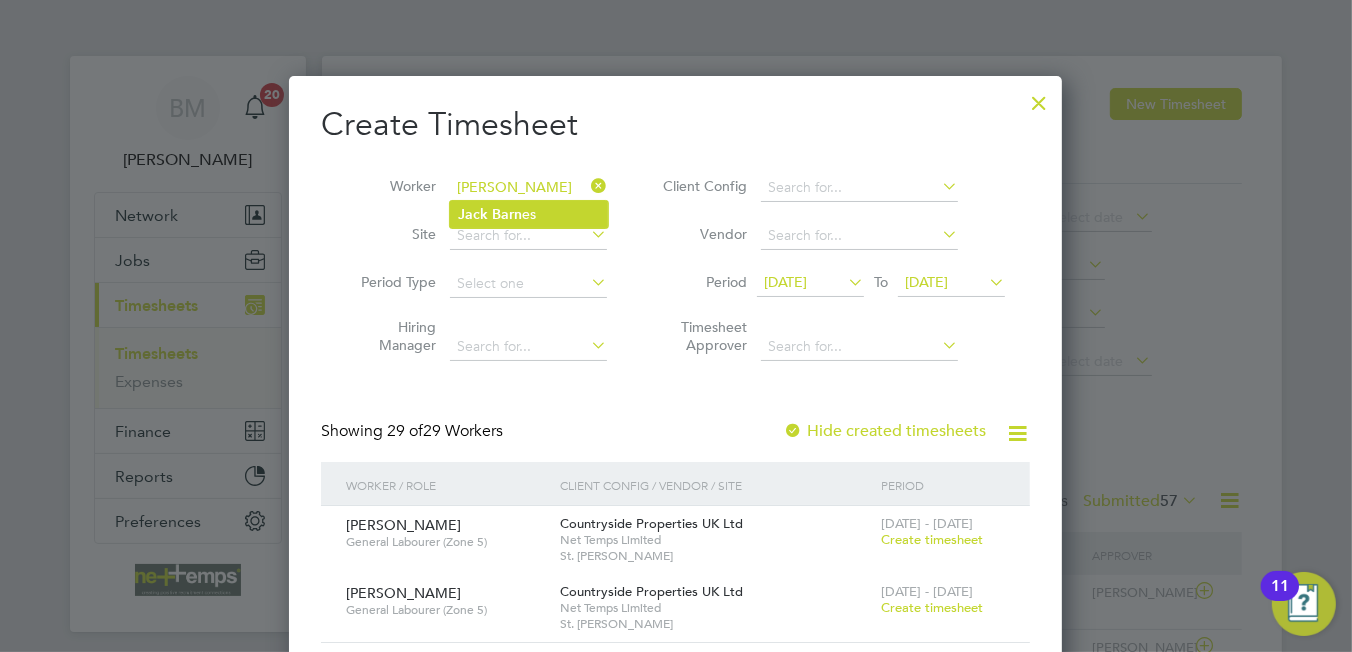 click on "[PERSON_NAME] es" 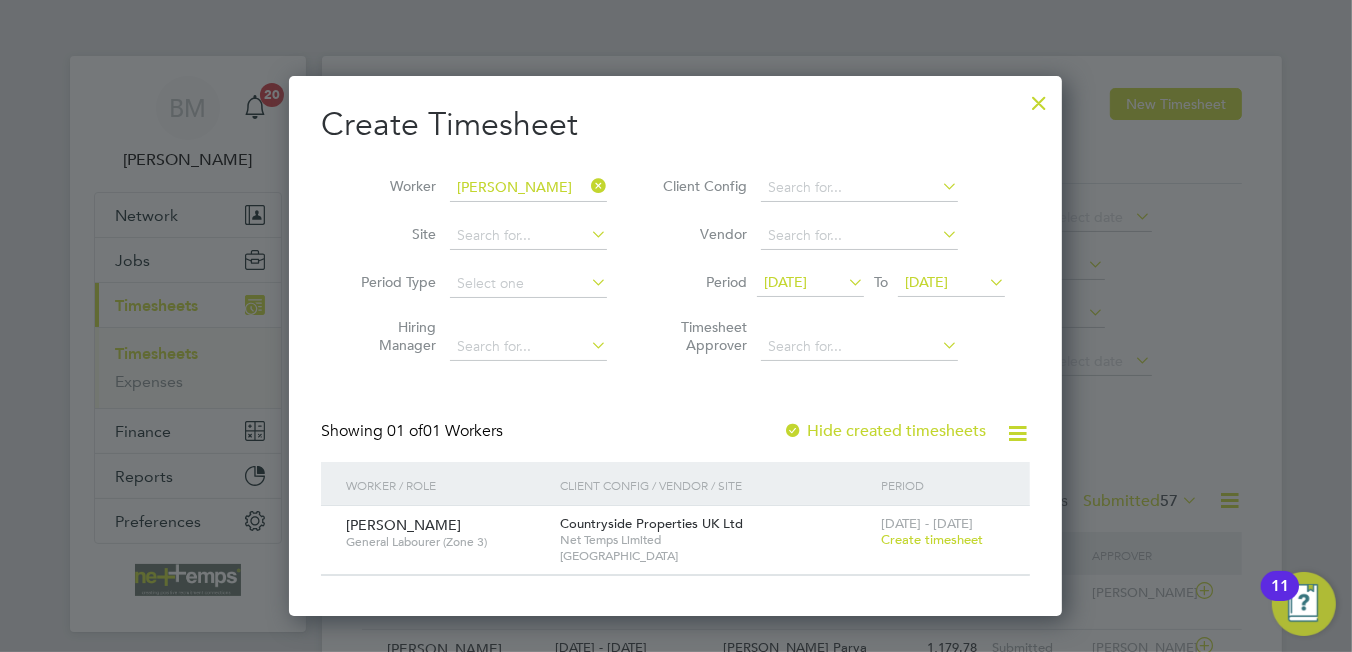 click on "Create timesheet" at bounding box center [932, 539] 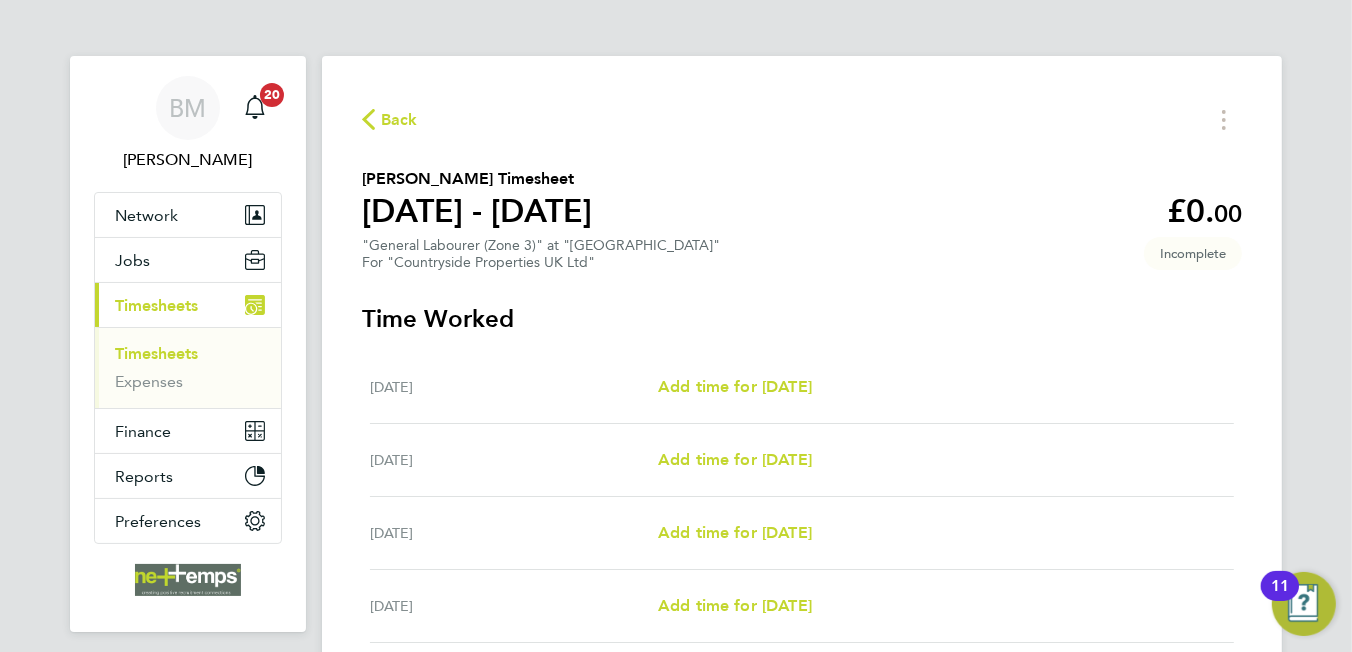 click on "Back" 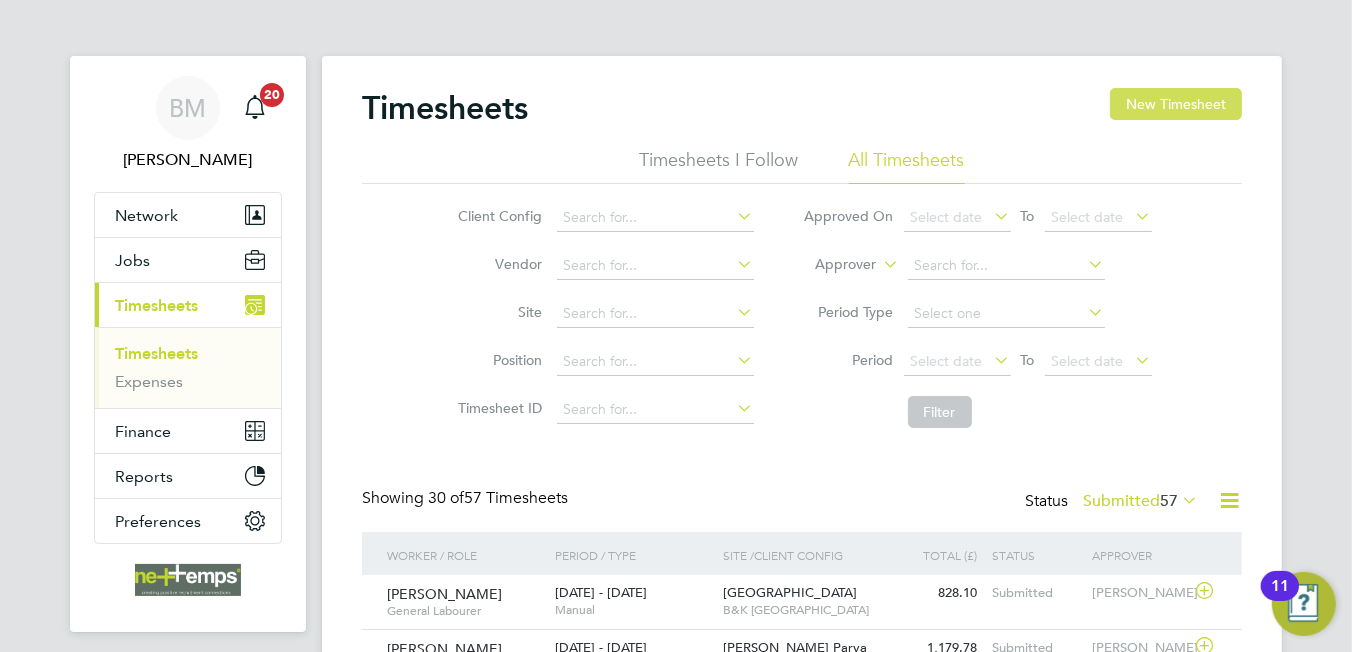 click on "New Timesheet" 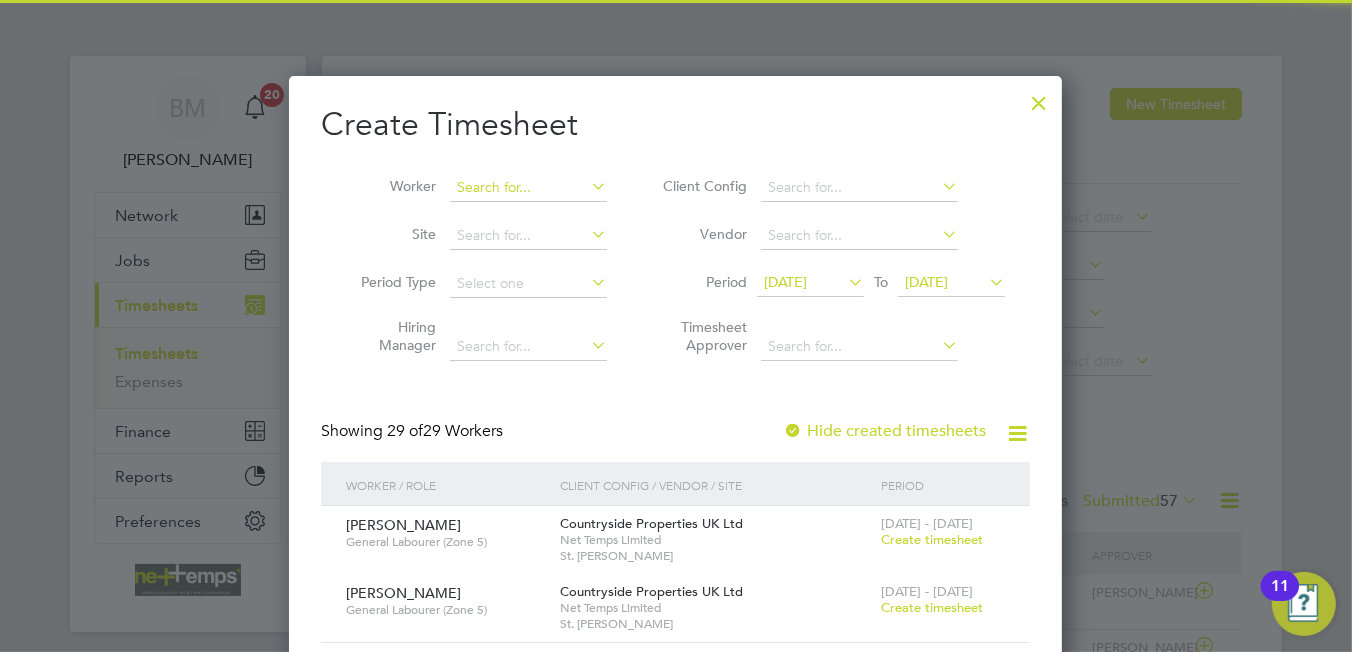 click at bounding box center (528, 188) 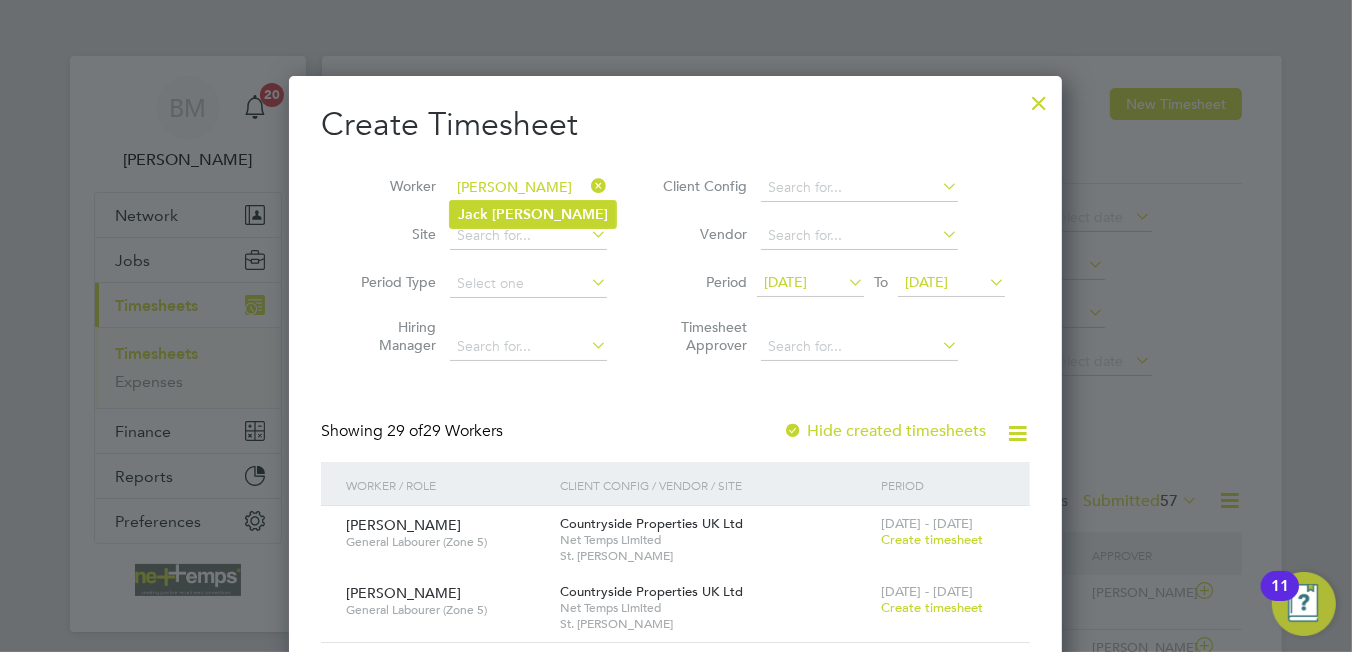 click on "[PERSON_NAME]" 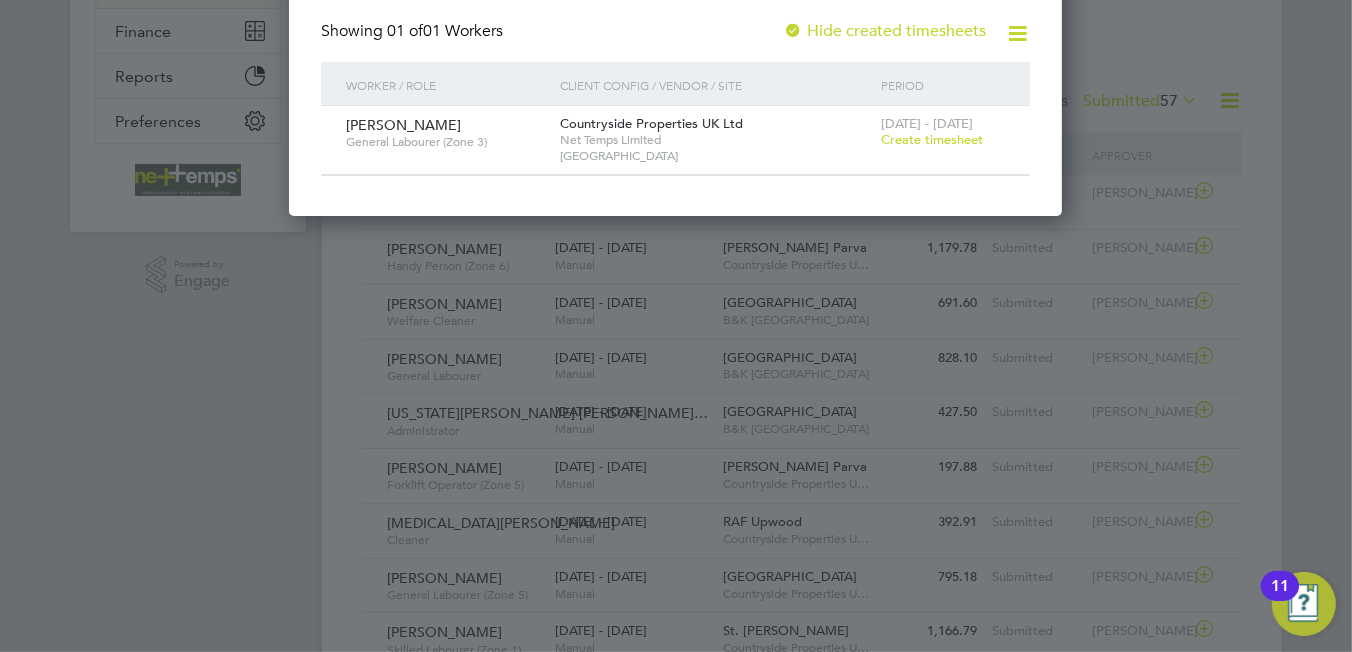 scroll, scrollTop: 200, scrollLeft: 0, axis: vertical 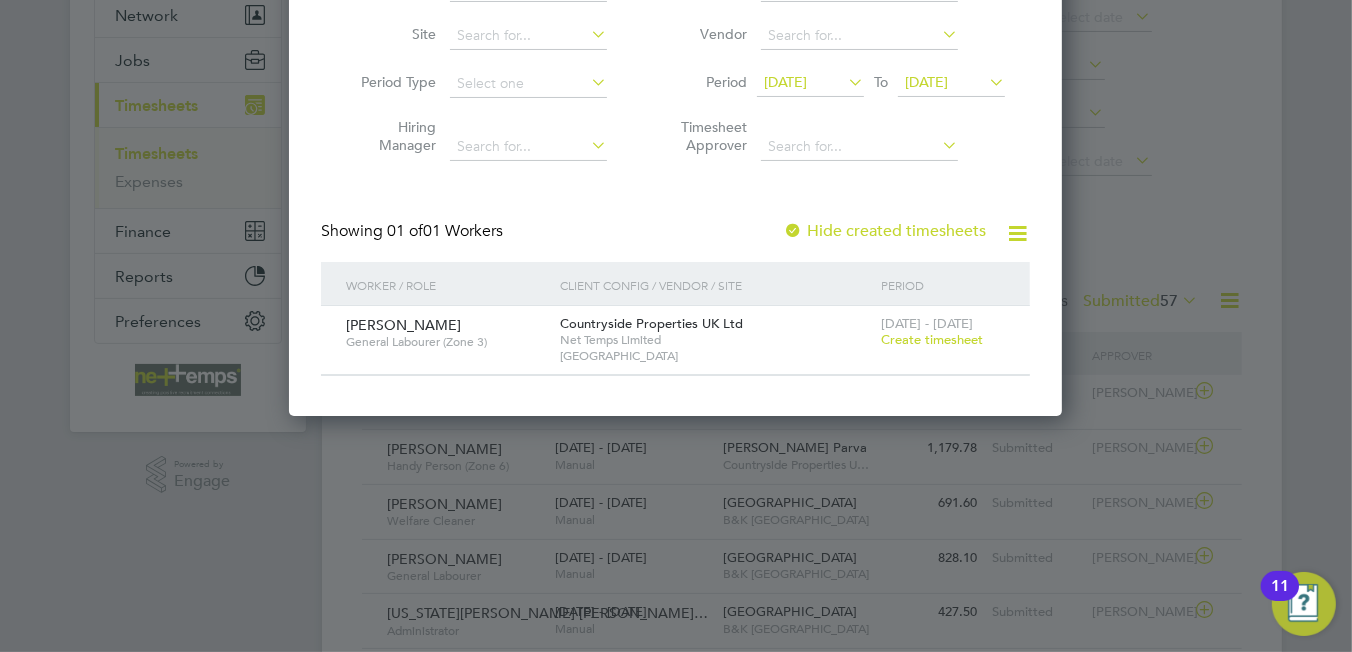 click on "Hide created timesheets" at bounding box center (884, 231) 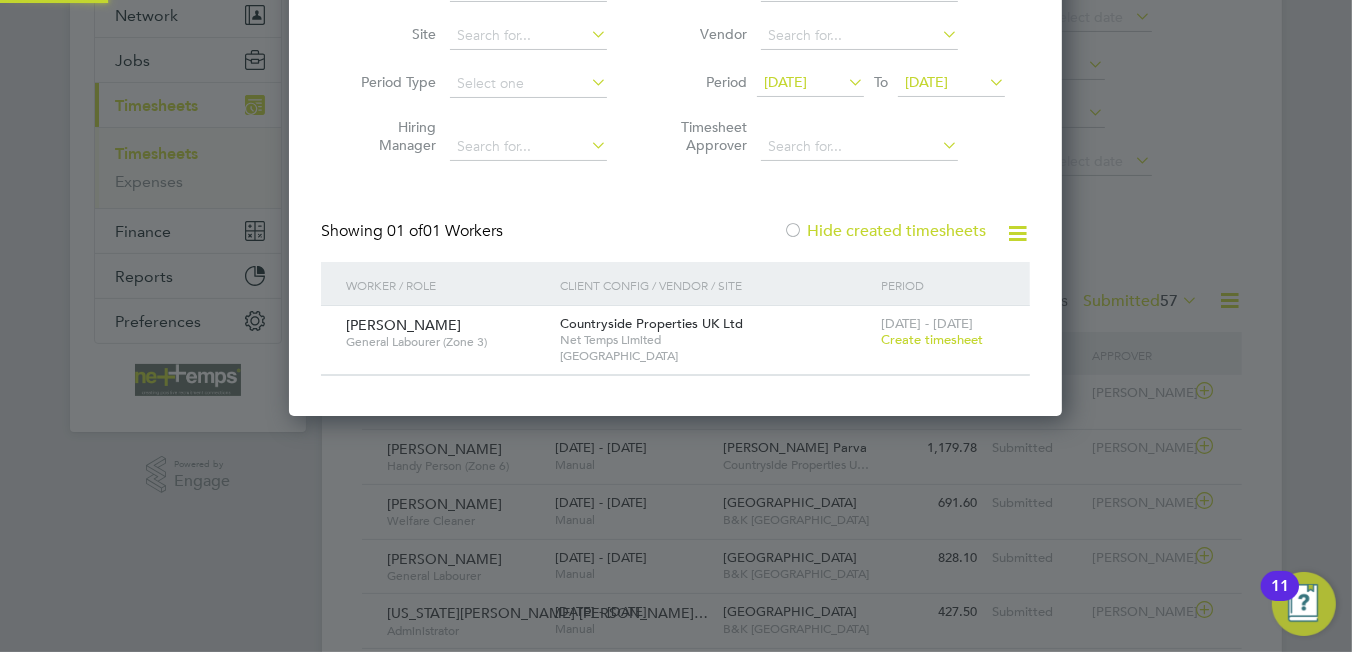 scroll, scrollTop: 538, scrollLeft: 774, axis: both 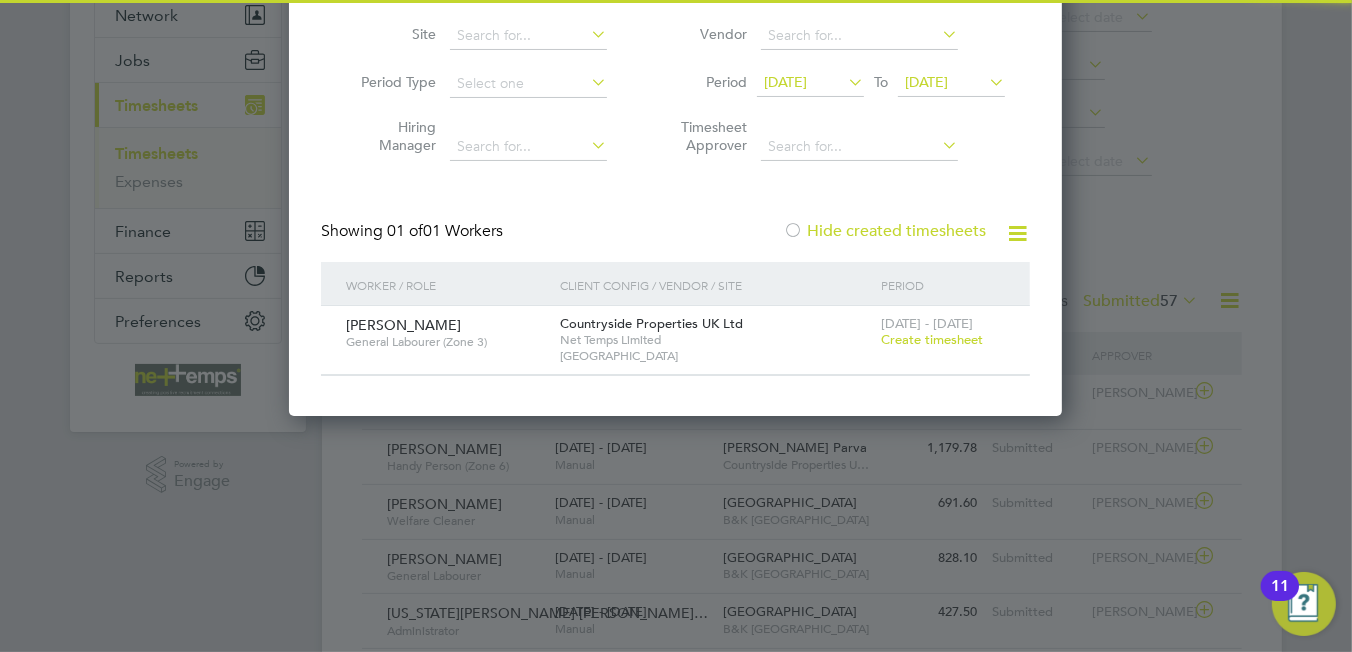 click on "Hide created timesheets" at bounding box center (884, 231) 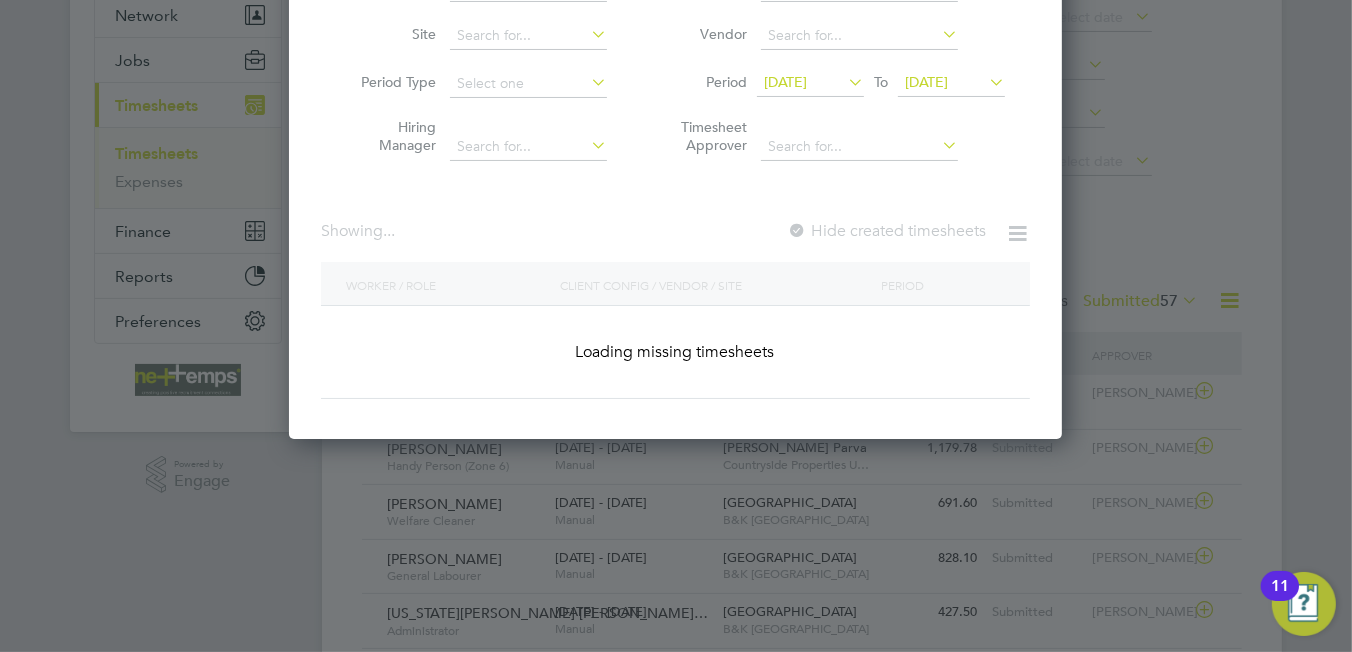 scroll, scrollTop: 9, scrollLeft: 9, axis: both 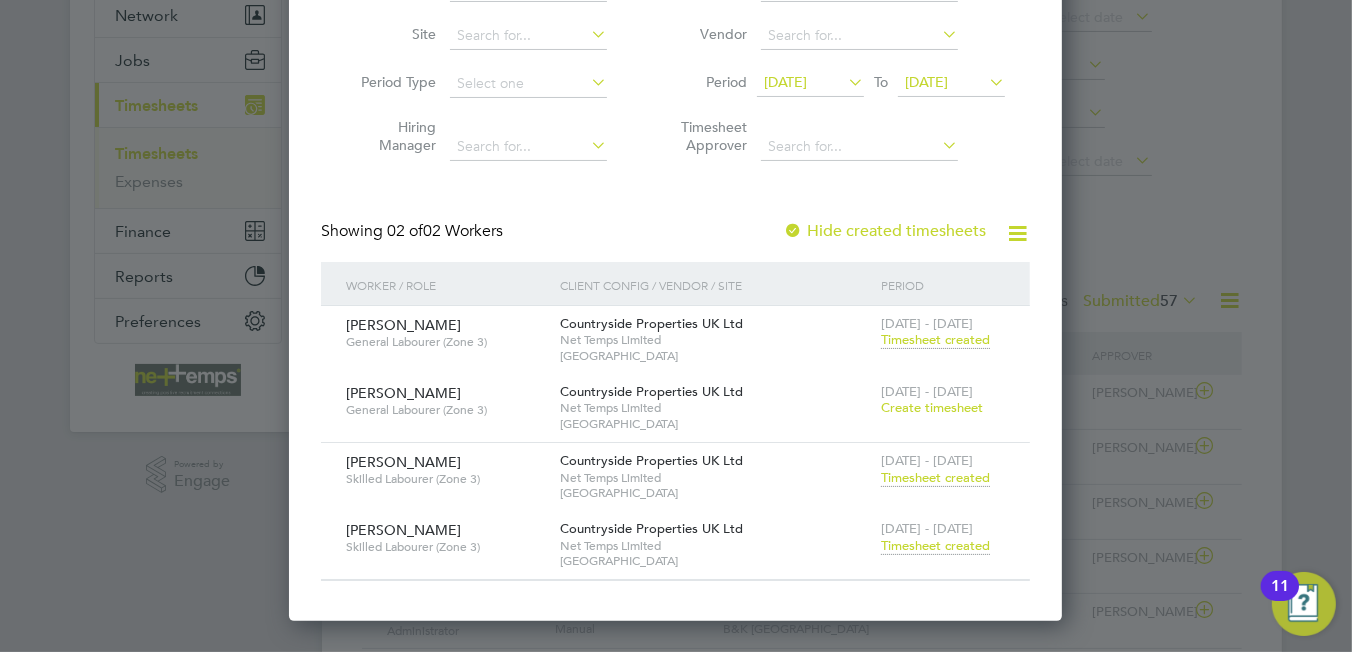 click on "Timesheet created" at bounding box center (935, 546) 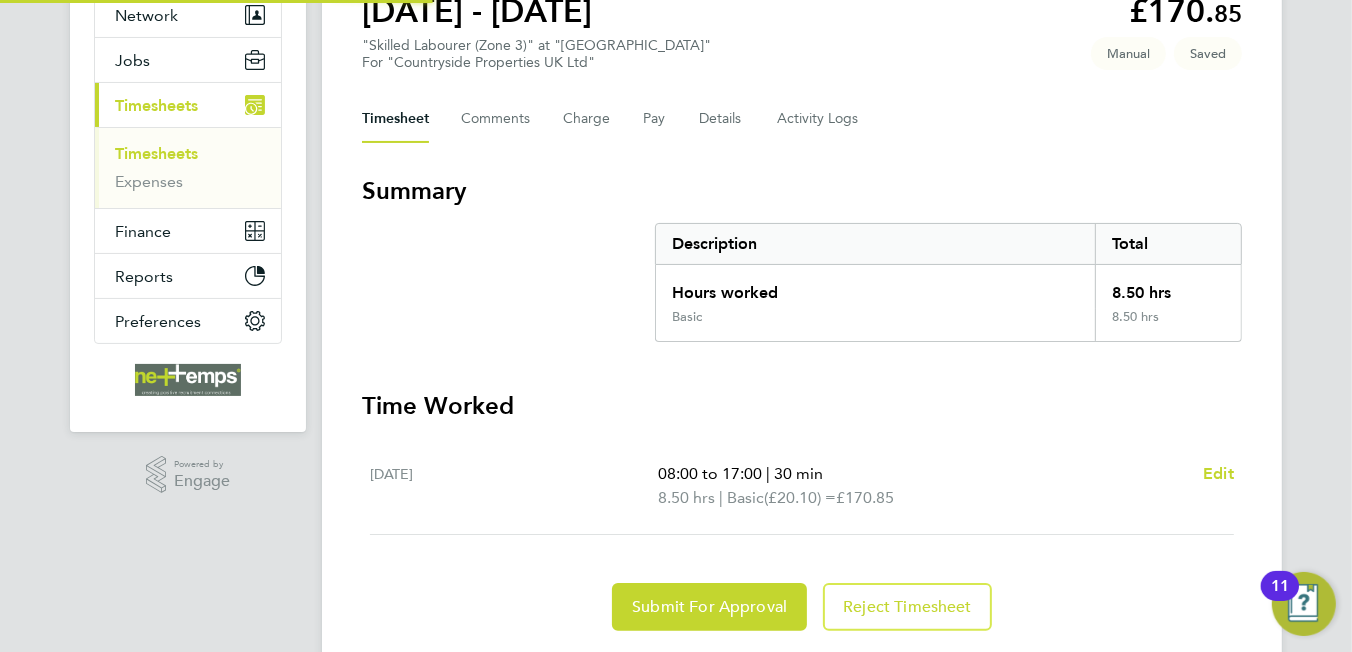 scroll, scrollTop: 0, scrollLeft: 0, axis: both 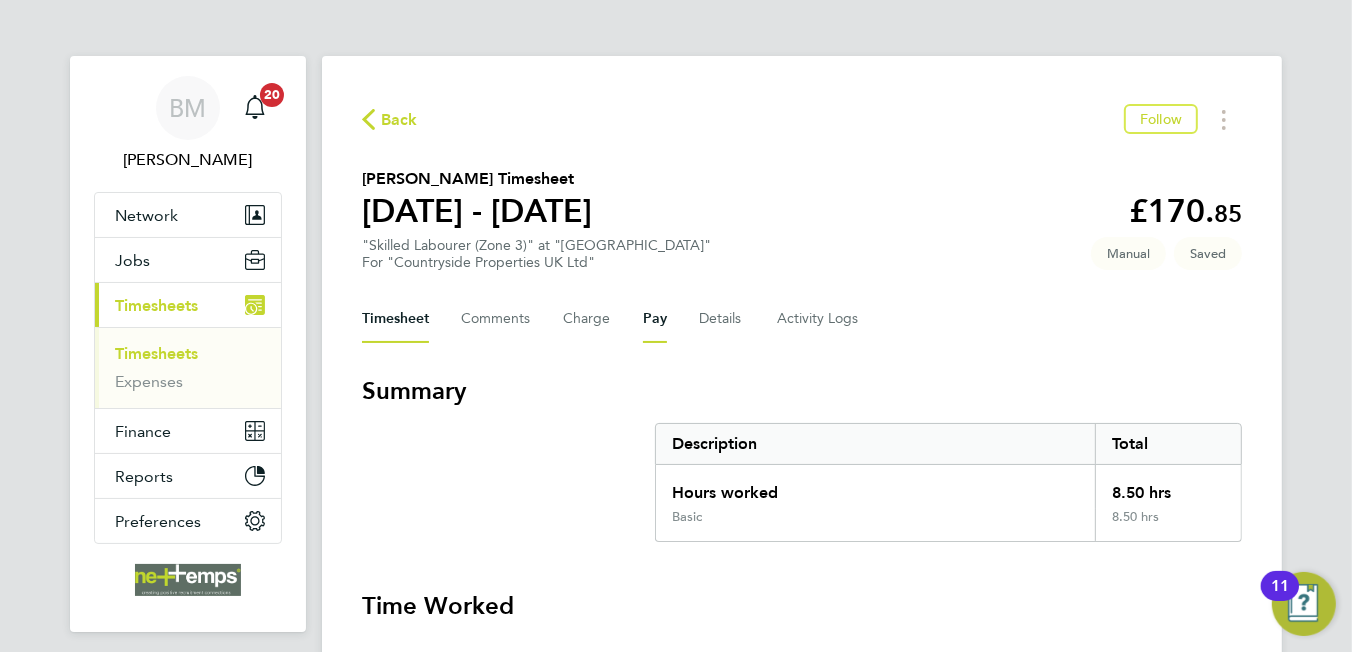 drag, startPoint x: 655, startPoint y: 316, endPoint x: 644, endPoint y: 317, distance: 11.045361 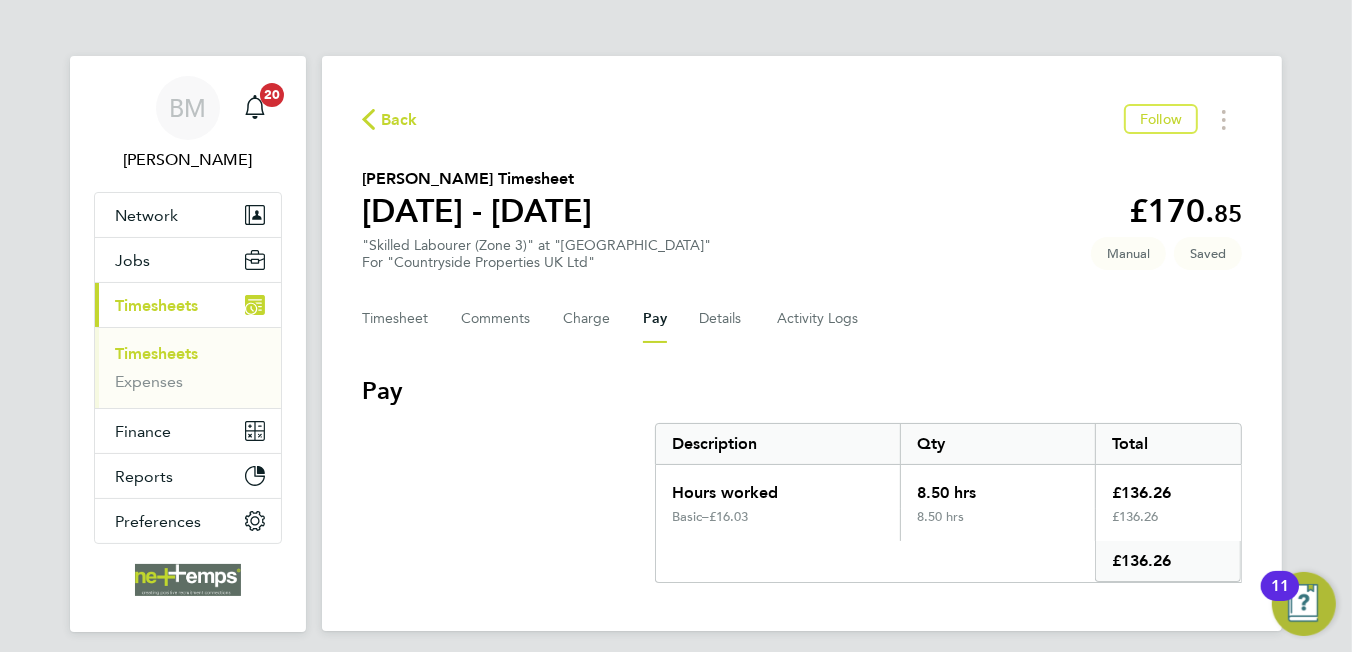 scroll, scrollTop: 63, scrollLeft: 0, axis: vertical 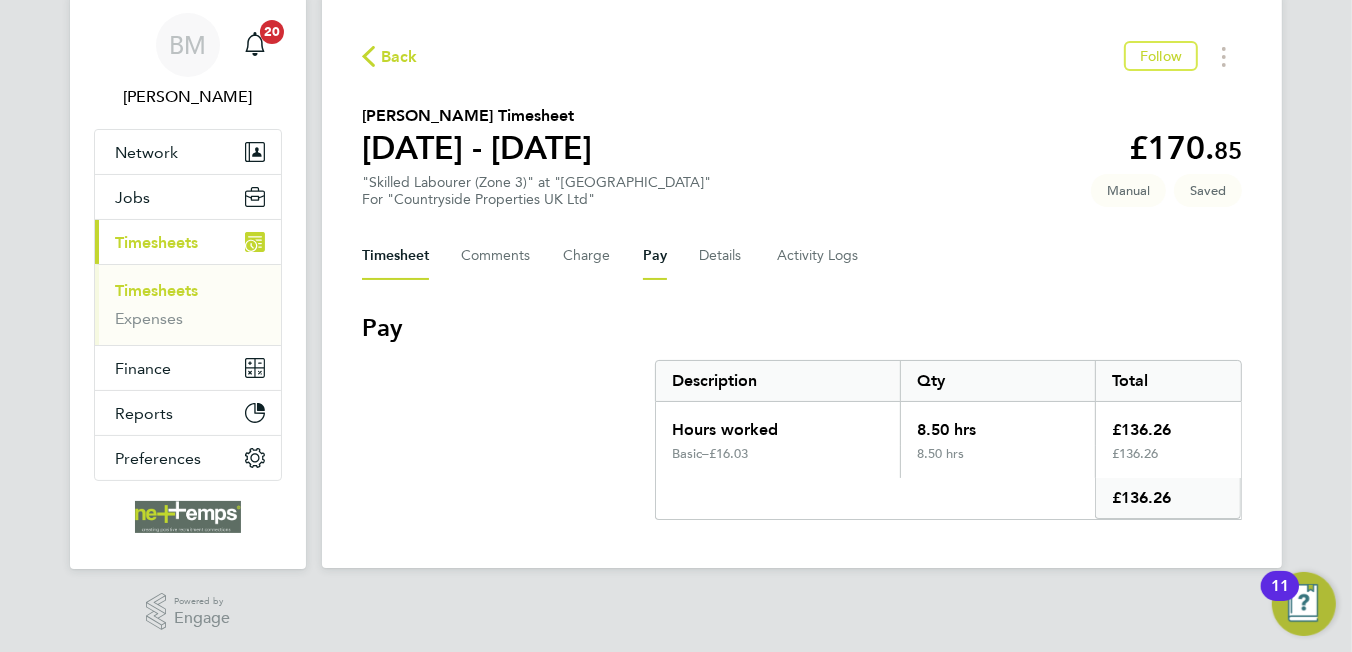 drag, startPoint x: 403, startPoint y: 258, endPoint x: 447, endPoint y: 282, distance: 50.119858 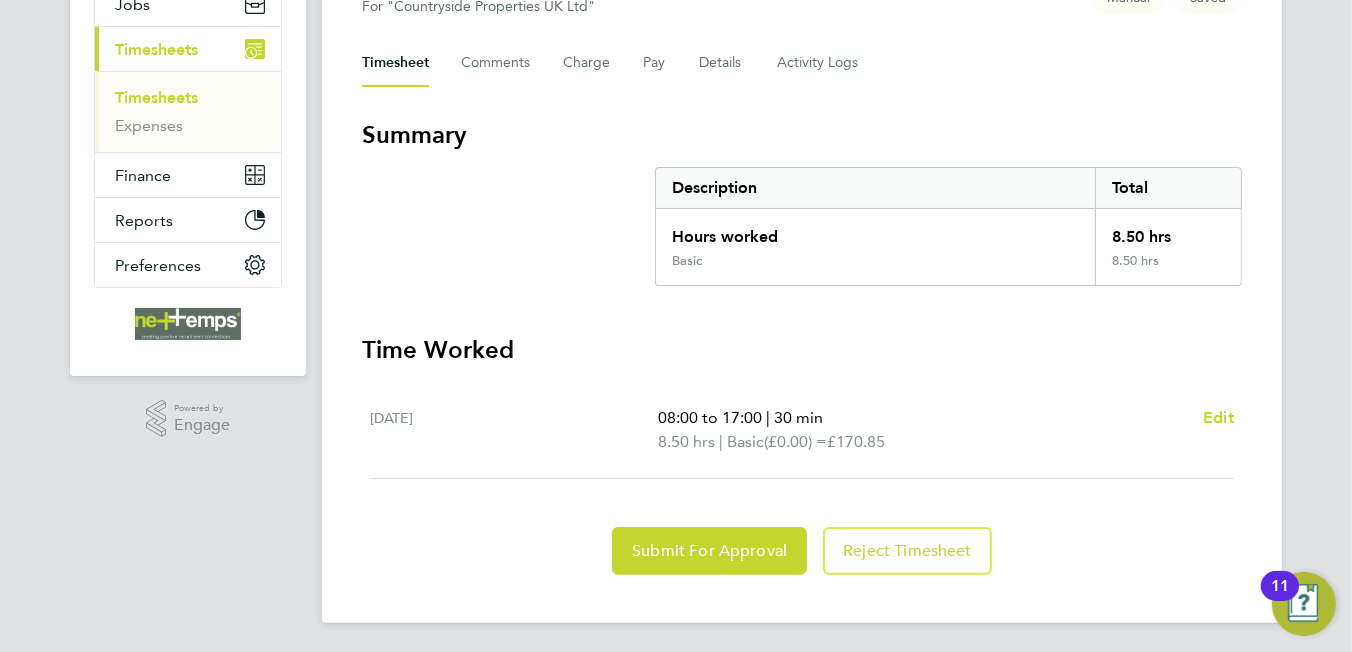 scroll, scrollTop: 0, scrollLeft: 0, axis: both 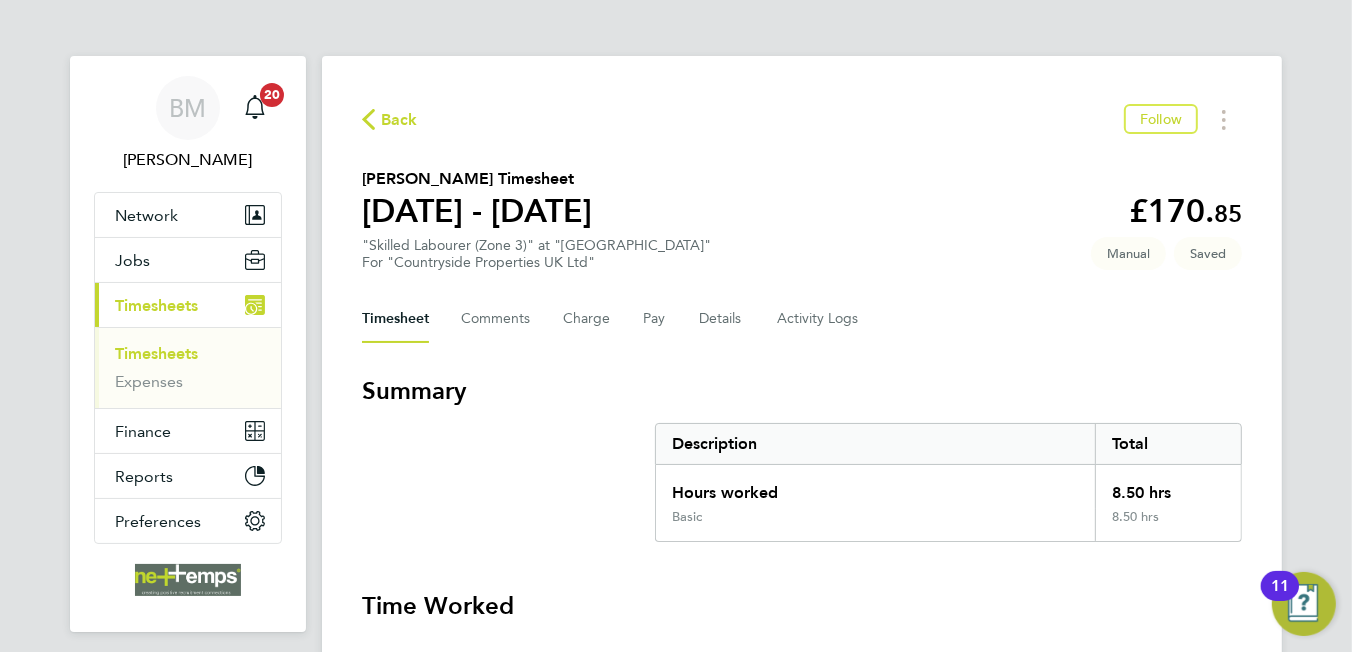 click on "Back" 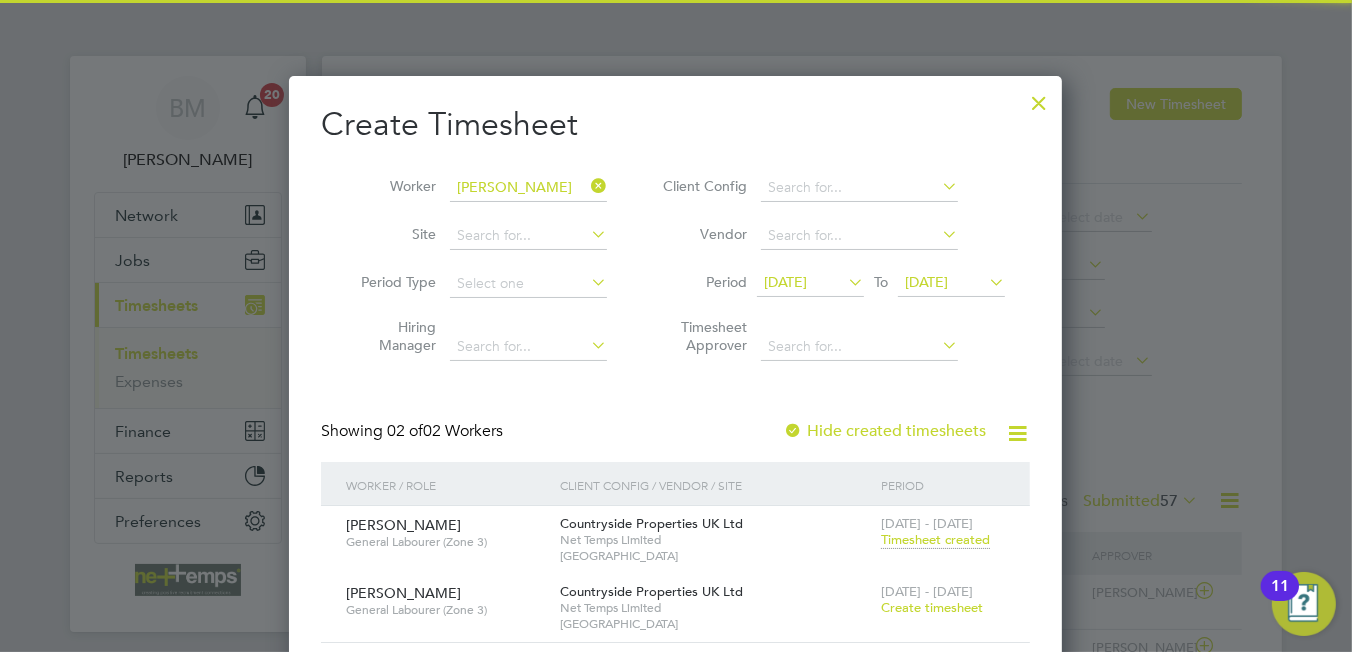 scroll, scrollTop: 10, scrollLeft: 9, axis: both 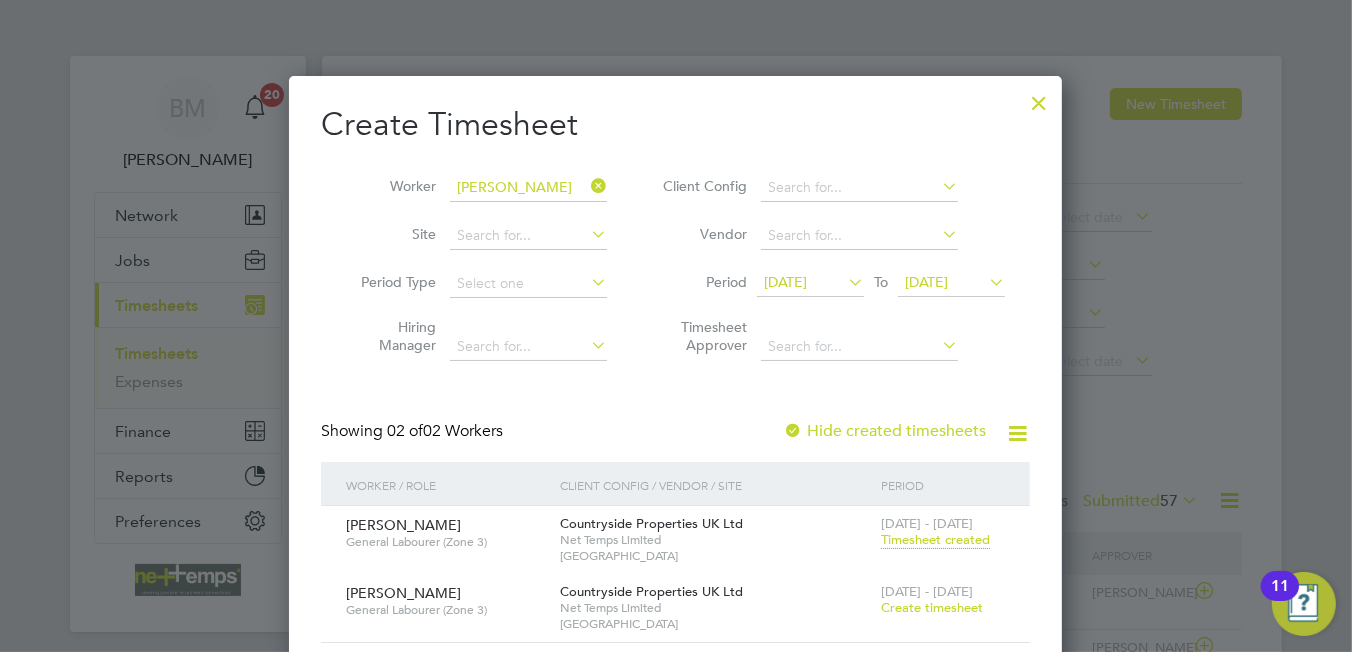 drag, startPoint x: 597, startPoint y: 178, endPoint x: 584, endPoint y: 182, distance: 13.601471 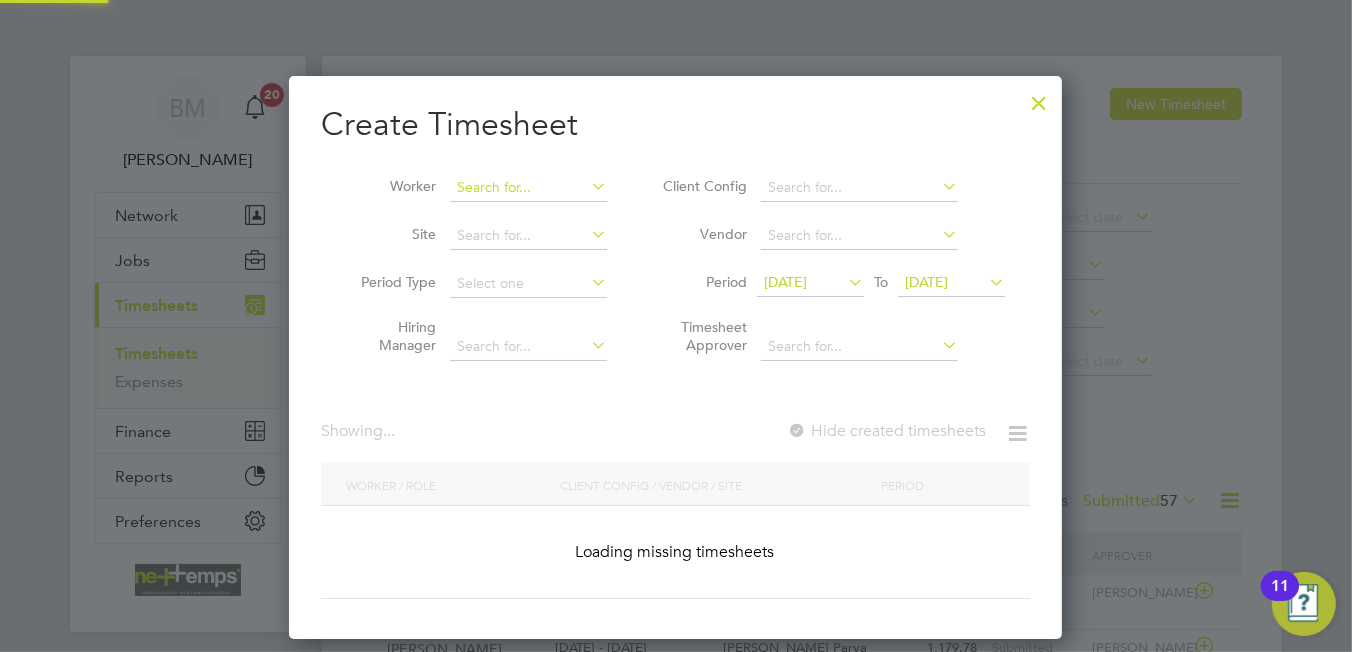 click at bounding box center (528, 188) 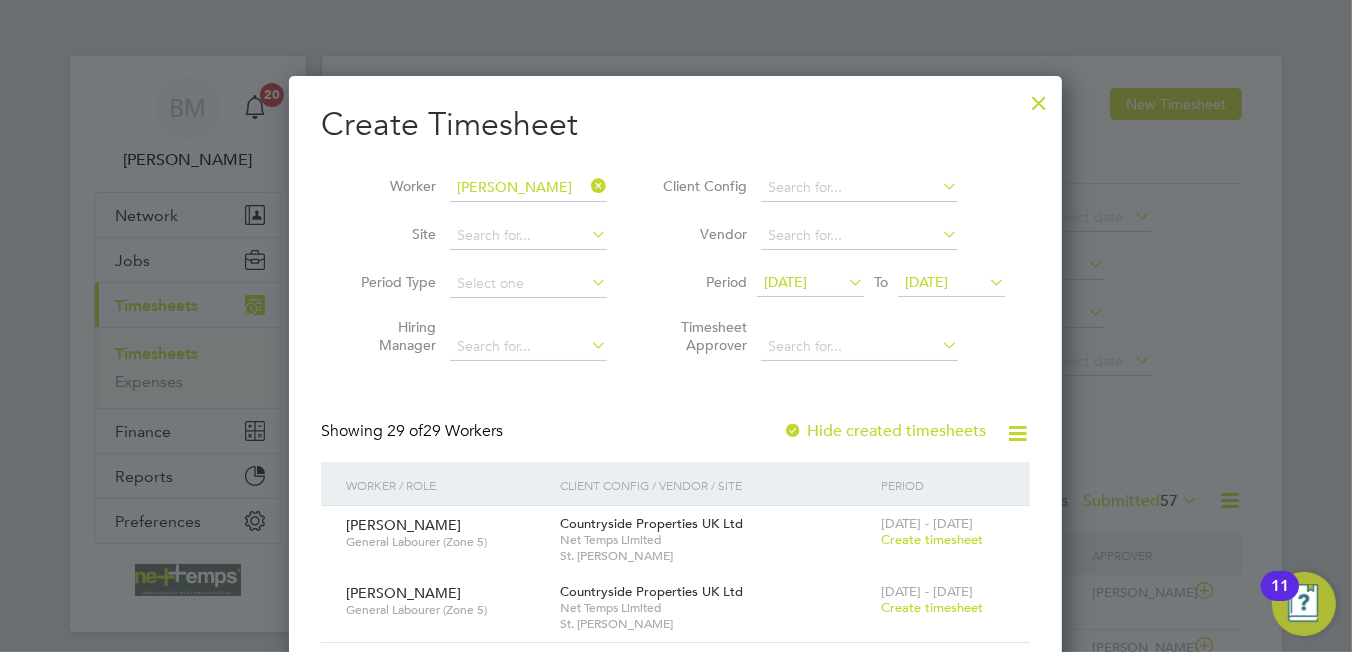 click on "[PERSON_NAME]" 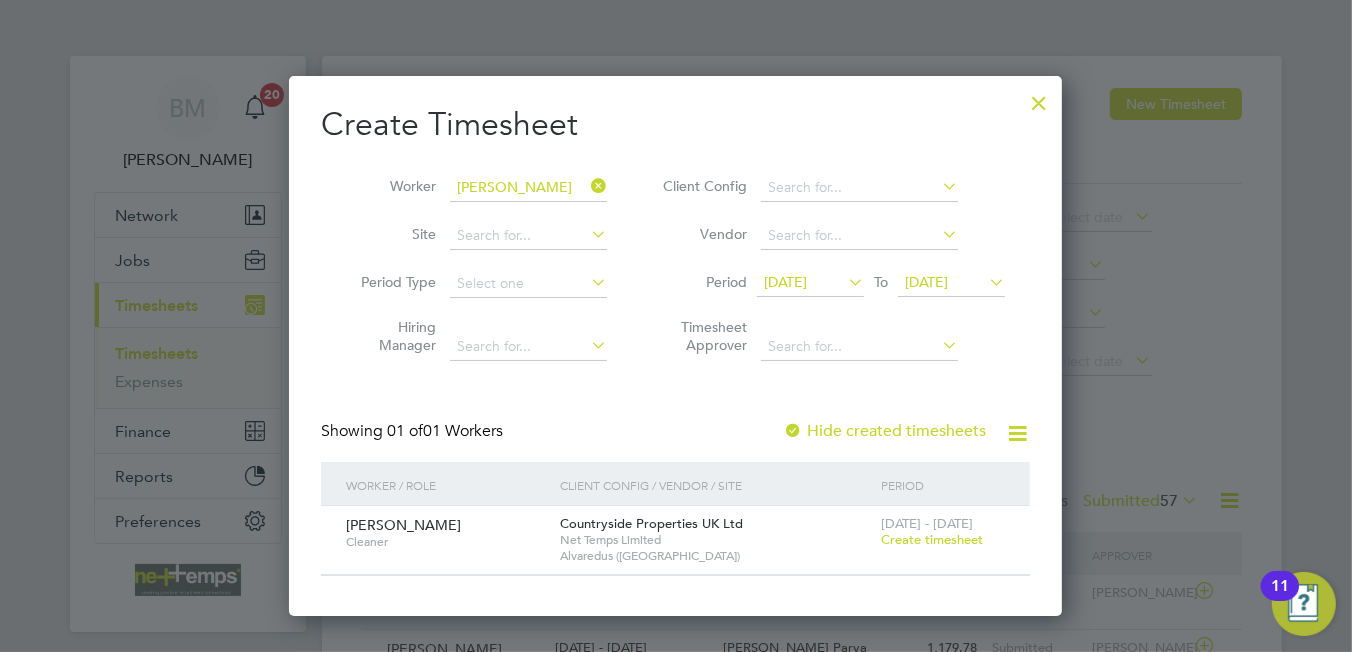click on "Create timesheet" at bounding box center [932, 539] 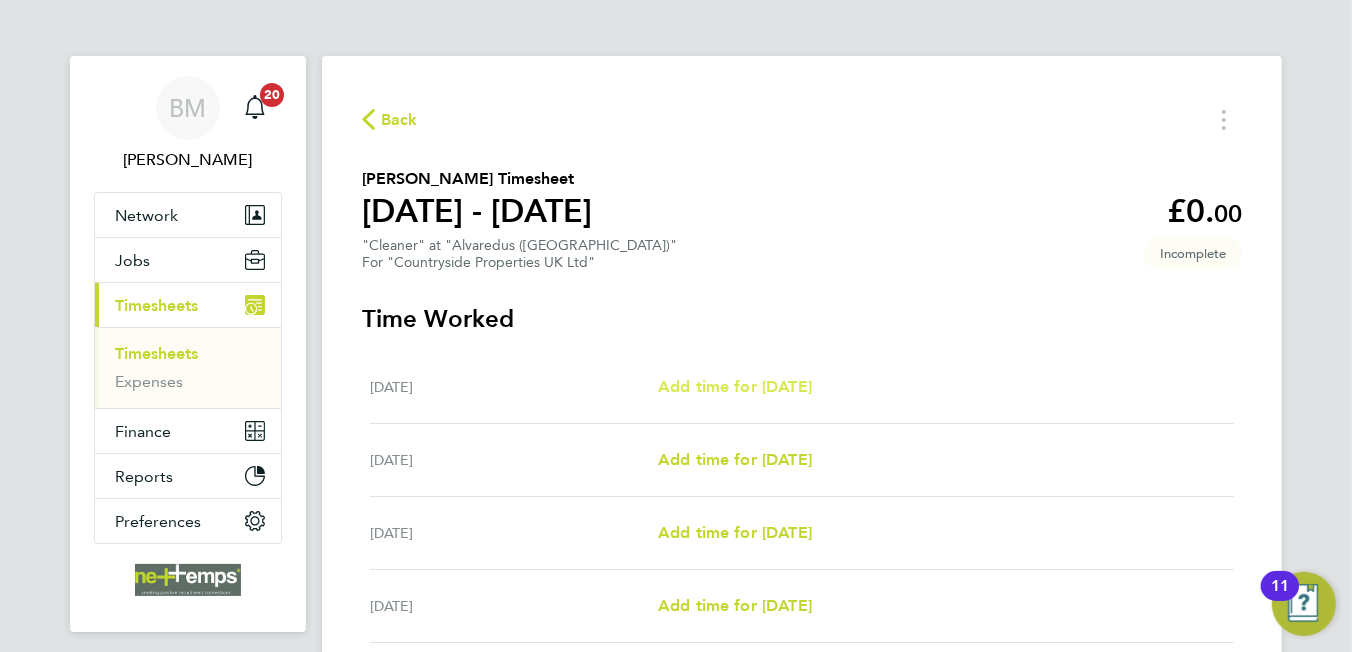 click on "[DATE]   Add time for [DATE]   Add time for [DATE]" at bounding box center [802, 387] 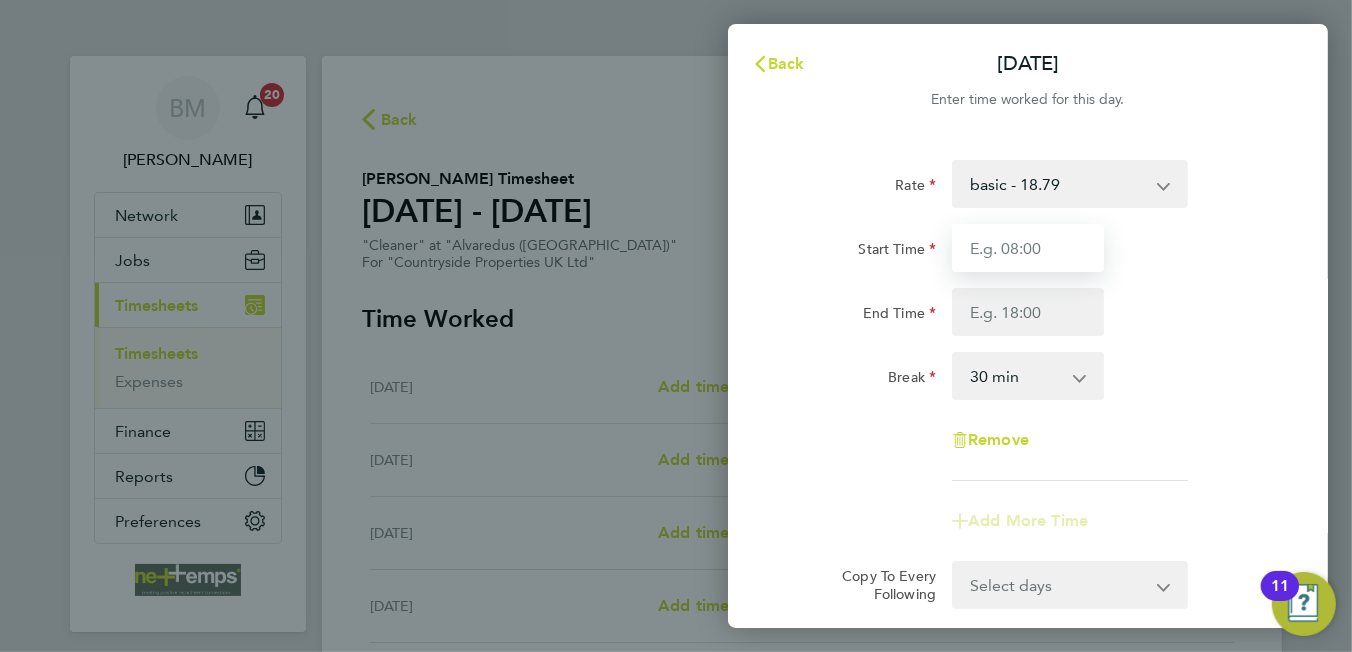 click on "Start Time" at bounding box center (1028, 248) 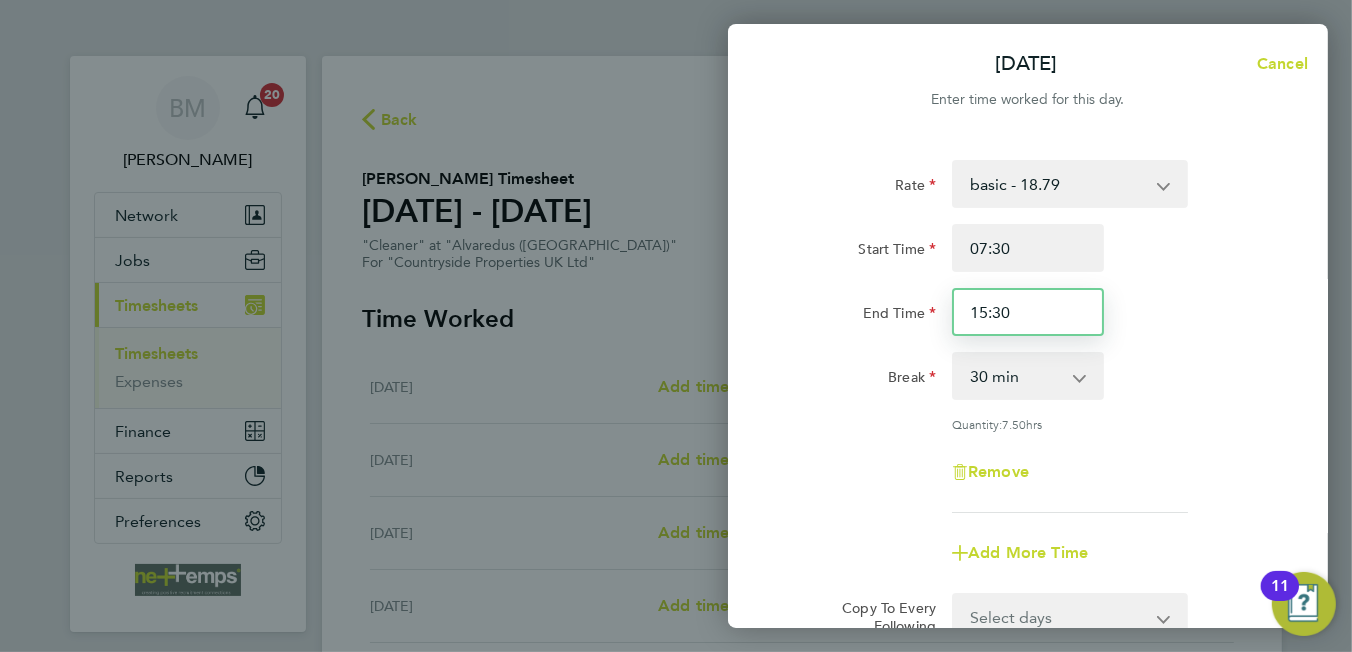 click on "15:30" at bounding box center (1028, 312) 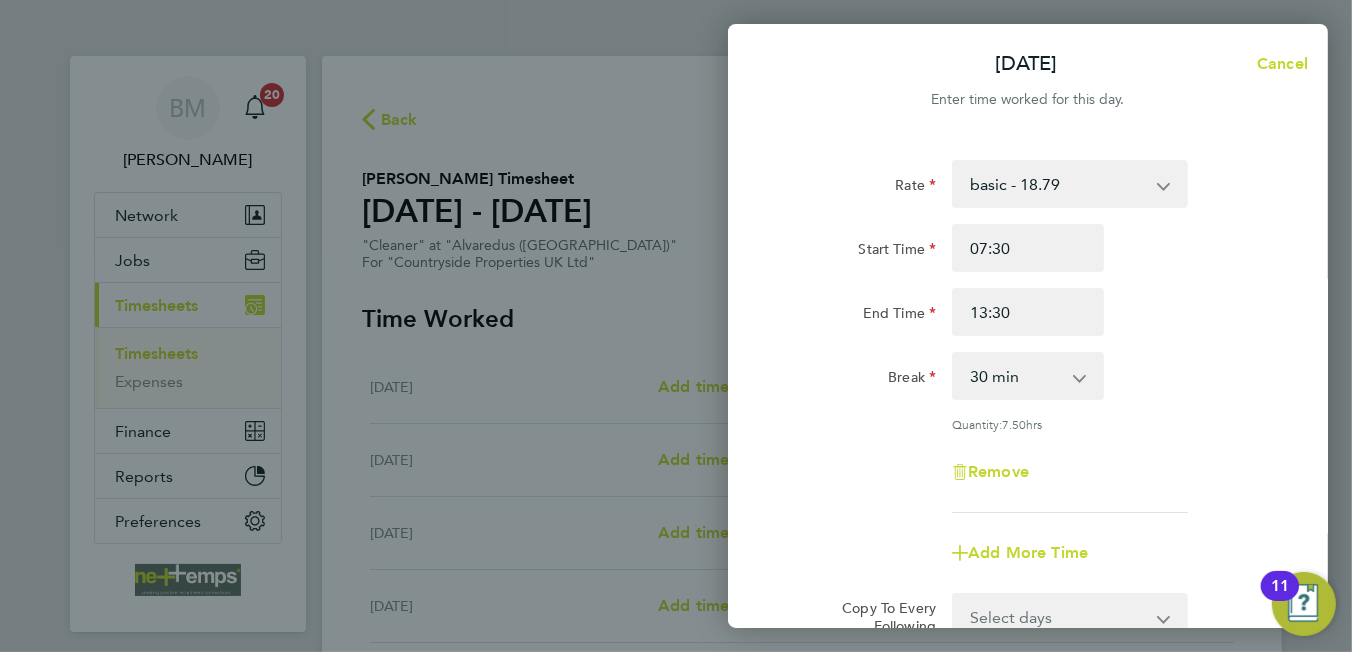 click on "Quantity:  7.50  hrs" 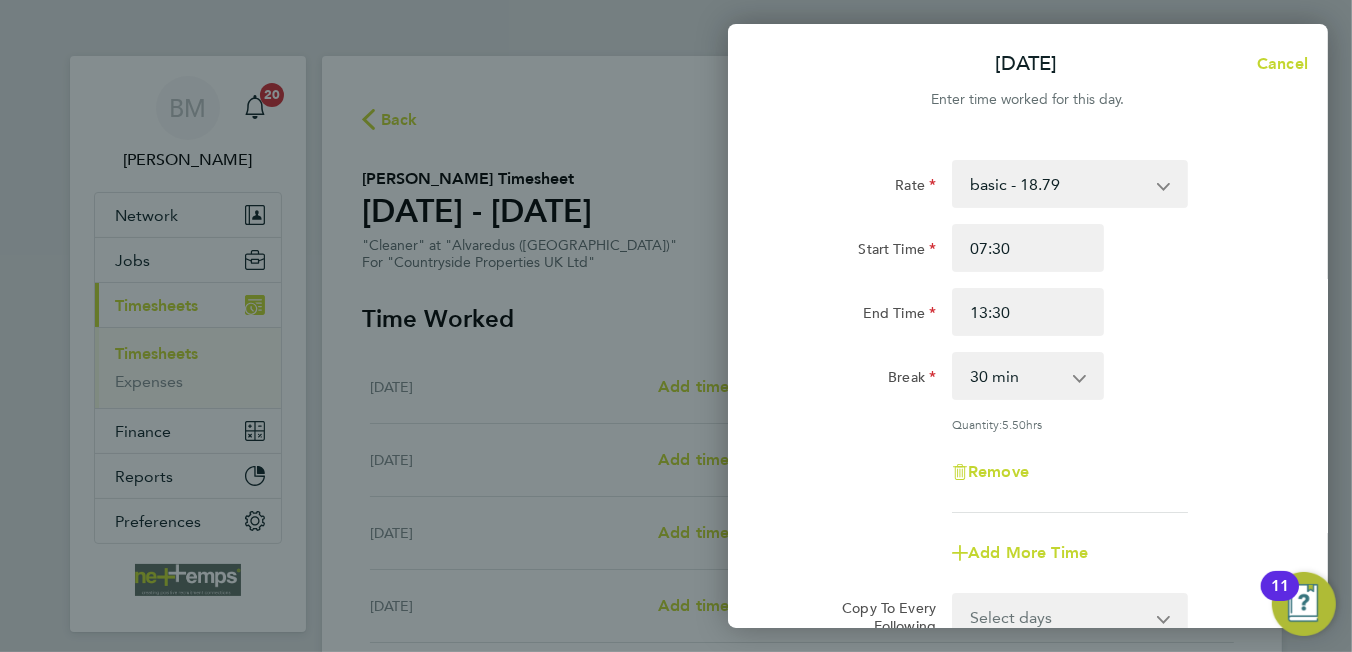 click on "0 min   15 min   30 min   45 min   60 min   75 min   90 min" at bounding box center (1016, 376) 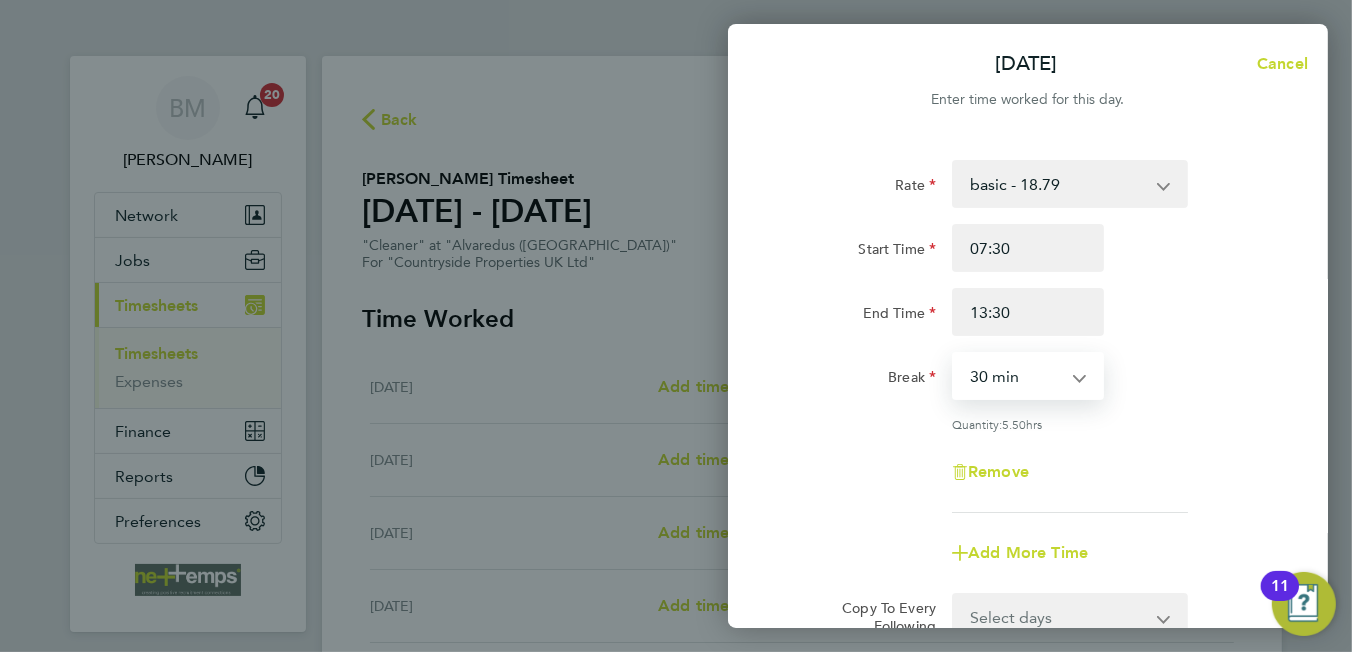 click on "Break  0 min   15 min   30 min   45 min   60 min   75 min   90 min" 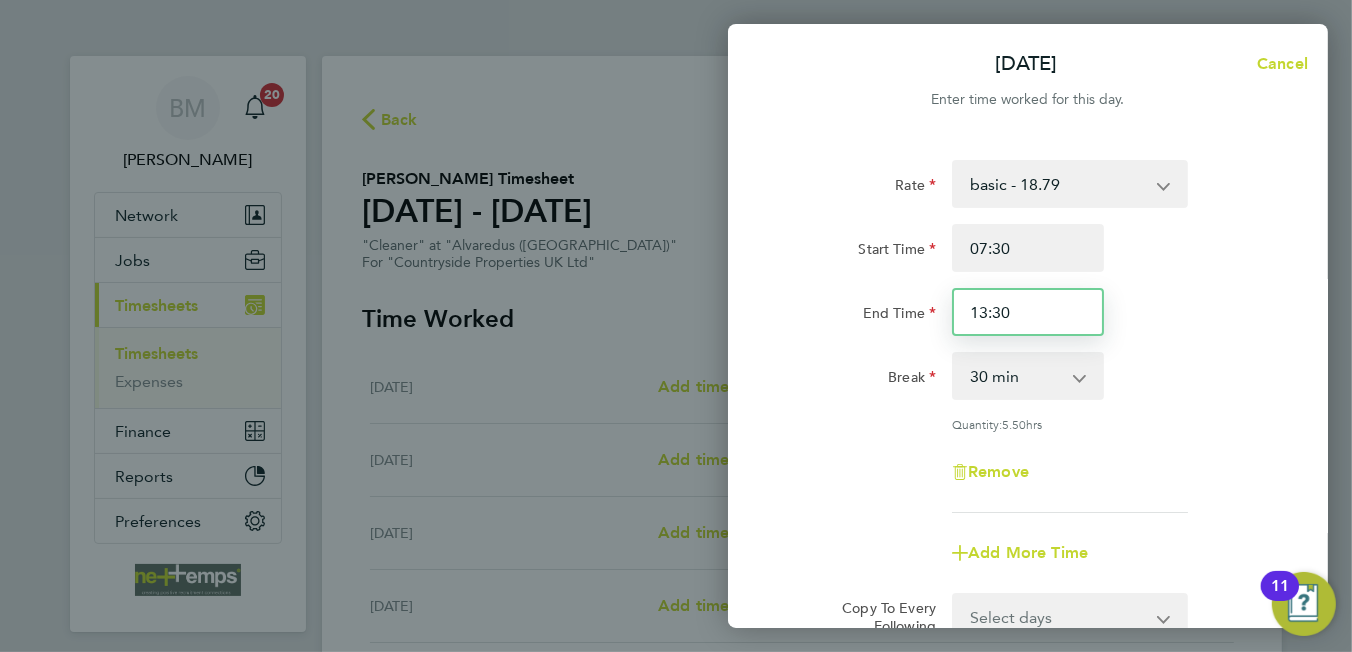 click on "13:30" at bounding box center [1028, 312] 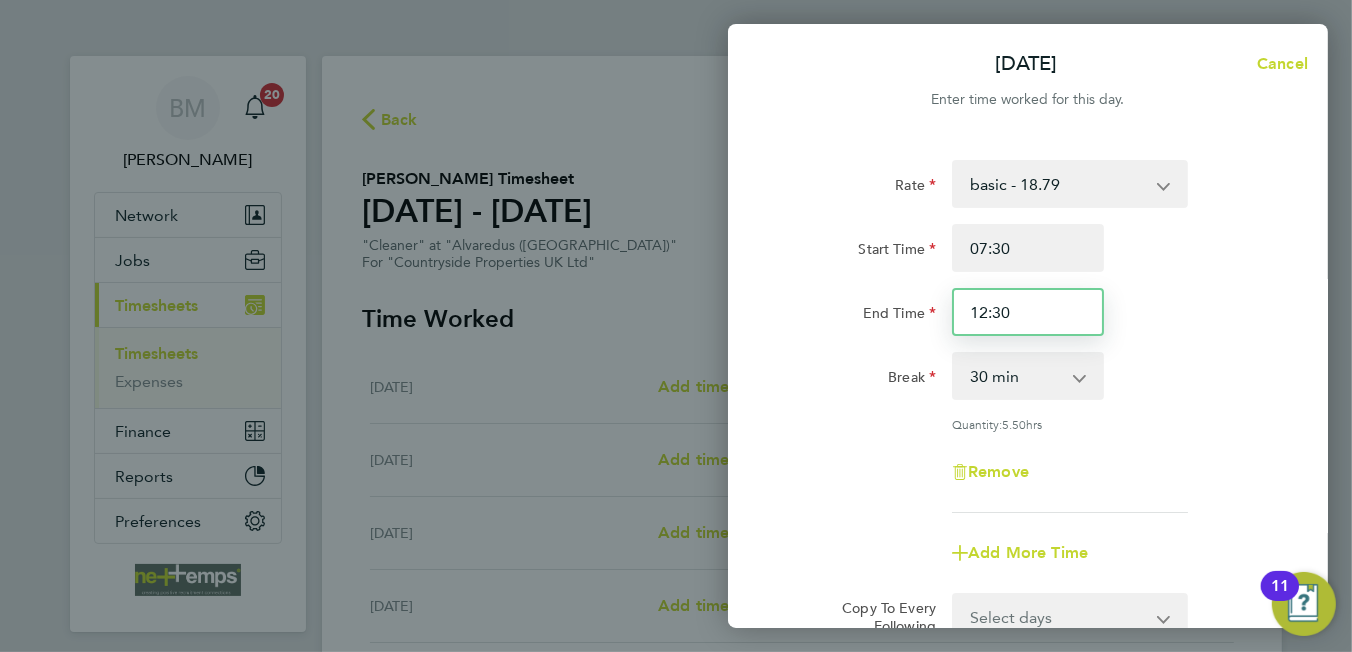 type on "12:30" 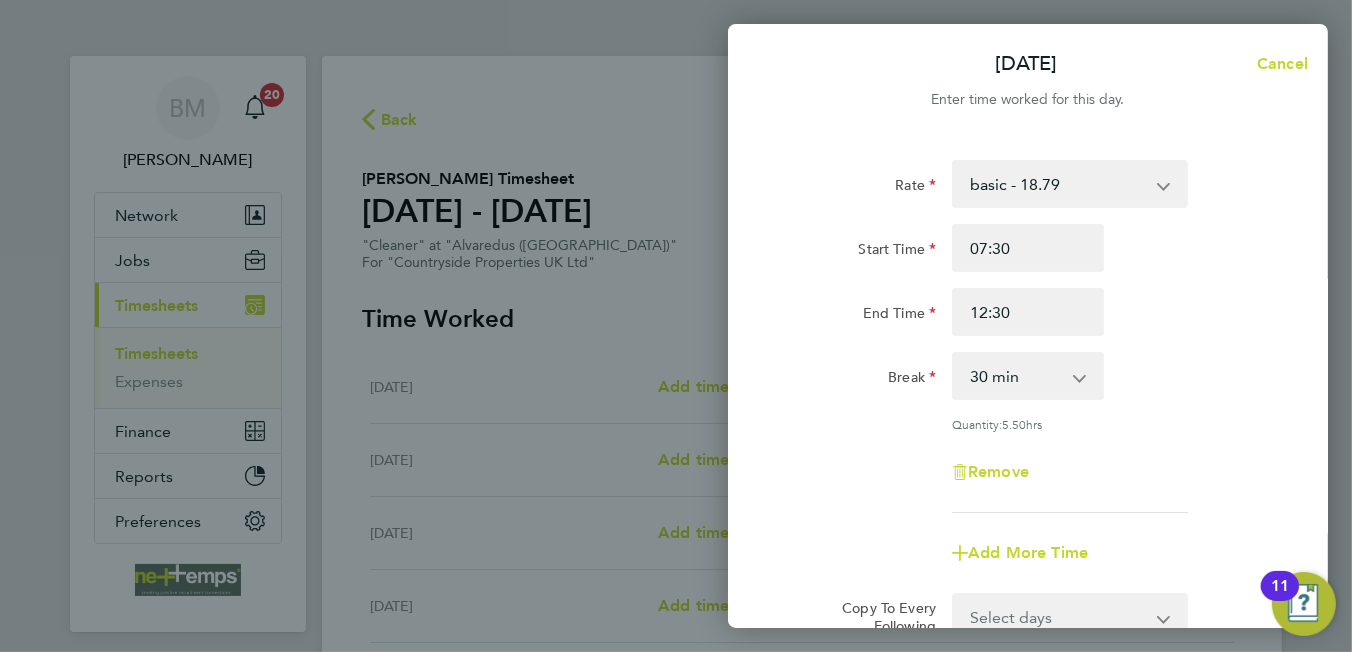click on "Rate  basic - 18.79
Start Time 07:30 End Time 12:30 Break  0 min   15 min   30 min   45 min   60 min   75 min   90 min
Quantity:  5.50  hrs
Remove" 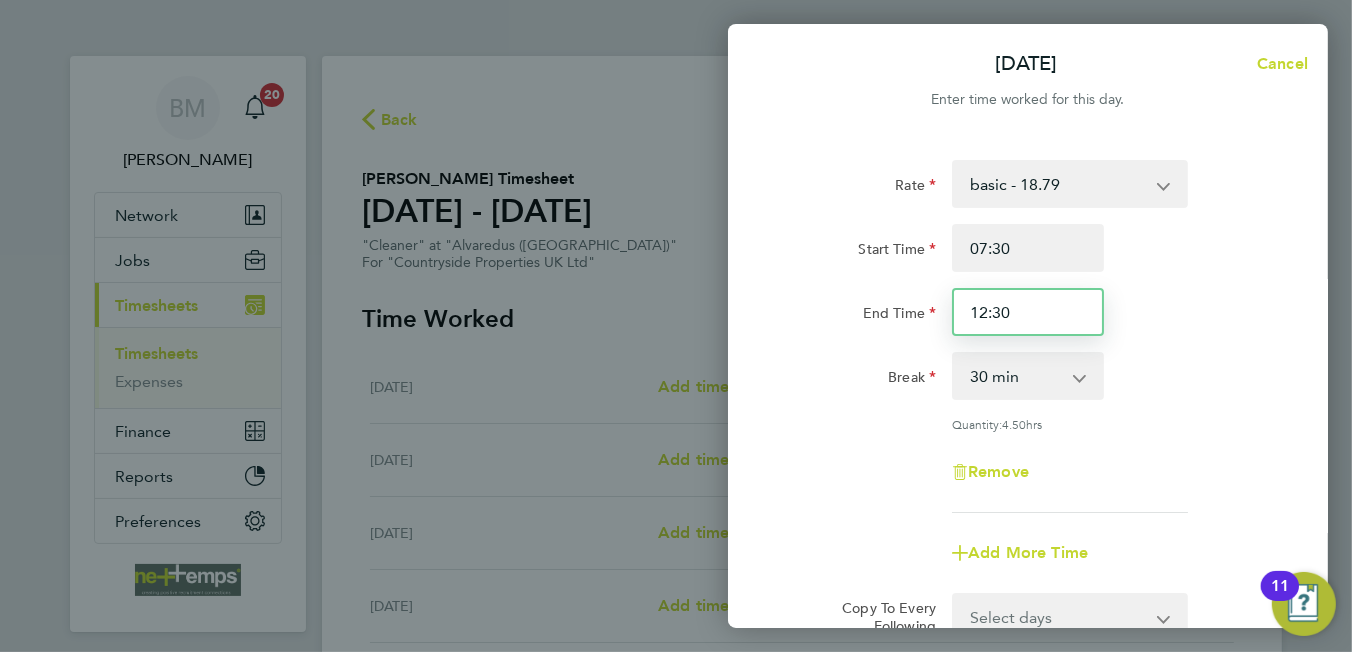 drag, startPoint x: 1026, startPoint y: 311, endPoint x: 881, endPoint y: 296, distance: 145.7738 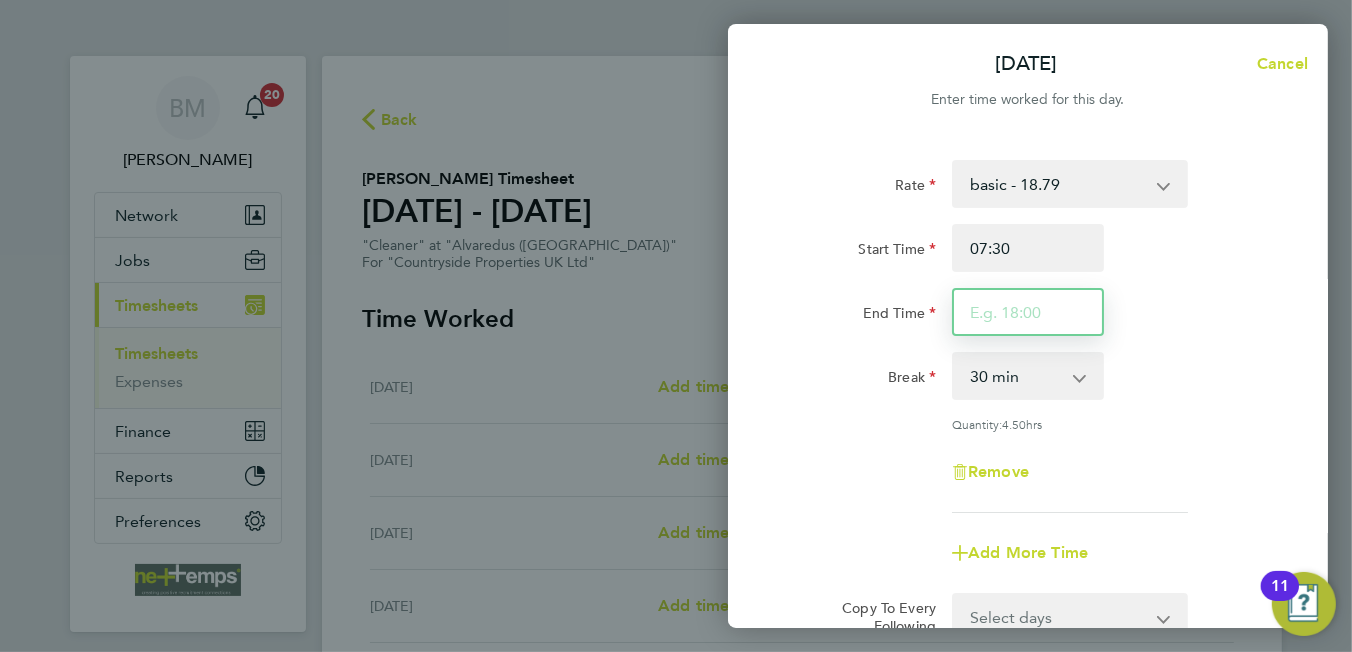 type 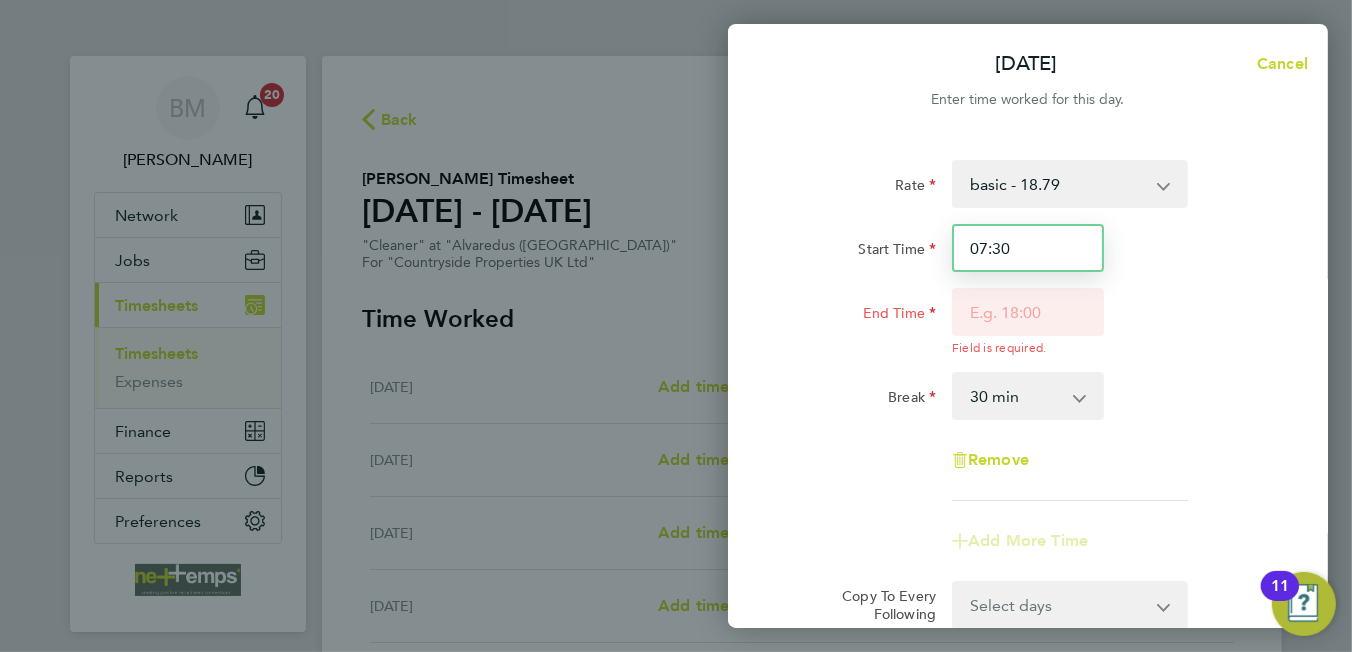 click on "Start Time 07:30" 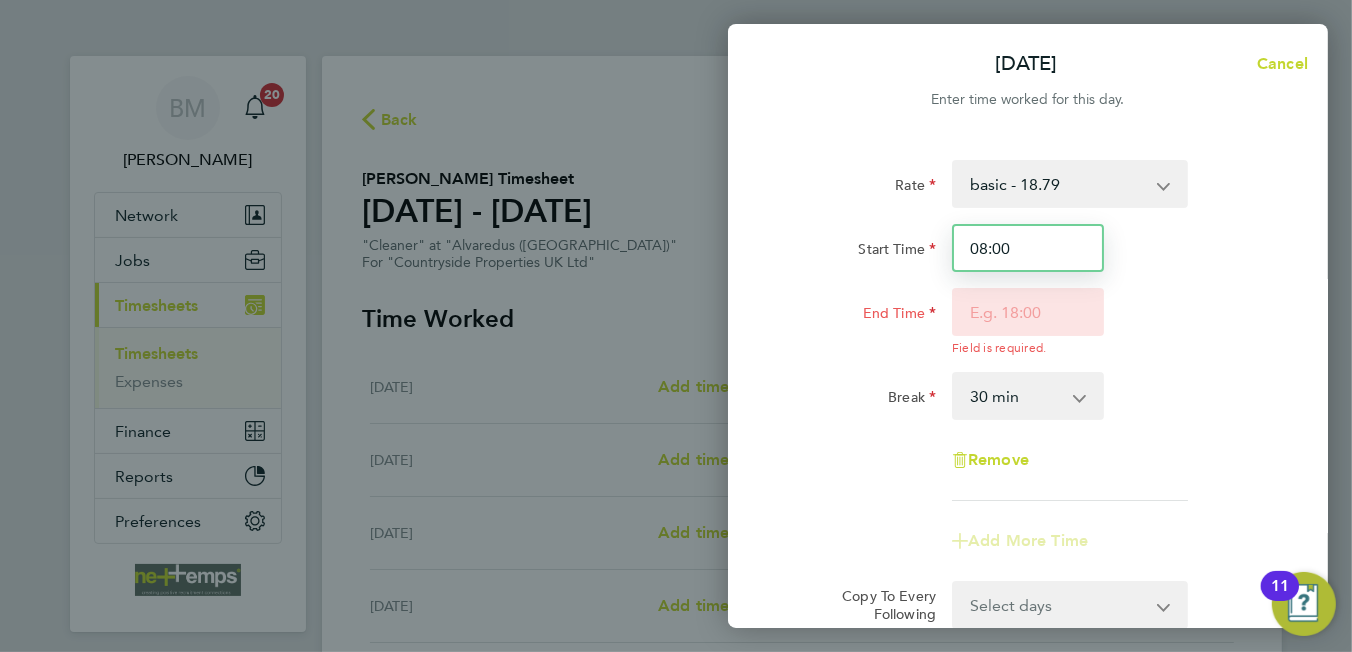 type on "08:00" 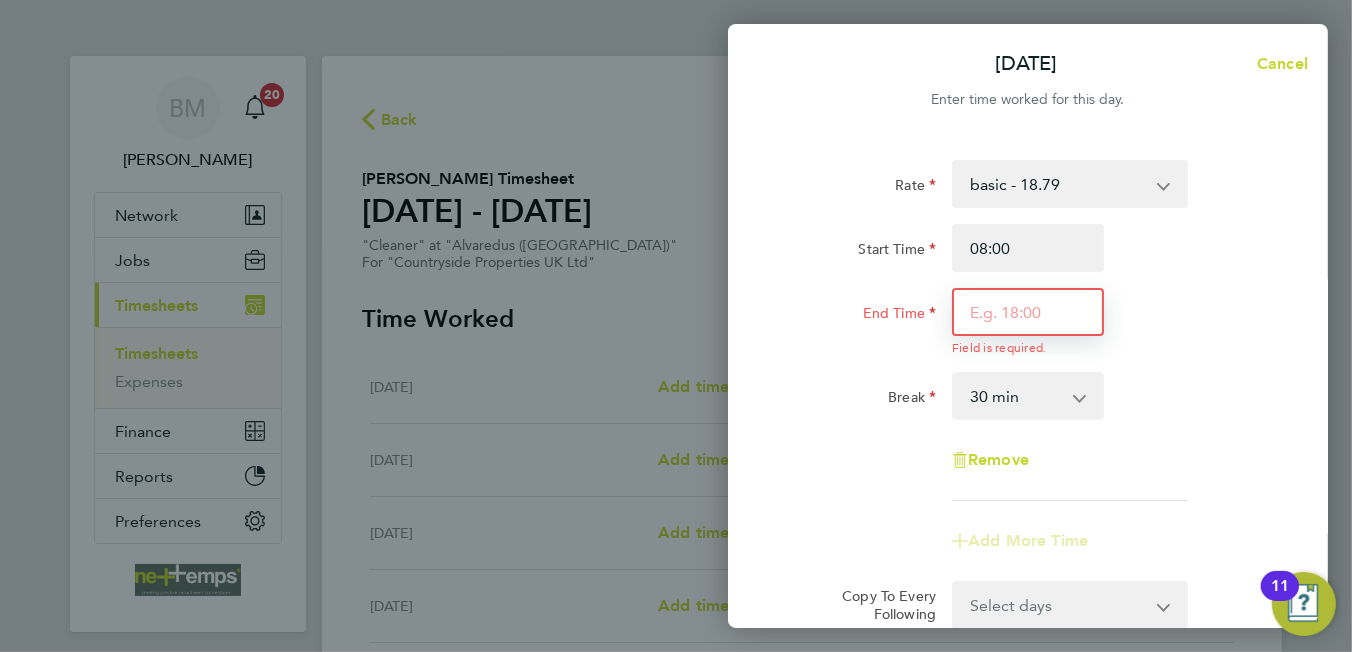 click on "End Time" at bounding box center [1028, 312] 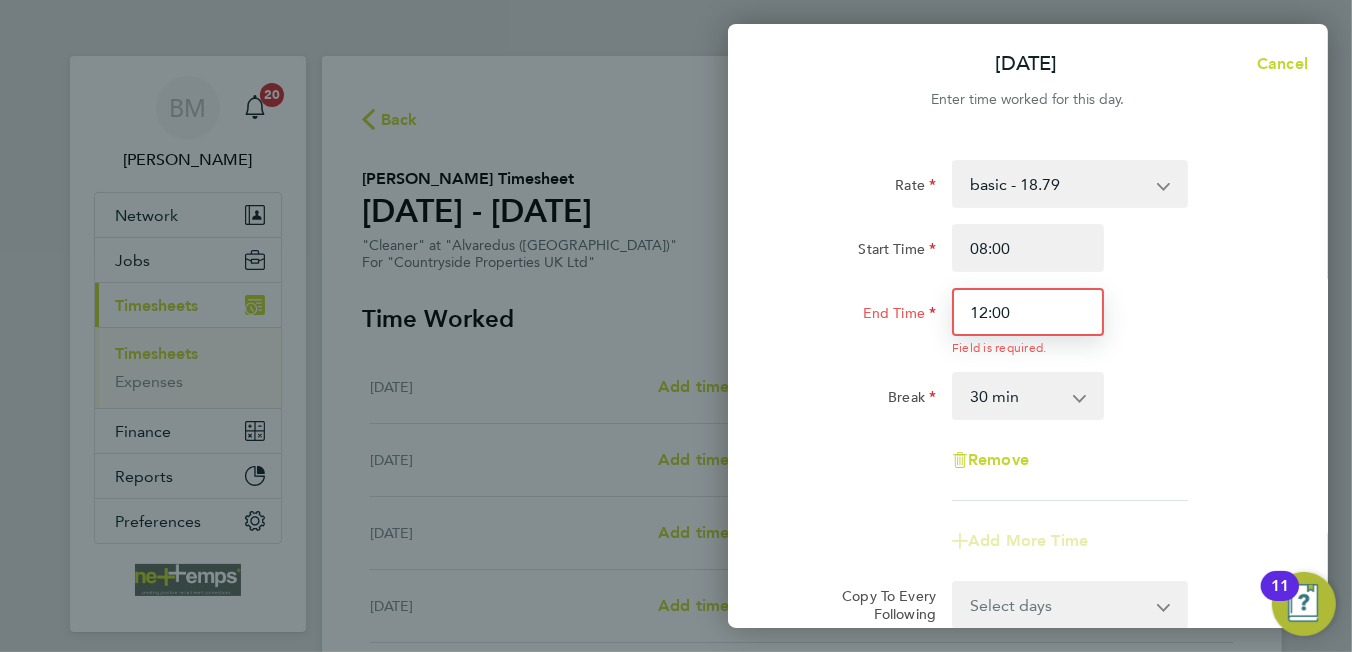 type on "12:00" 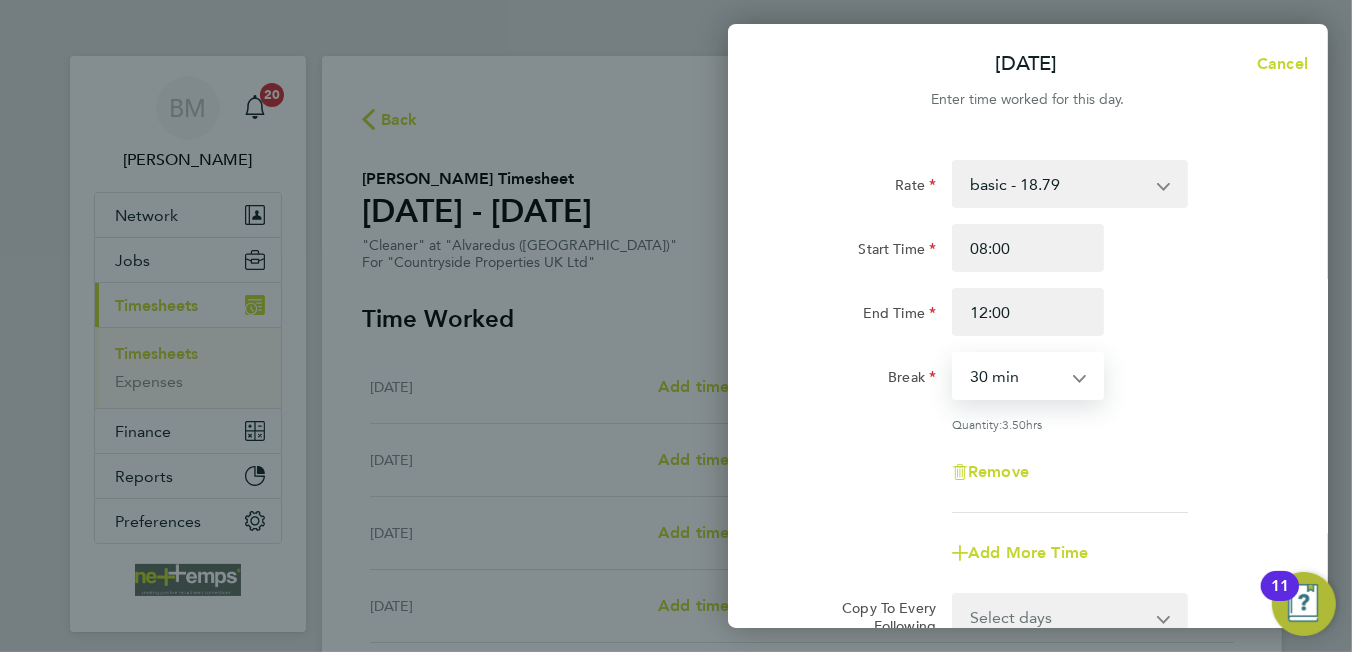 click on "0 min   15 min   30 min   45 min   60 min   75 min   90 min" at bounding box center [1016, 376] 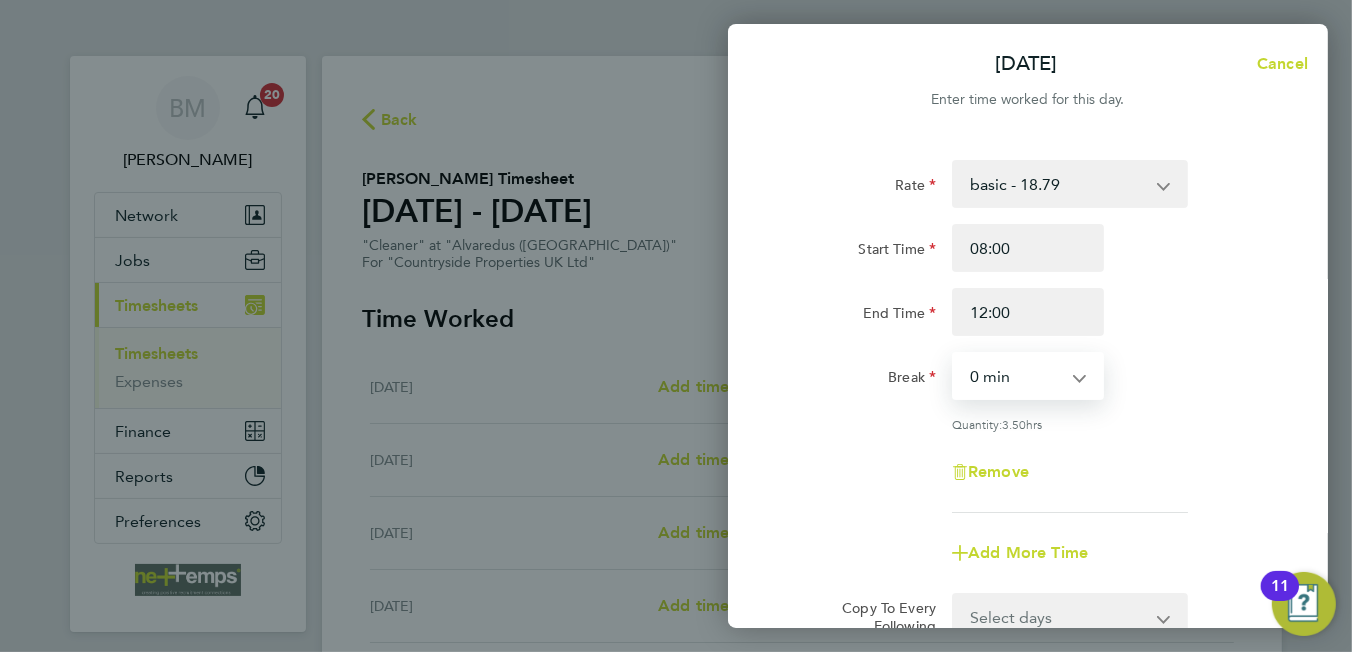click on "0 min   15 min   30 min   45 min   60 min   75 min   90 min" at bounding box center [1016, 376] 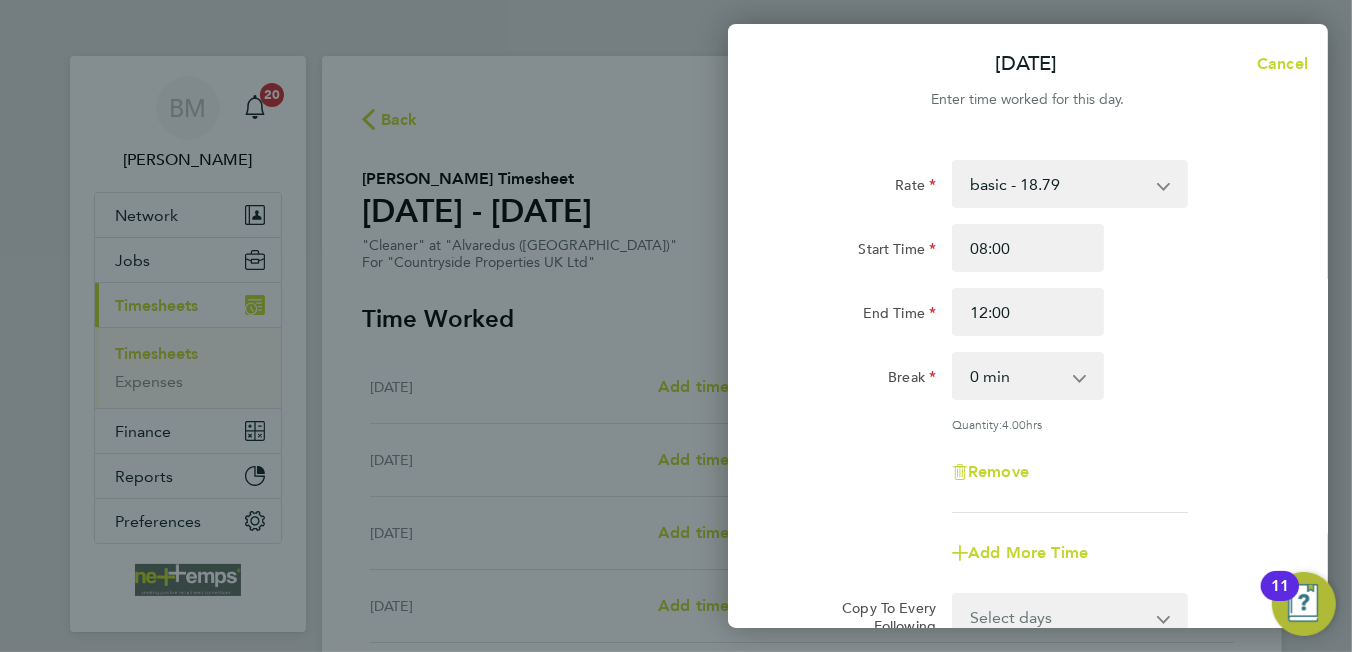 click on "Rate  basic - 18.79
Start Time 08:00 End Time 12:00 Break  0 min   15 min   30 min   45 min   60 min   75 min   90 min
Quantity:  4.00  hrs
Remove" 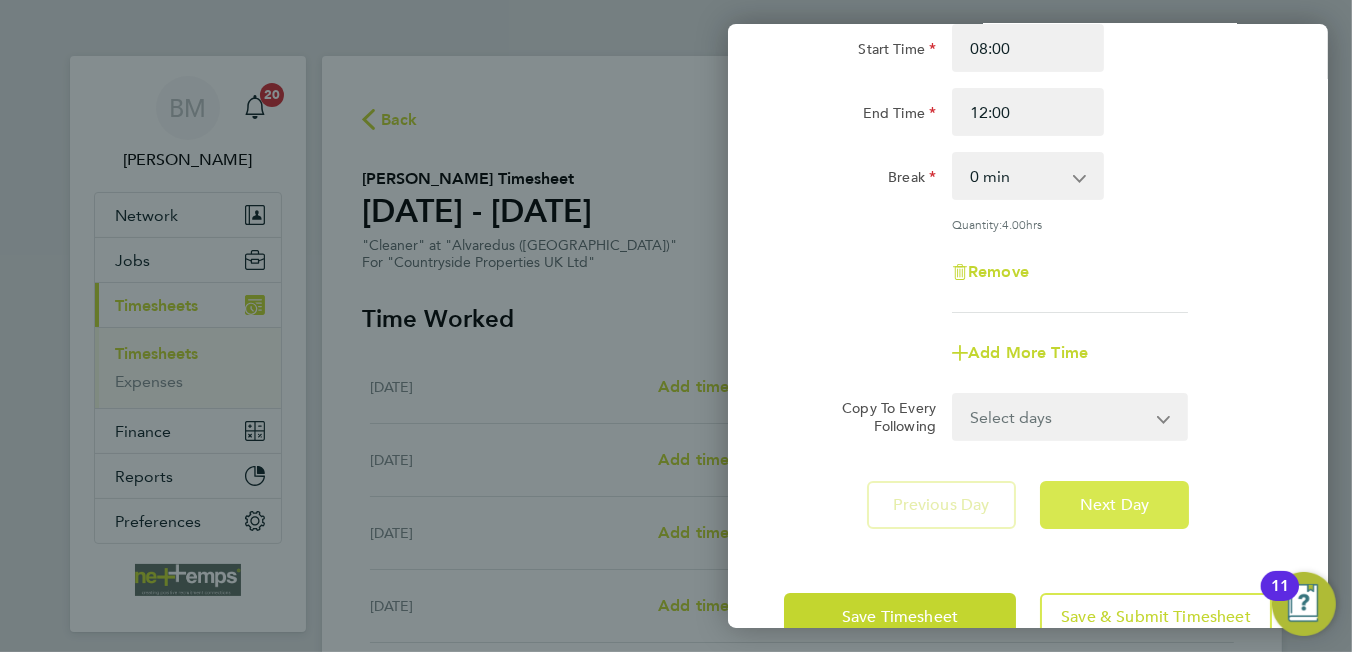 click on "Next Day" 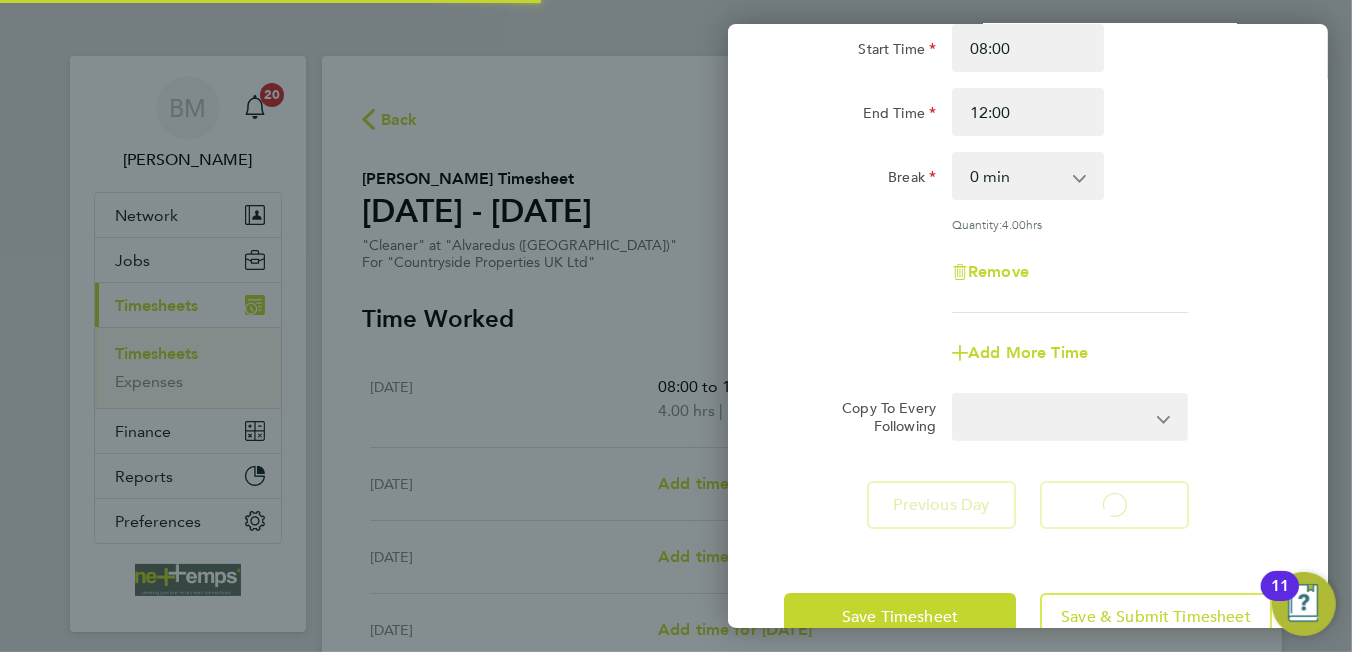 select on "30" 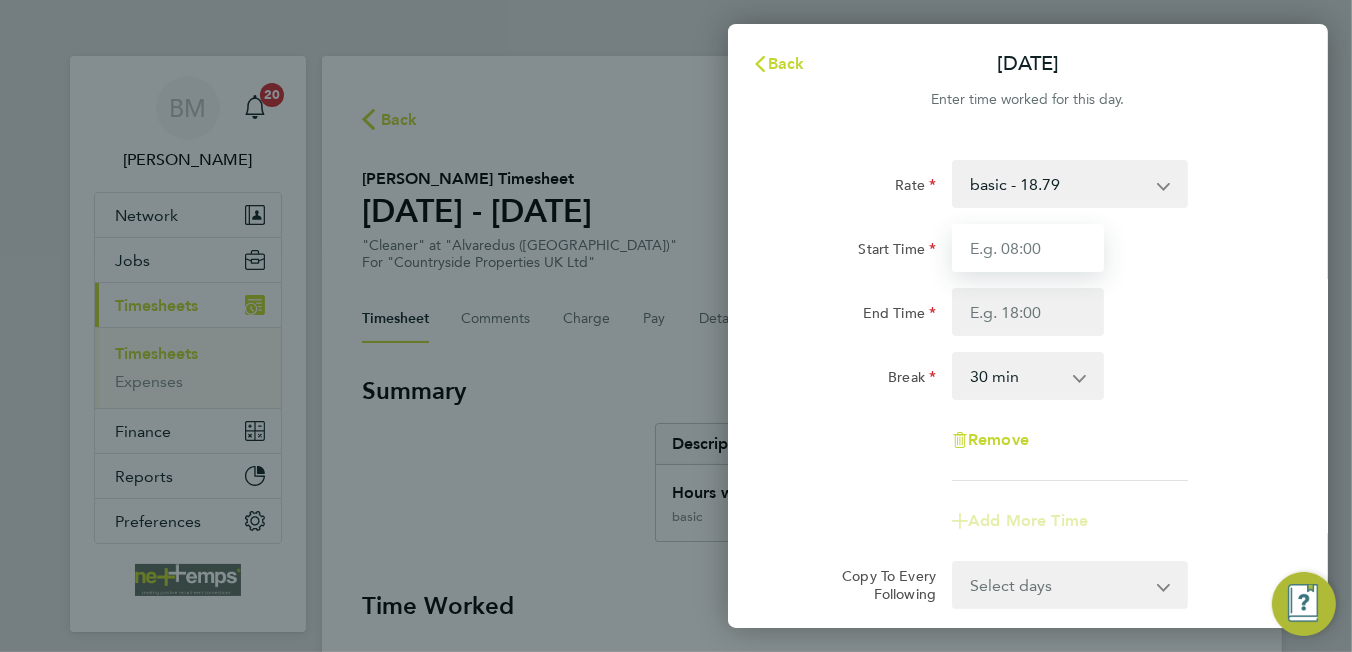 click on "Start Time" at bounding box center (1028, 248) 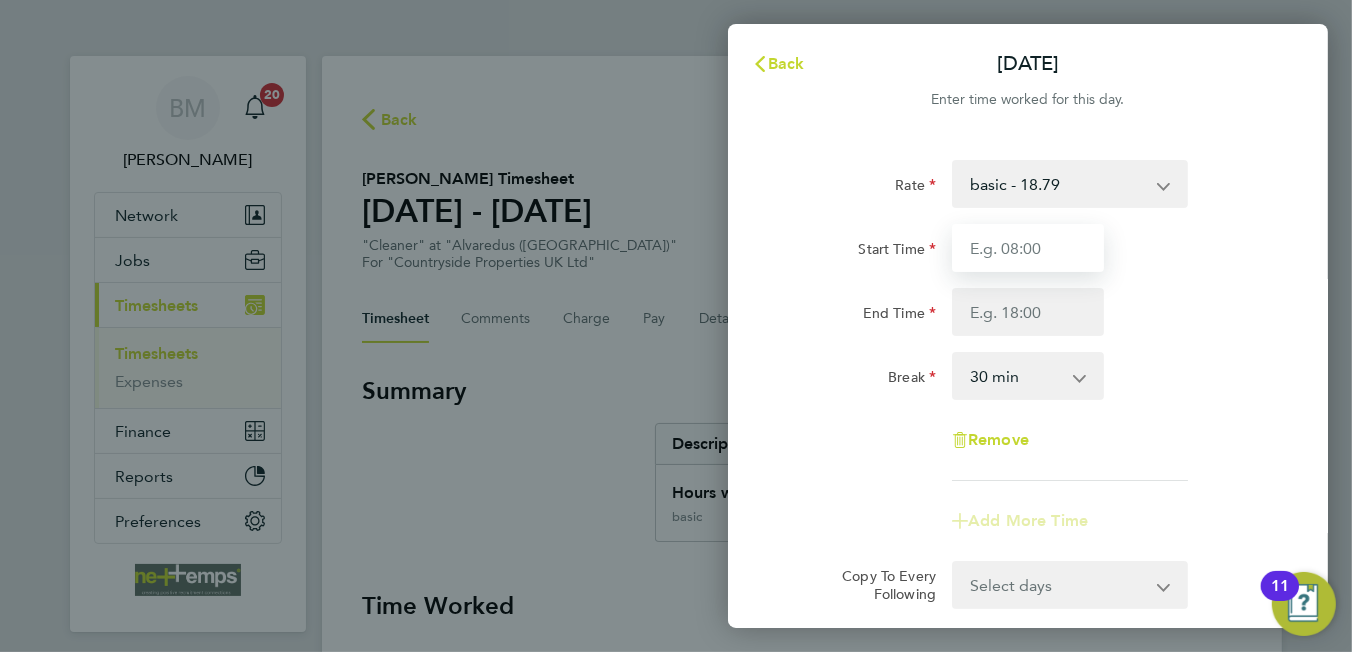 type on "08:00" 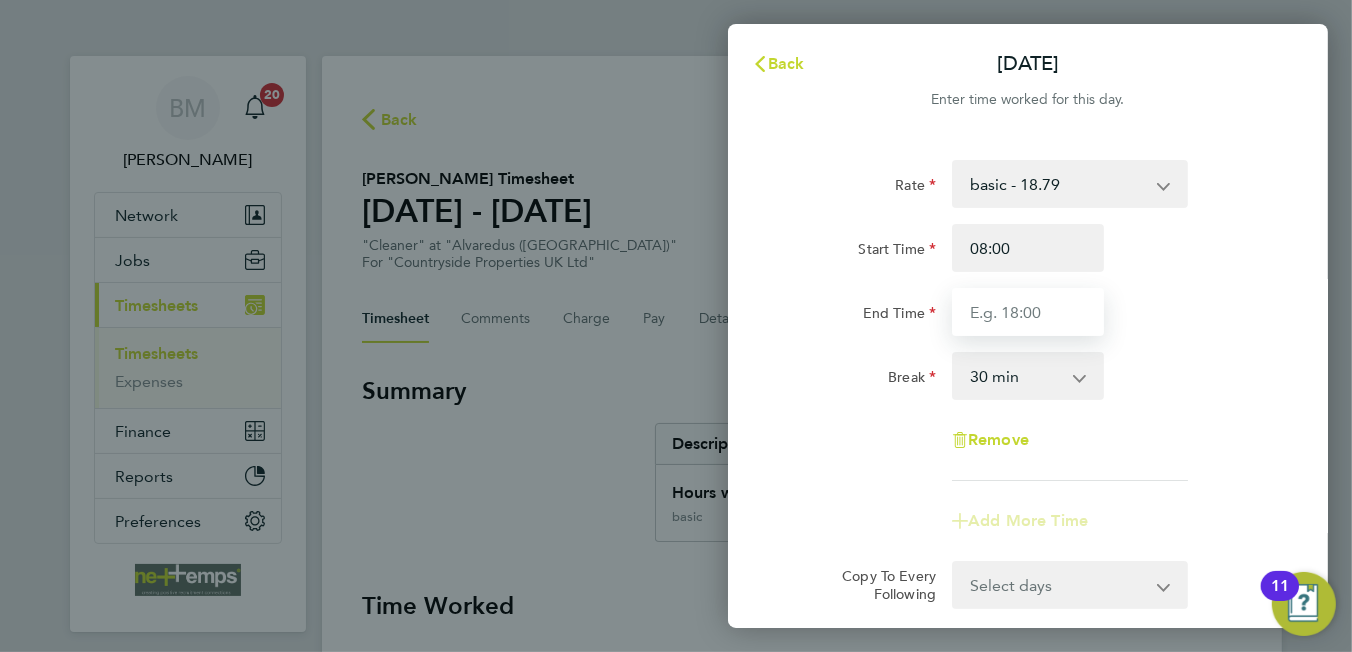 type on "12:00" 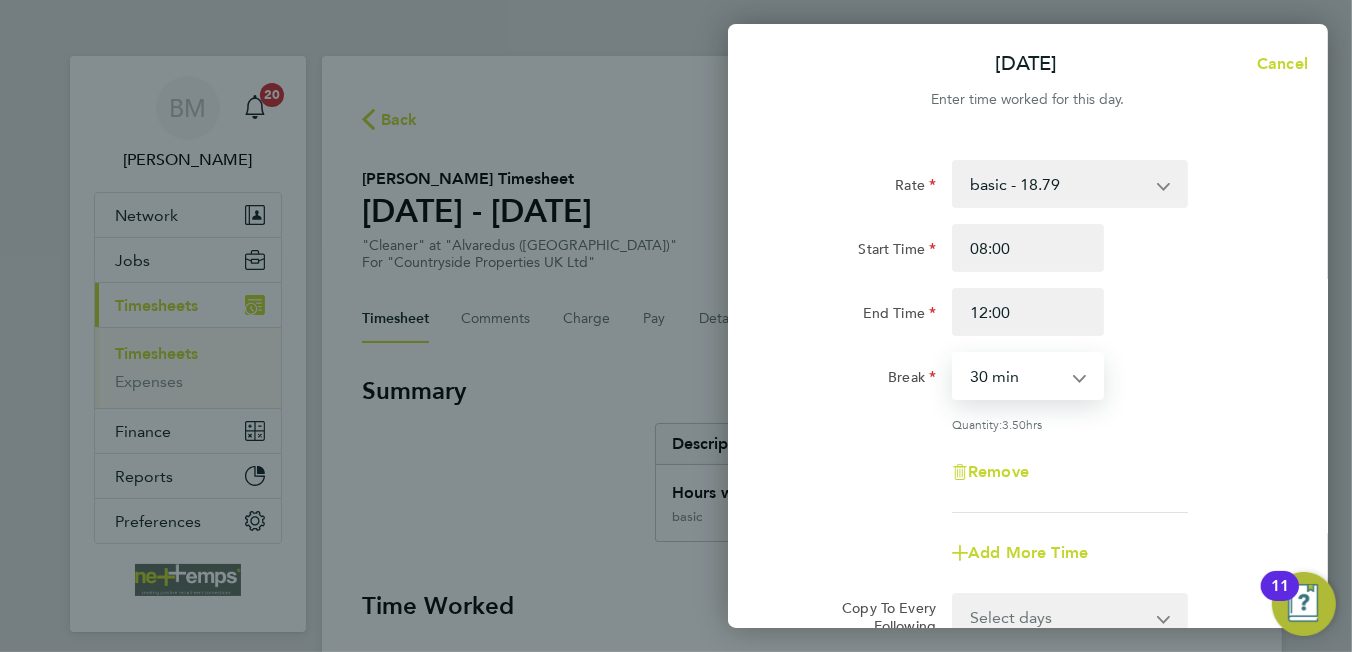 drag, startPoint x: 1044, startPoint y: 366, endPoint x: 1045, endPoint y: 376, distance: 10.049875 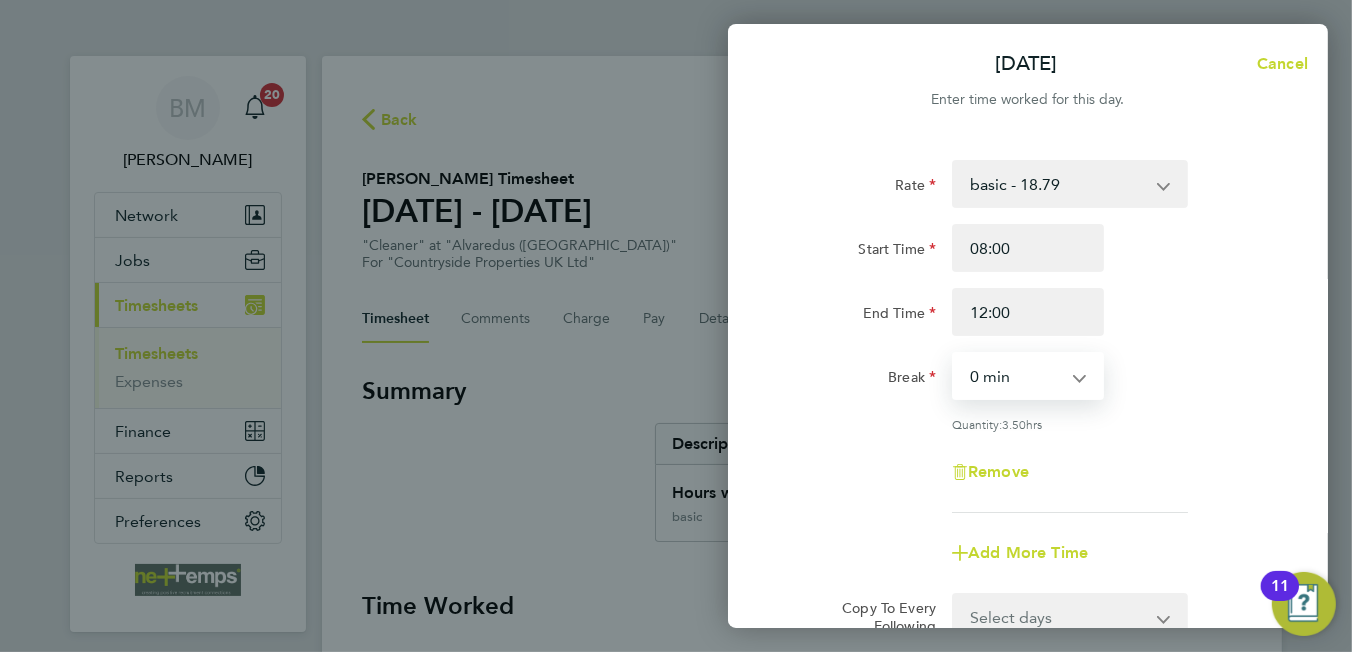 click on "0 min   15 min   30 min   45 min   60 min   75 min   90 min" at bounding box center [1016, 376] 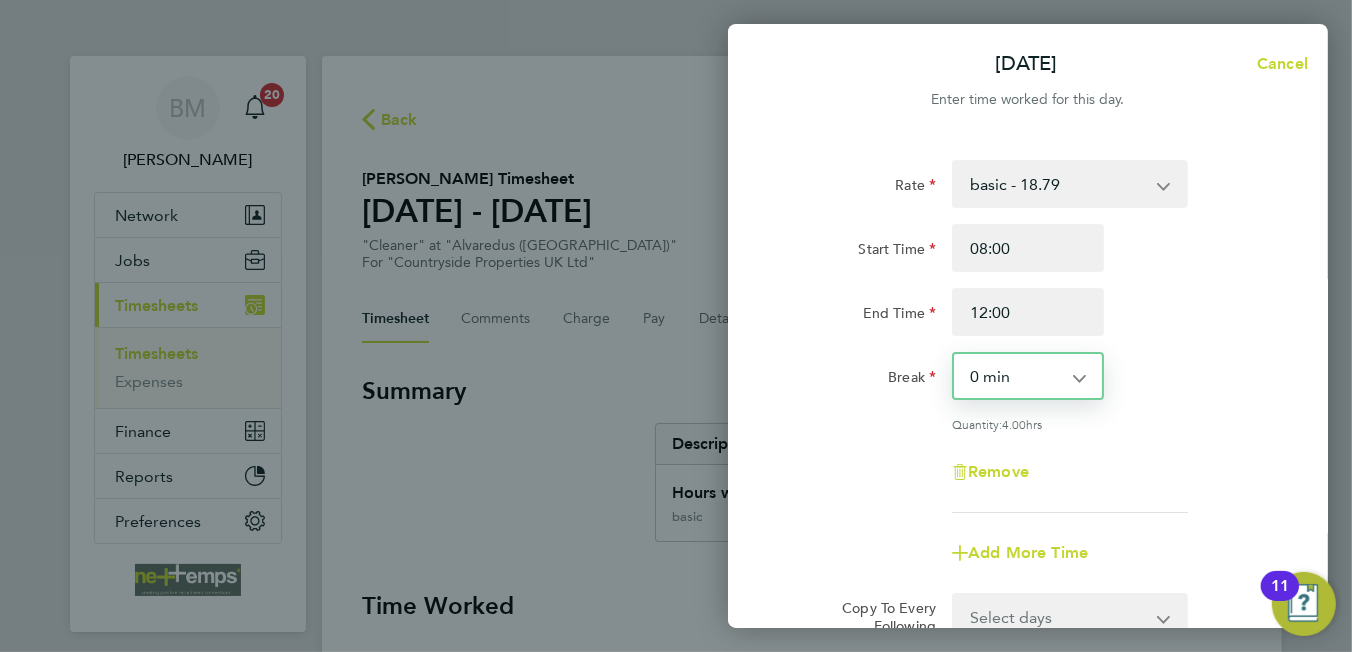 scroll, scrollTop: 200, scrollLeft: 0, axis: vertical 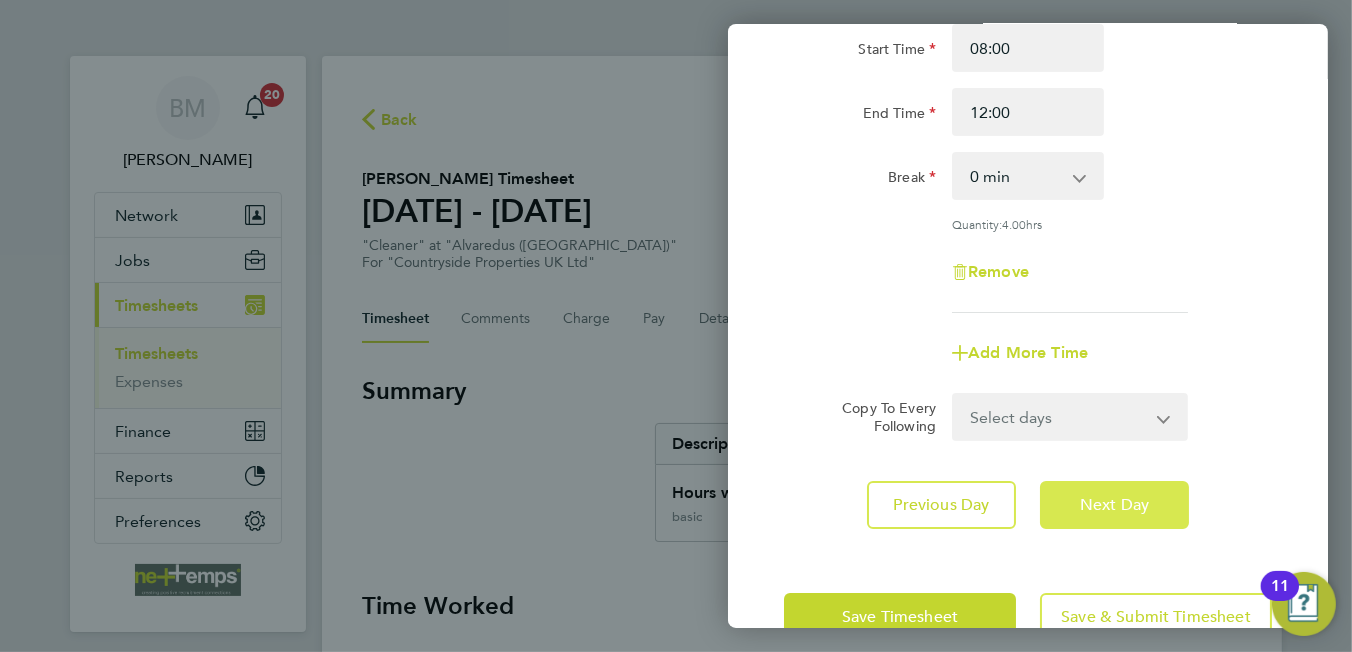 click on "Next Day" 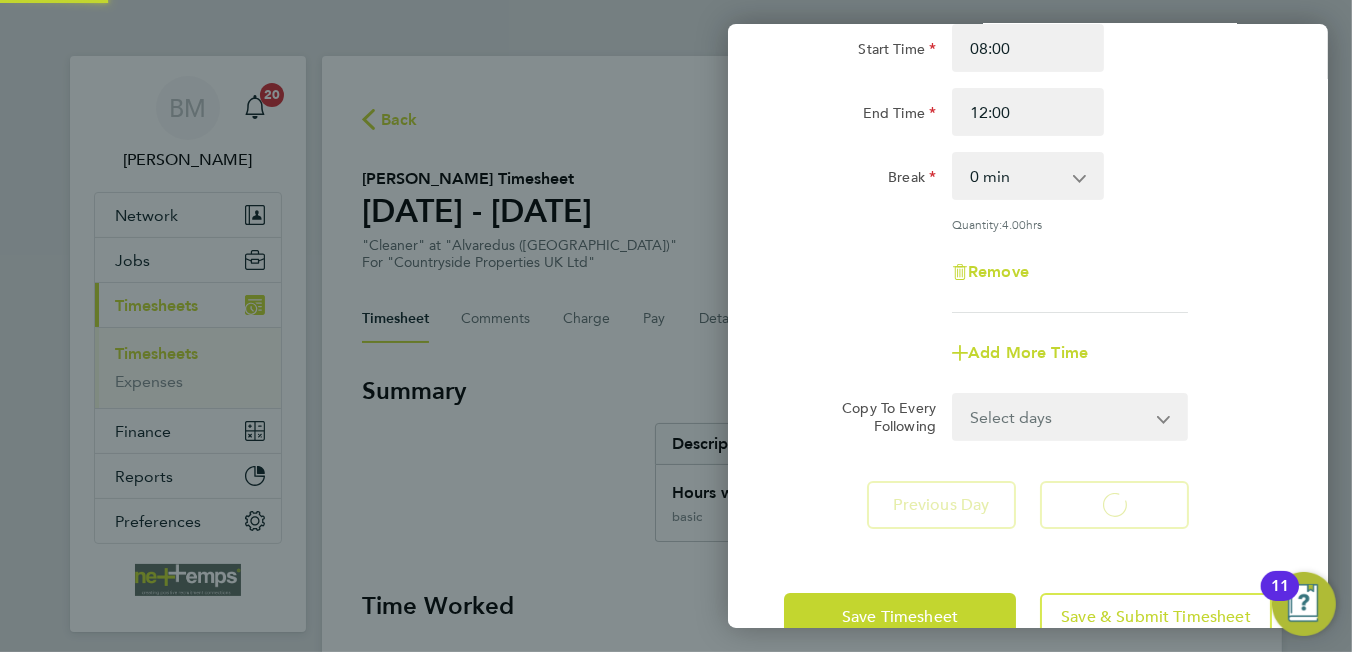select on "30" 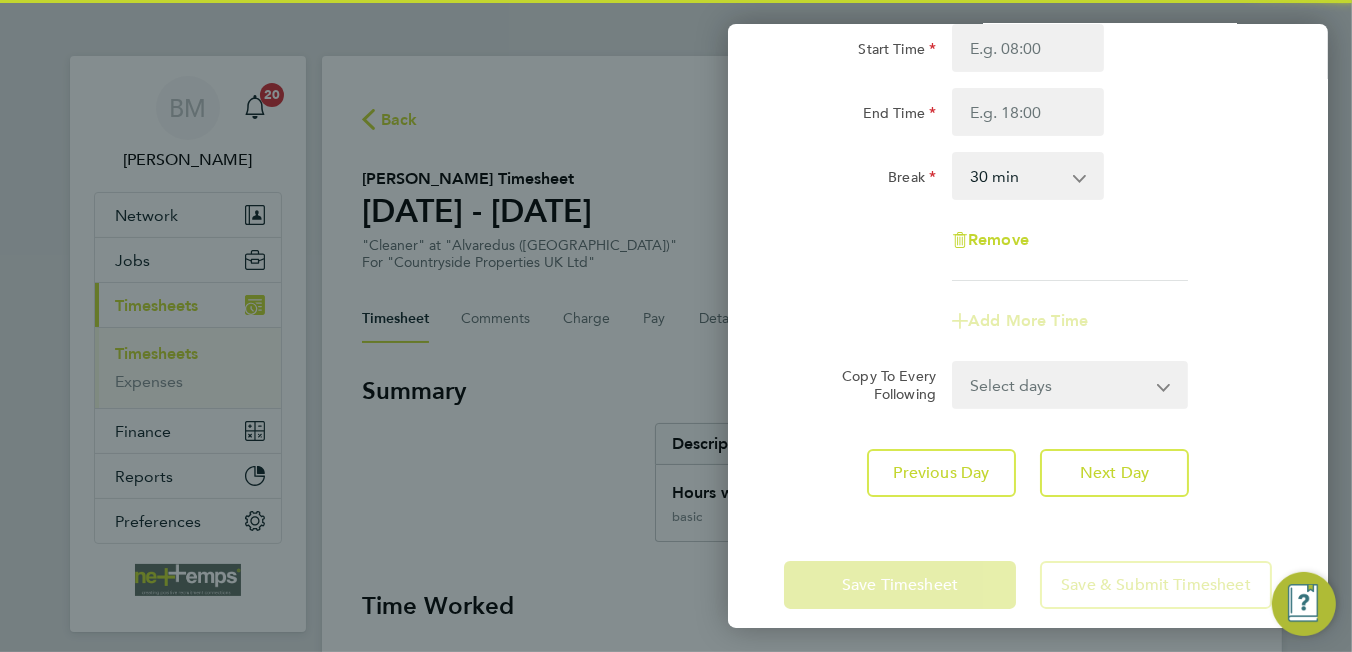 scroll, scrollTop: 0, scrollLeft: 0, axis: both 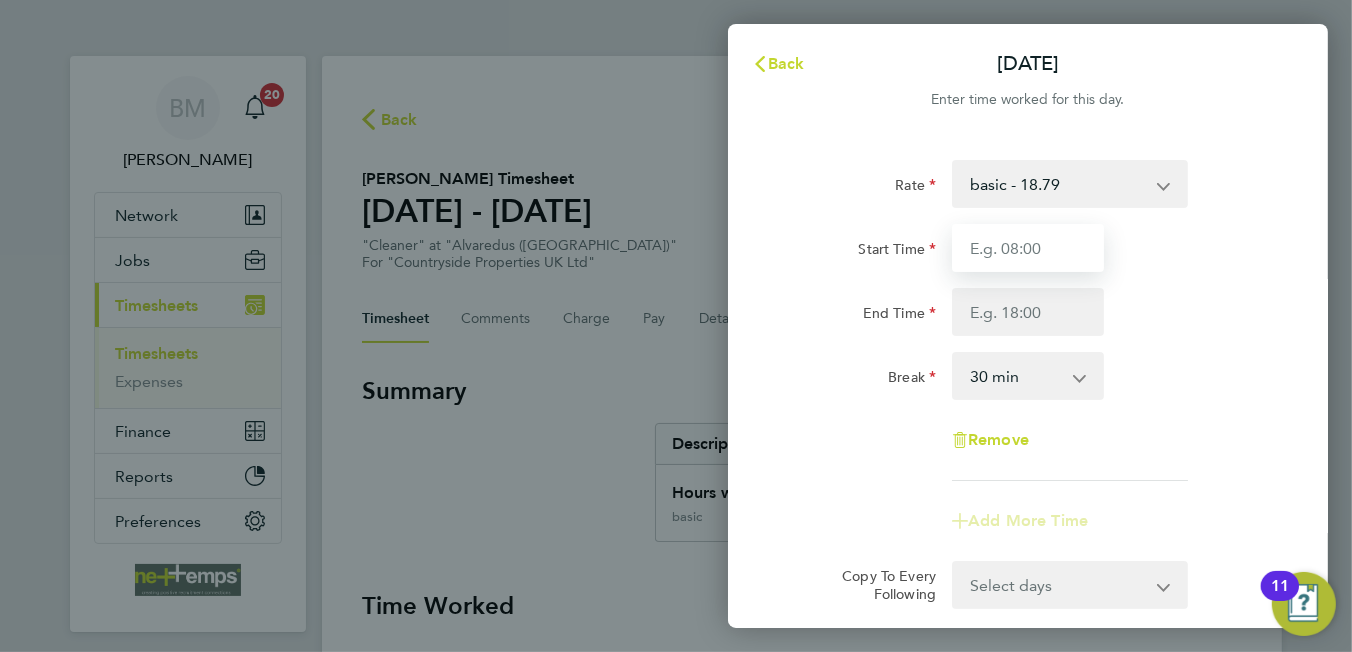 click on "Start Time" at bounding box center (1028, 248) 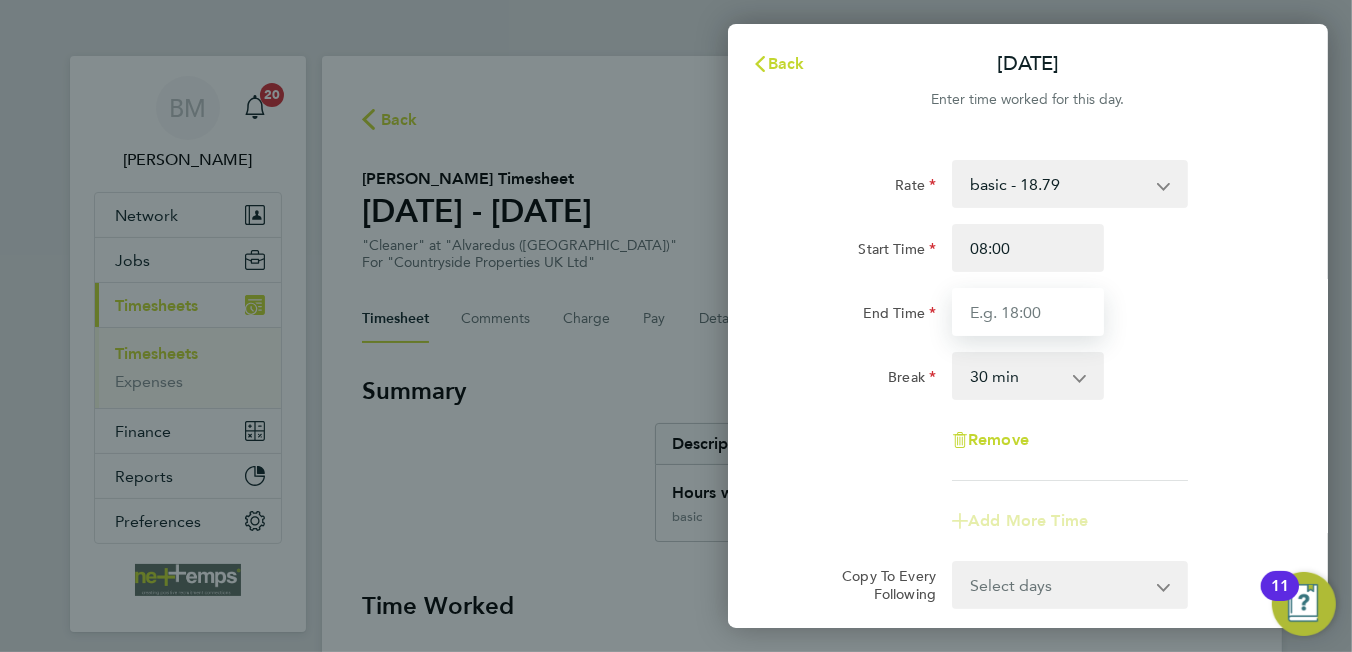 type on "12:00" 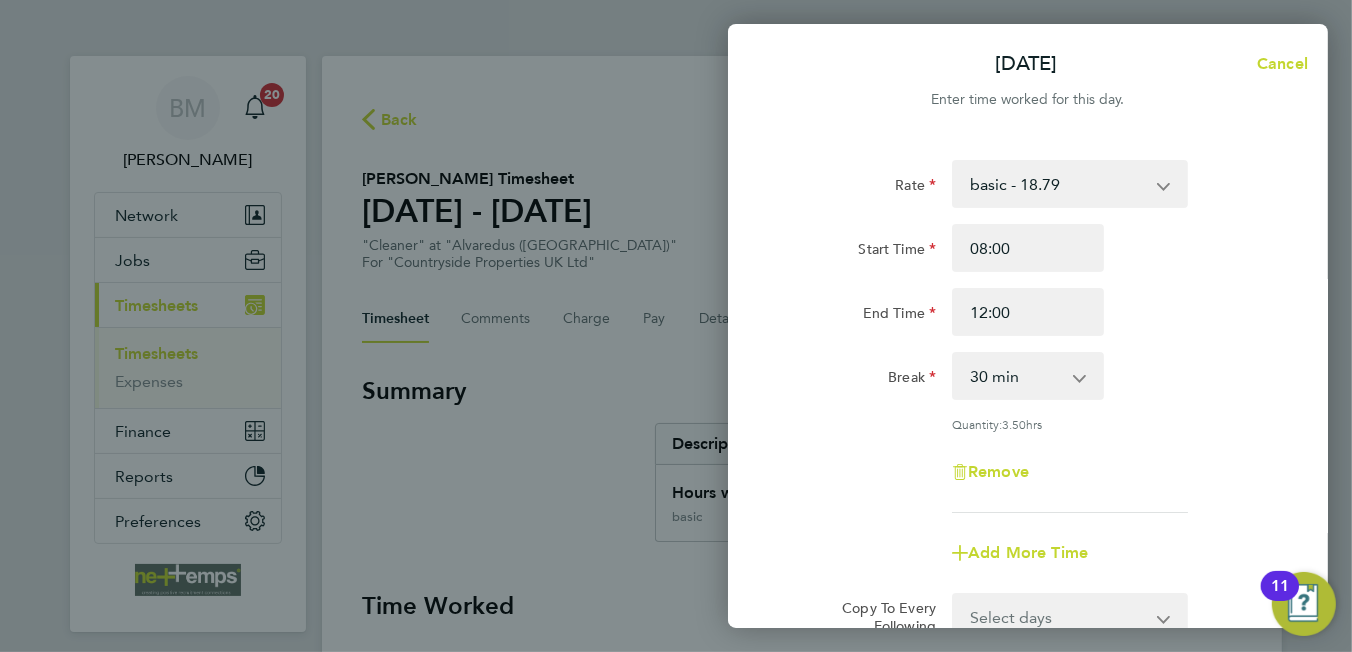 click on "0 min   15 min   30 min   45 min   60 min   75 min   90 min" at bounding box center [1016, 376] 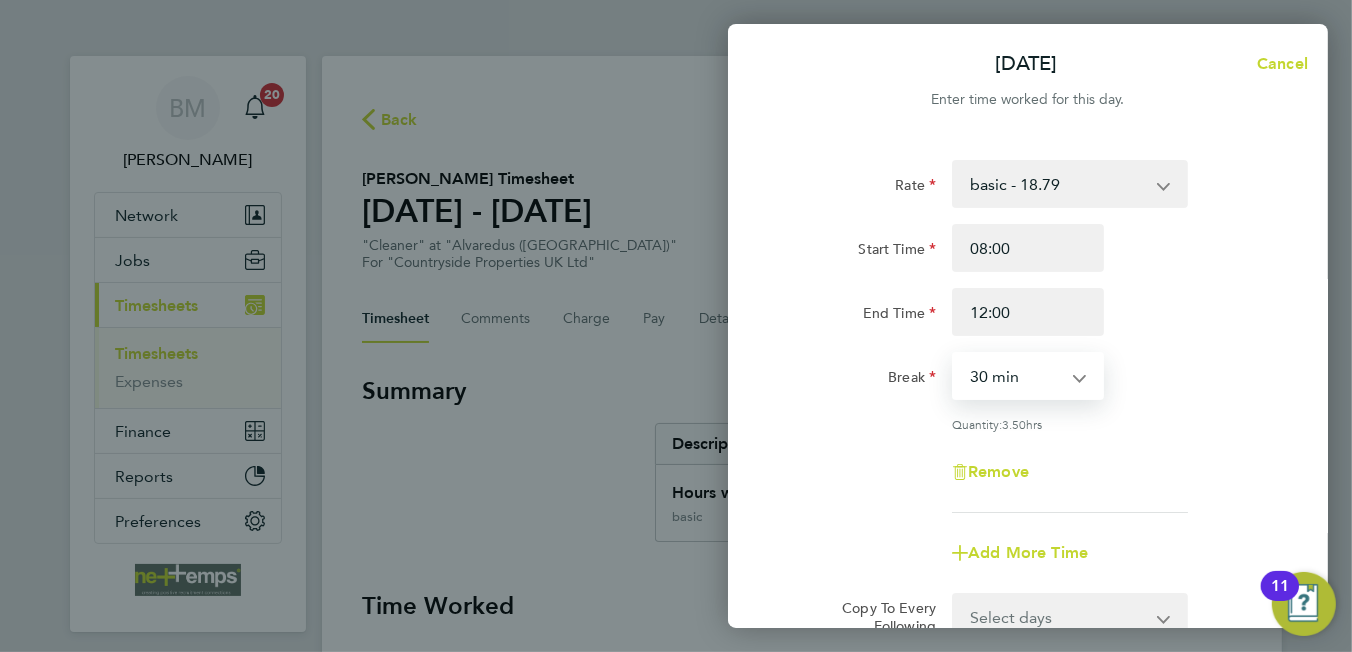 select on "0" 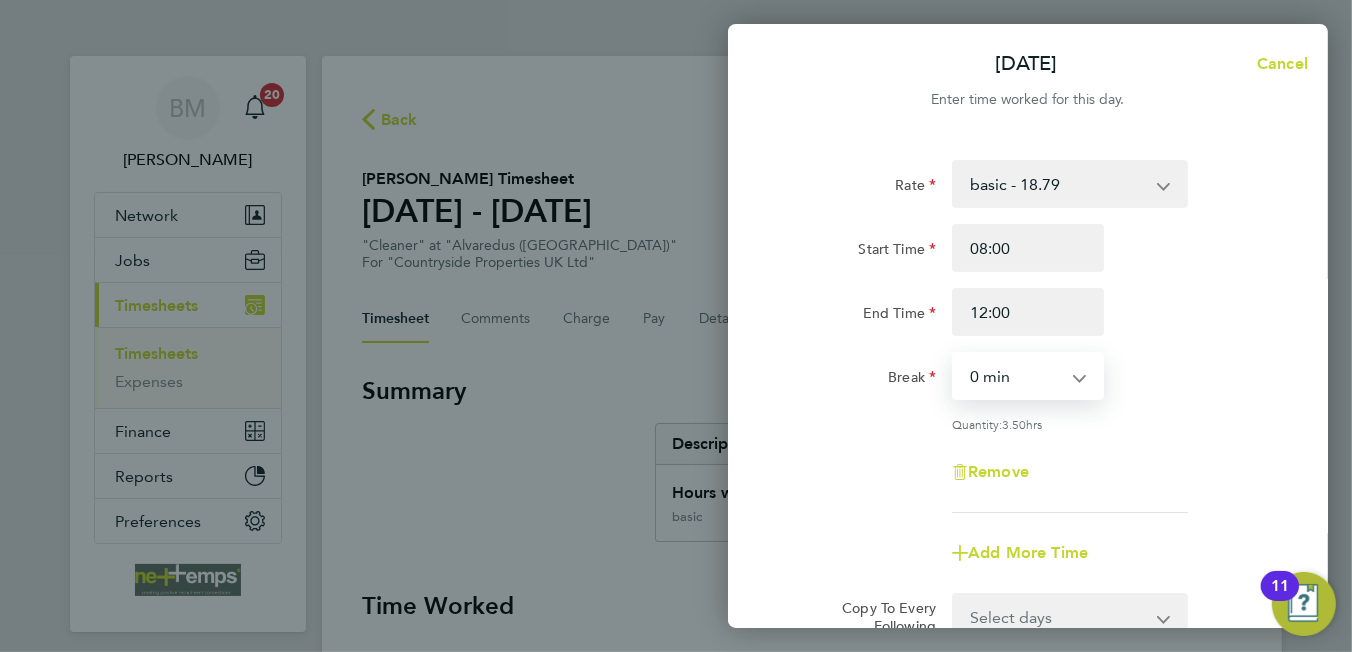 click on "0 min   15 min   30 min   45 min   60 min   75 min   90 min" at bounding box center [1016, 376] 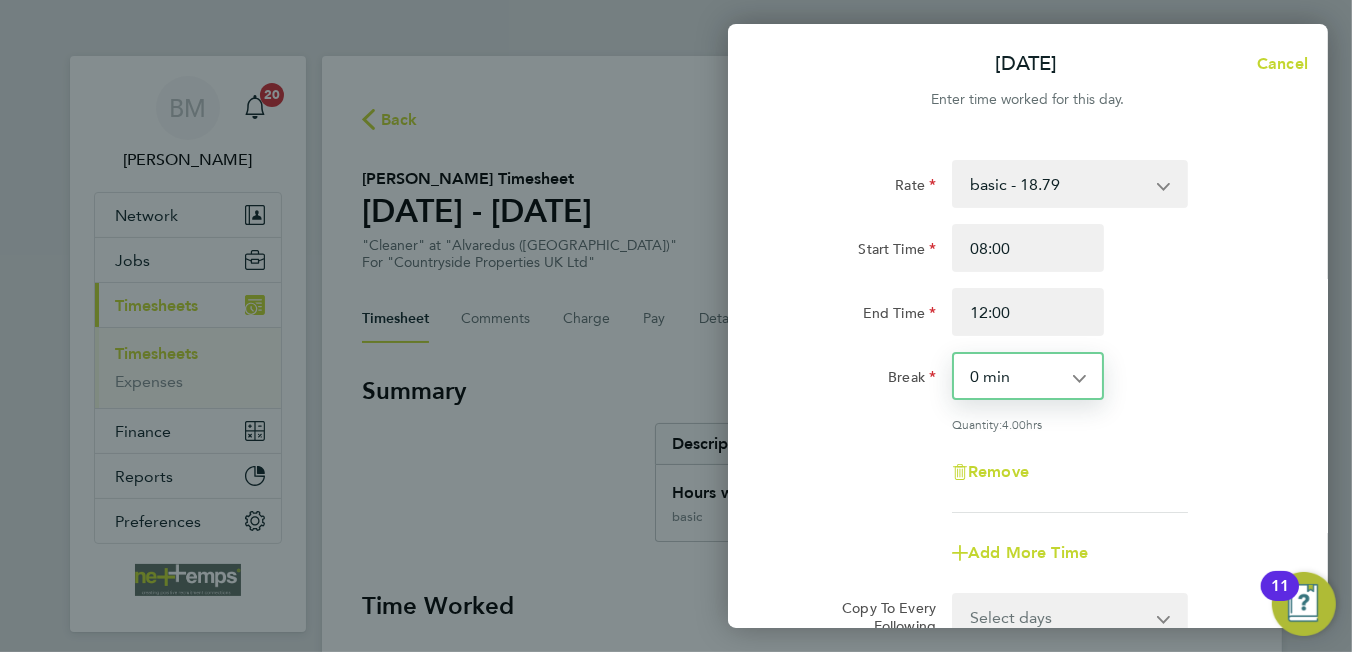 scroll, scrollTop: 99, scrollLeft: 0, axis: vertical 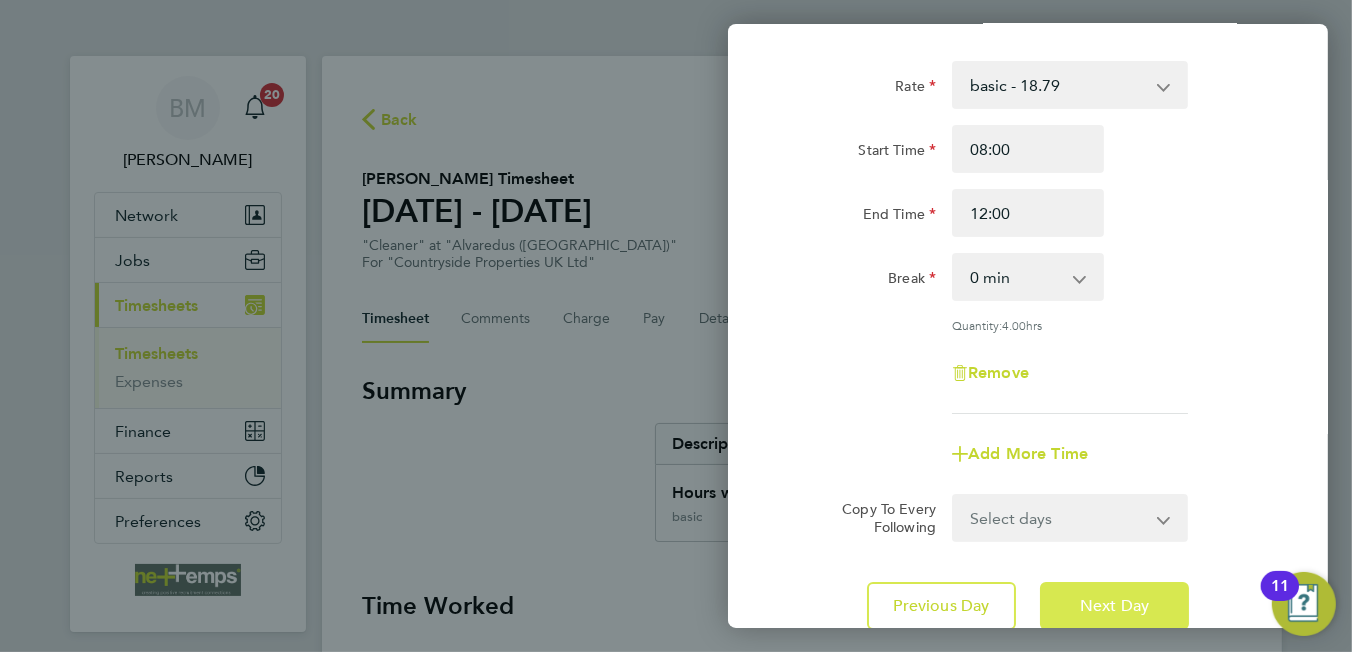 click on "Next Day" 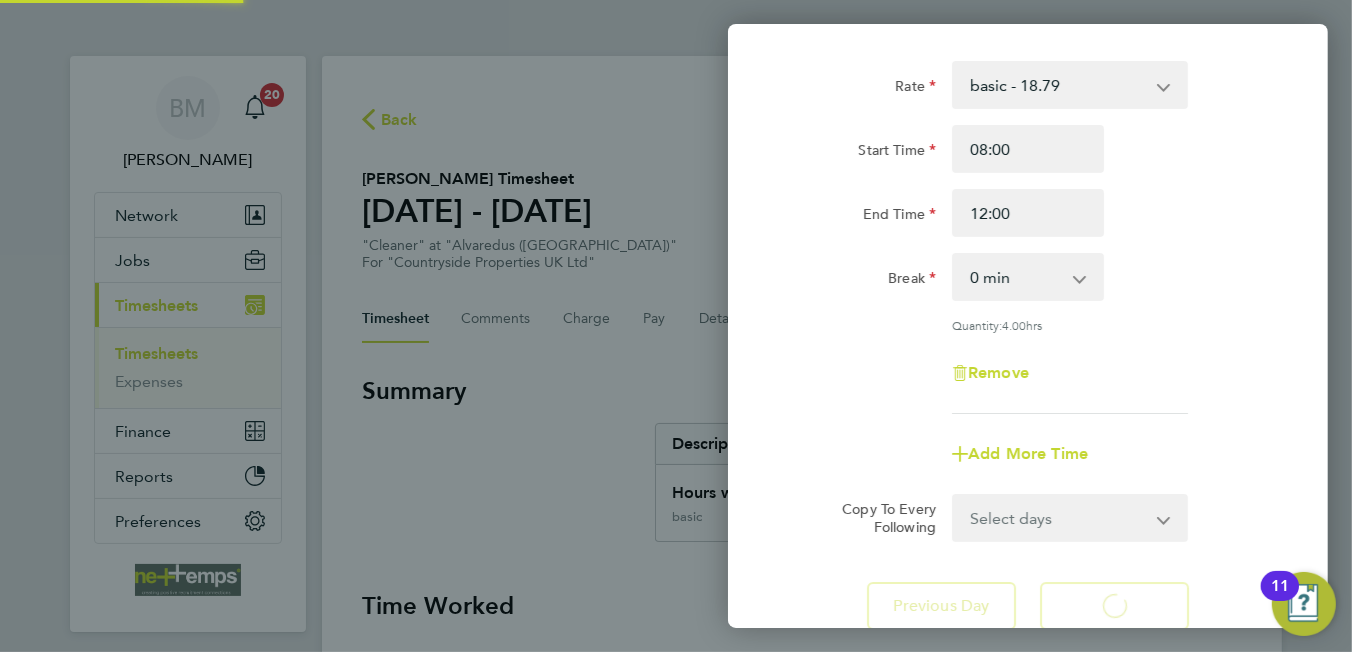 select on "30" 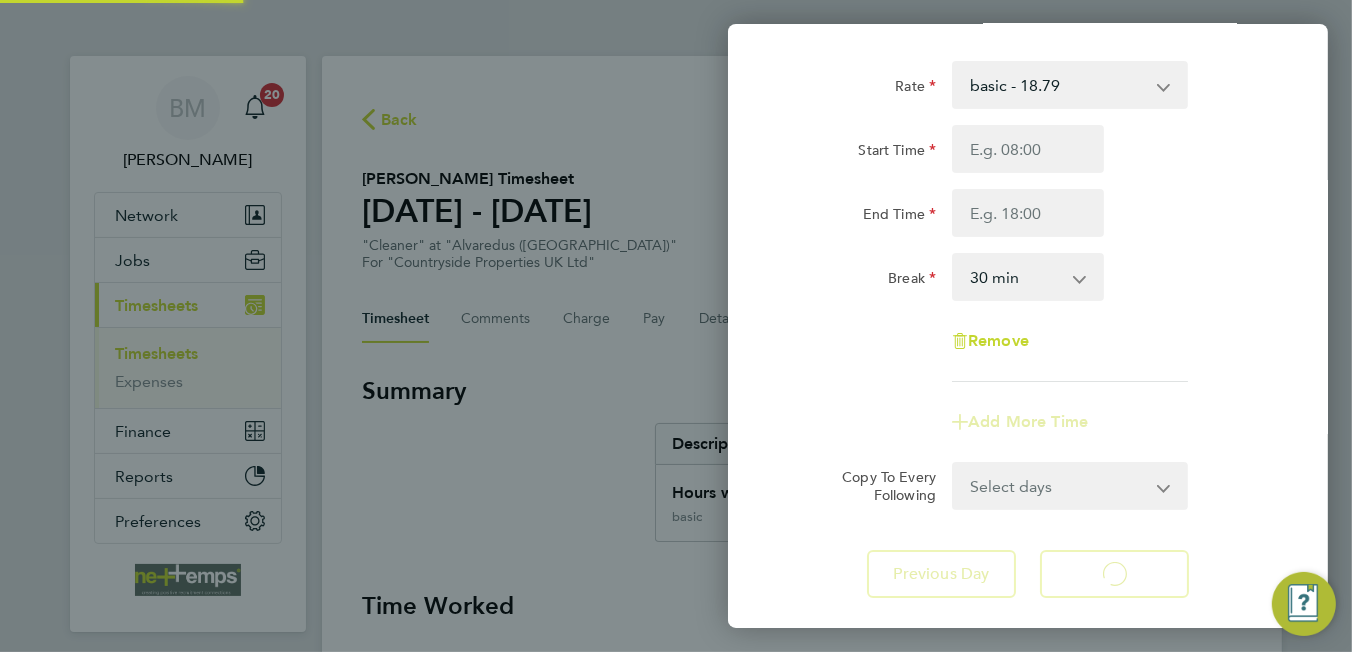 select on "30" 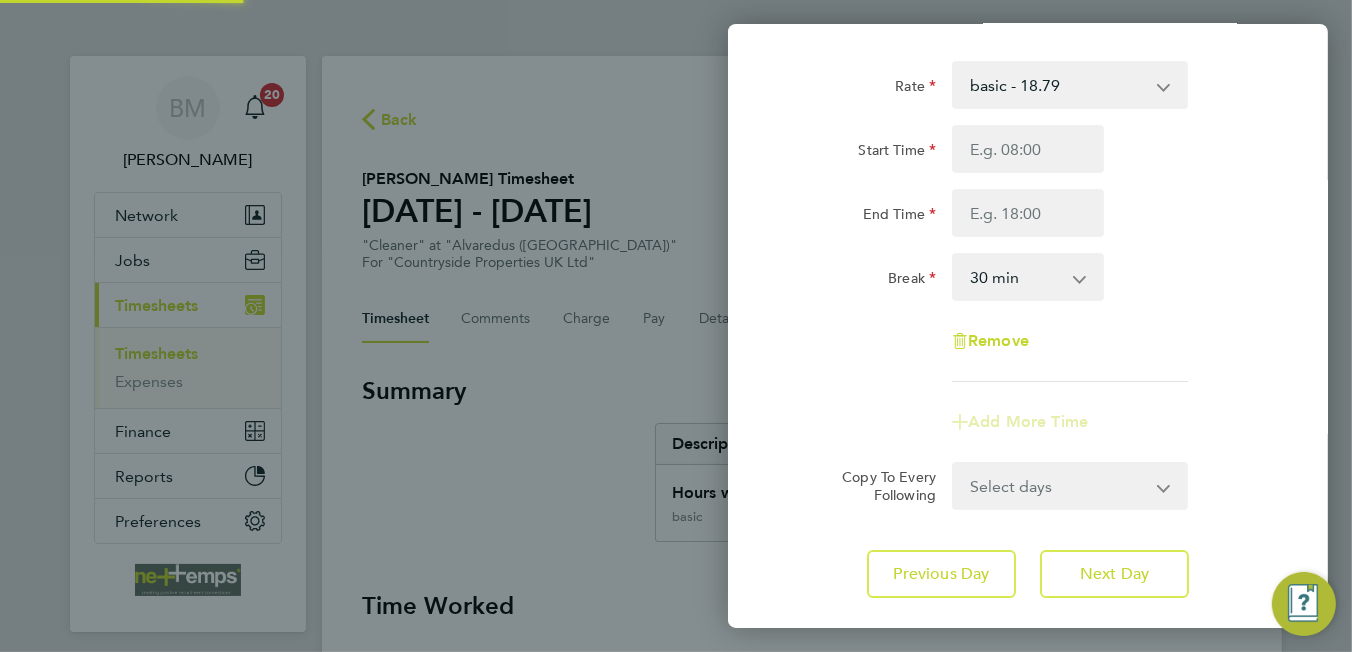 scroll, scrollTop: 0, scrollLeft: 0, axis: both 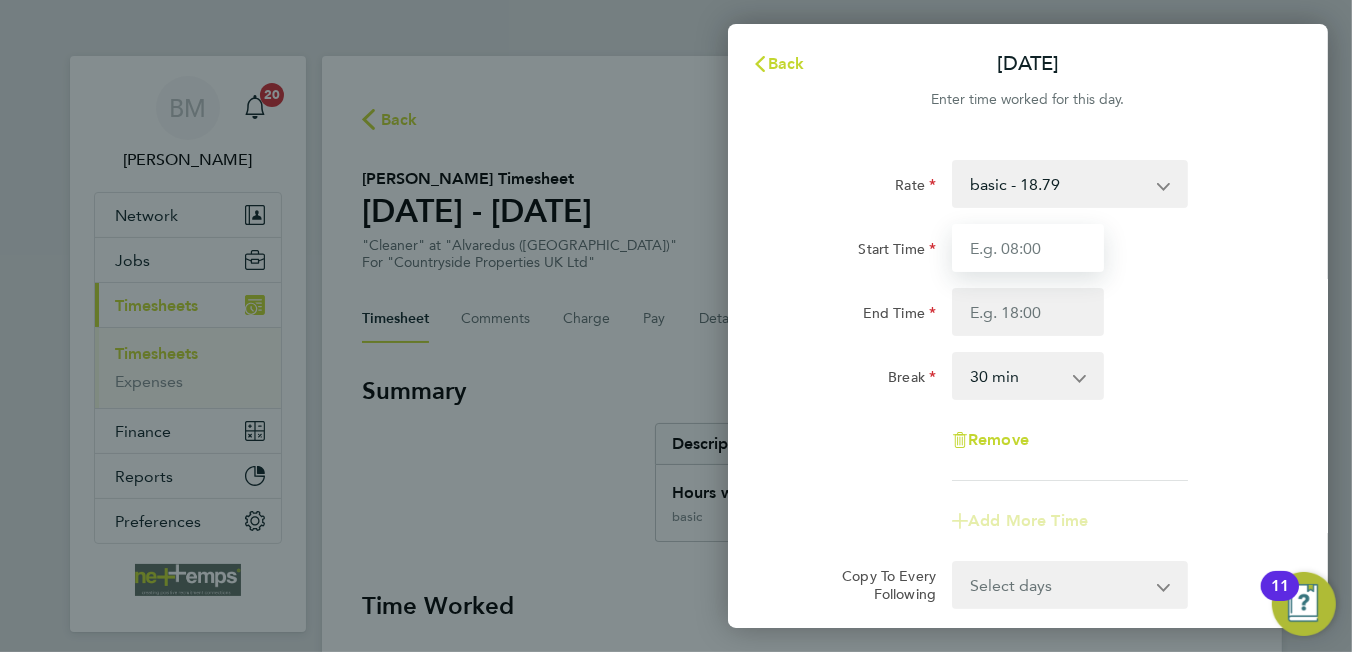 click on "Start Time" at bounding box center [1028, 248] 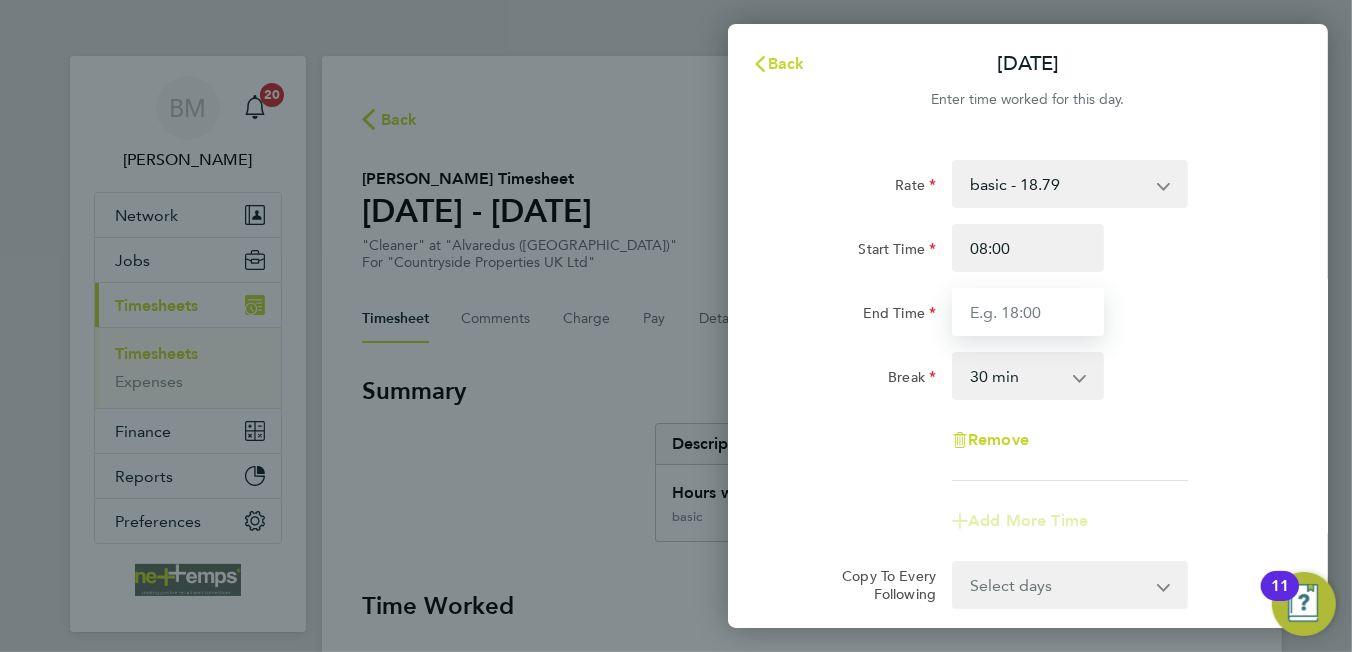 type on "12:00" 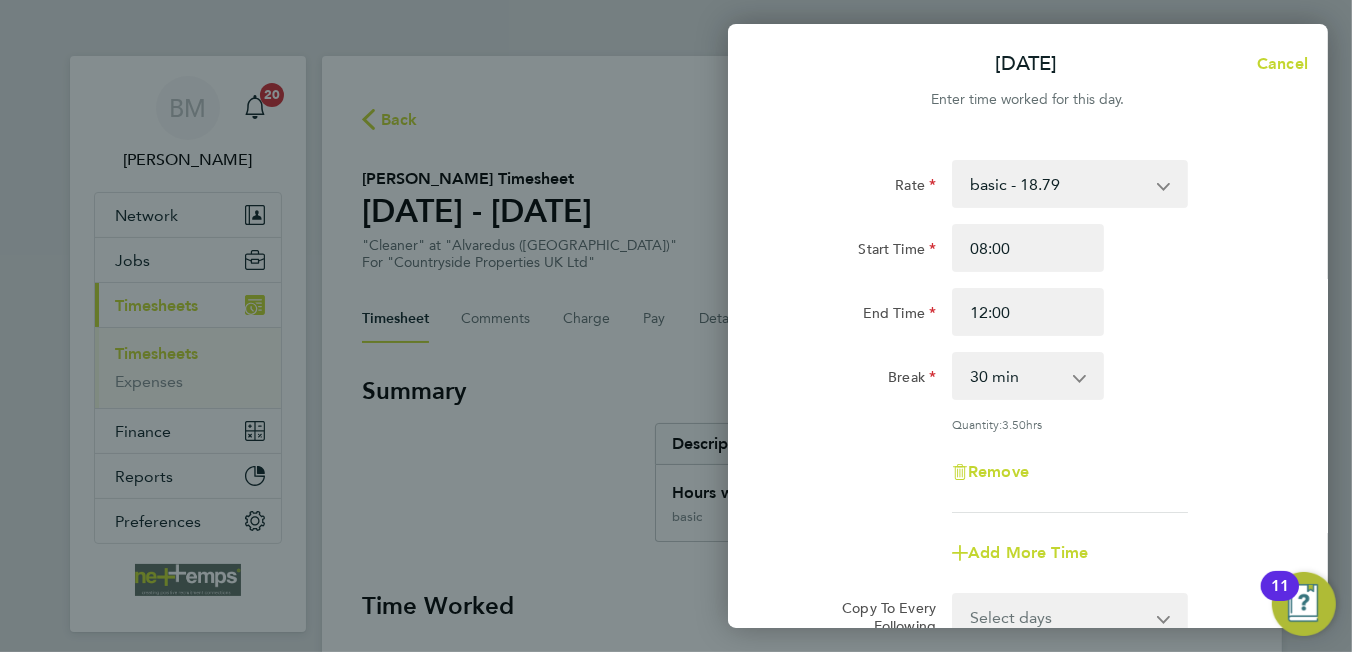 click on "0 min   15 min   30 min   45 min   60 min   75 min   90 min" at bounding box center (1016, 376) 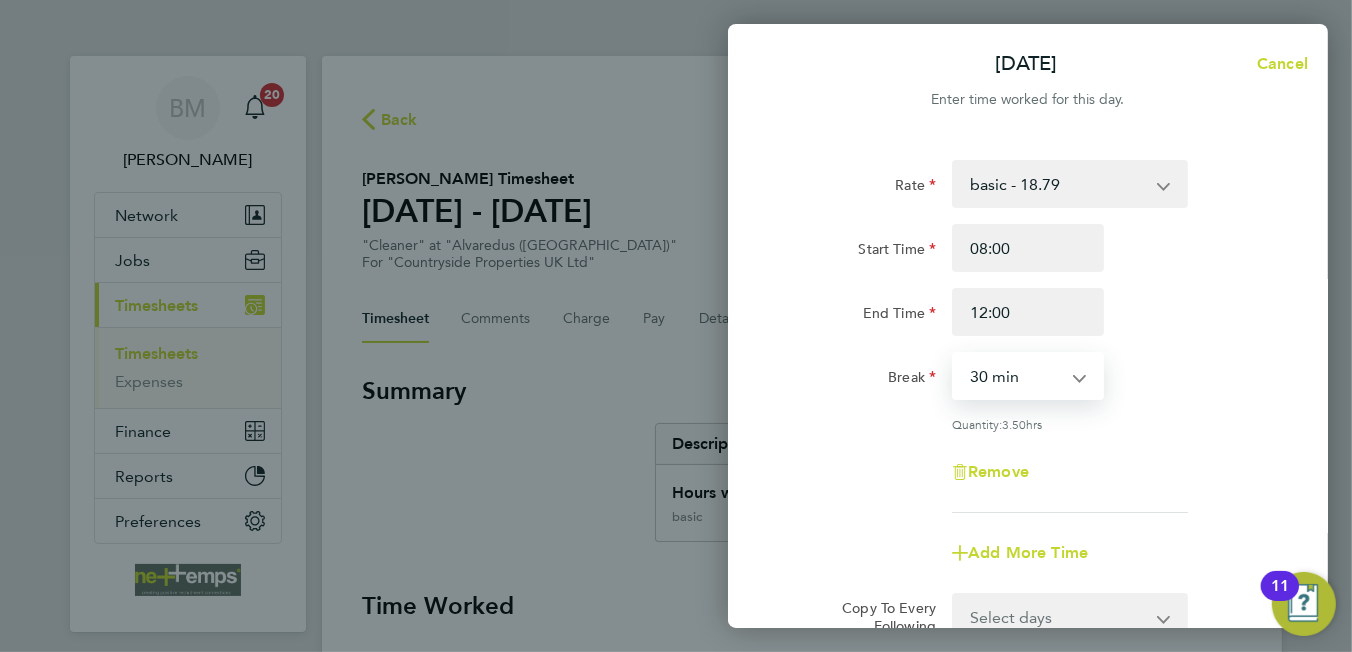 select on "0" 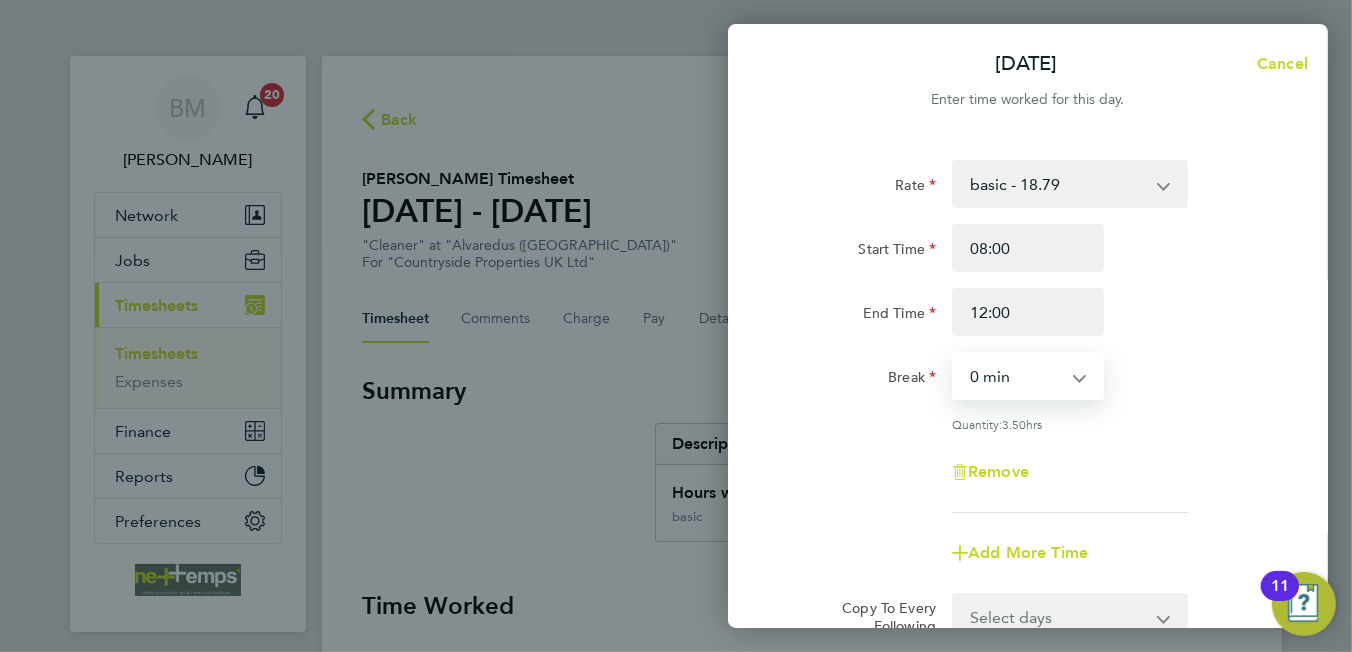 click on "0 min   15 min   30 min   45 min   60 min   75 min   90 min" at bounding box center [1016, 376] 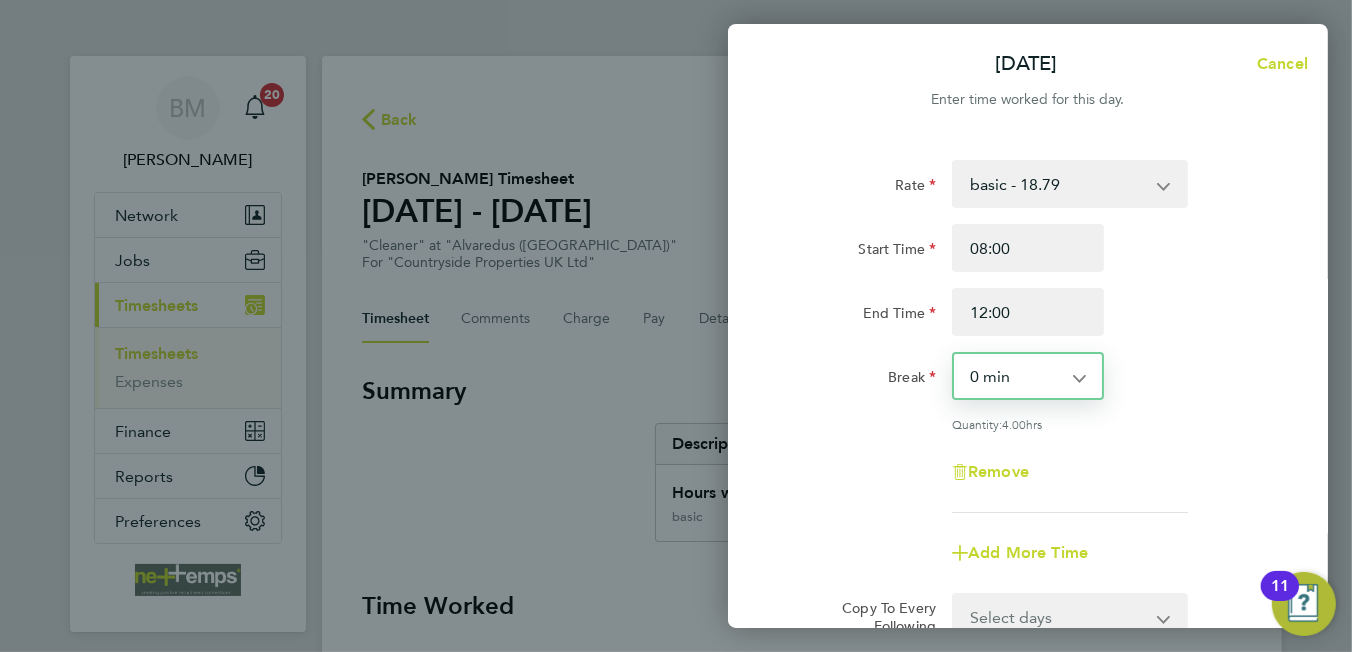scroll, scrollTop: 200, scrollLeft: 0, axis: vertical 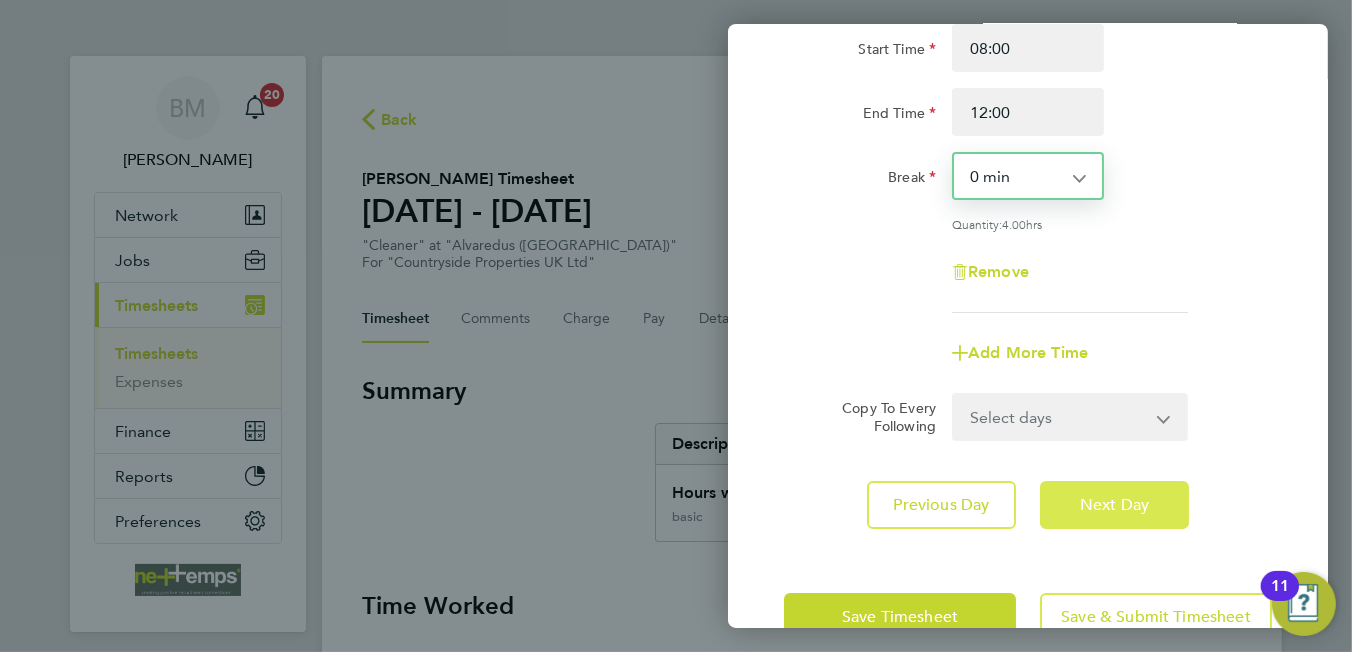 click on "Next Day" 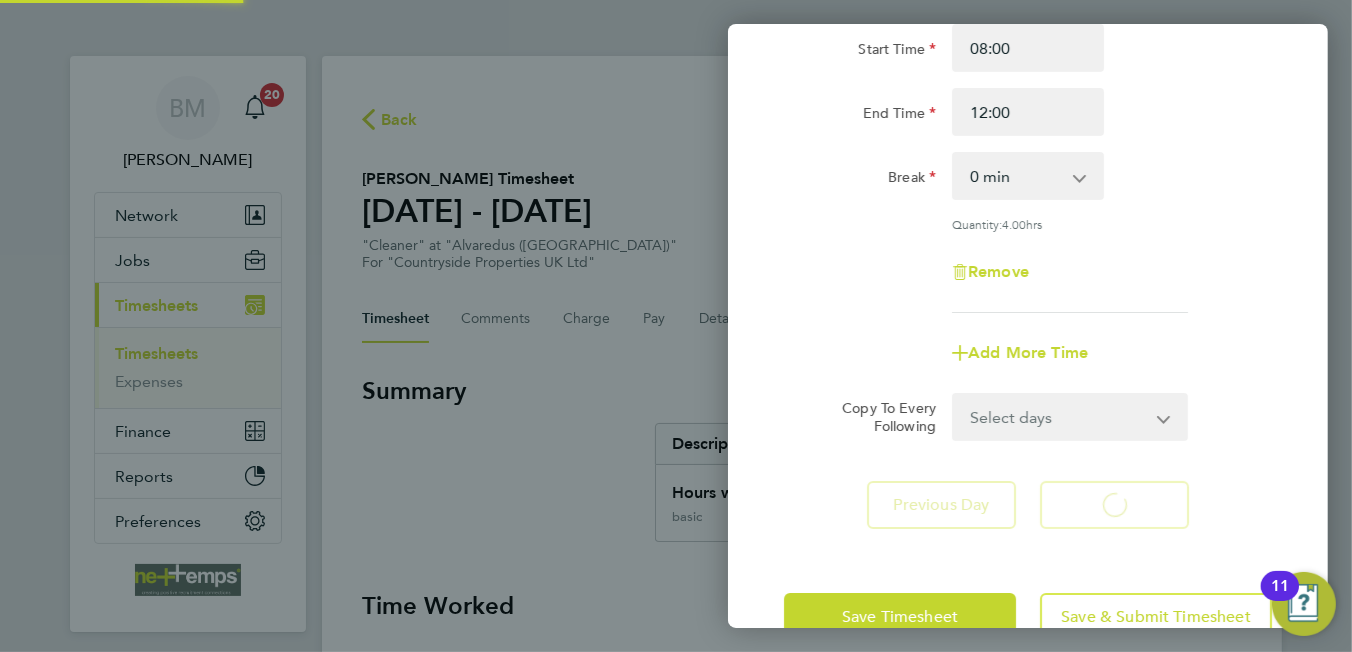 select on "30" 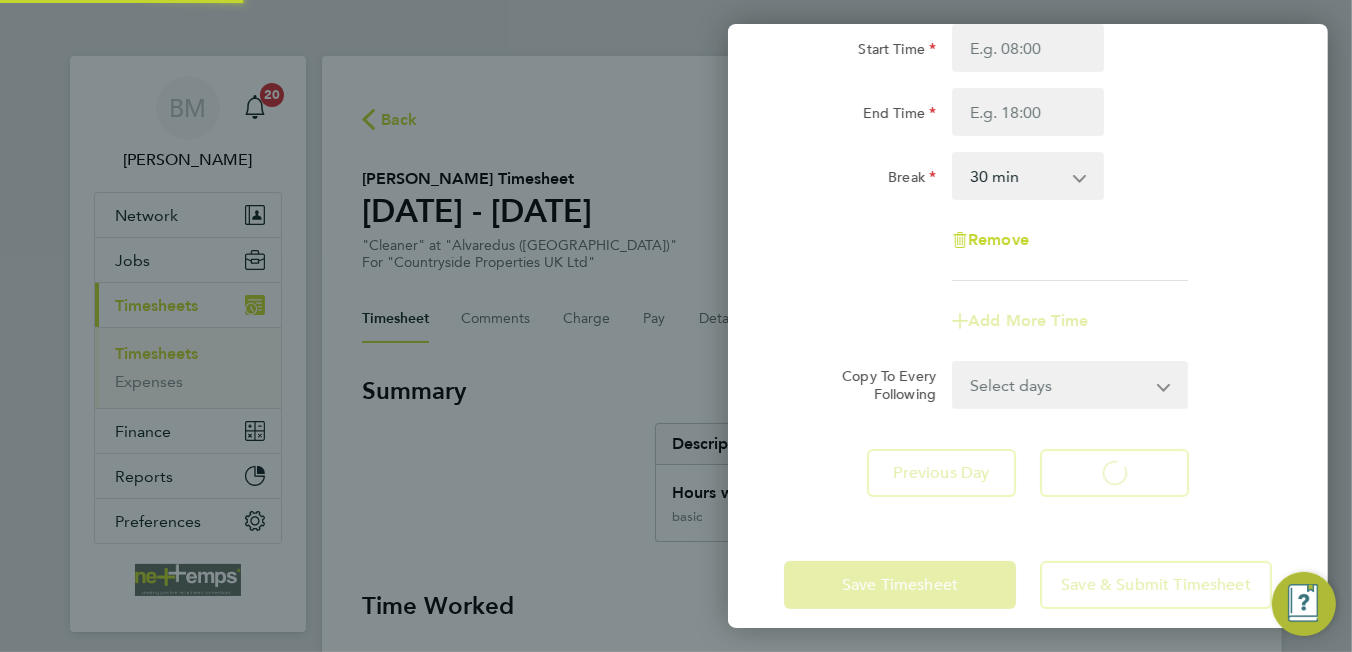 scroll, scrollTop: 0, scrollLeft: 0, axis: both 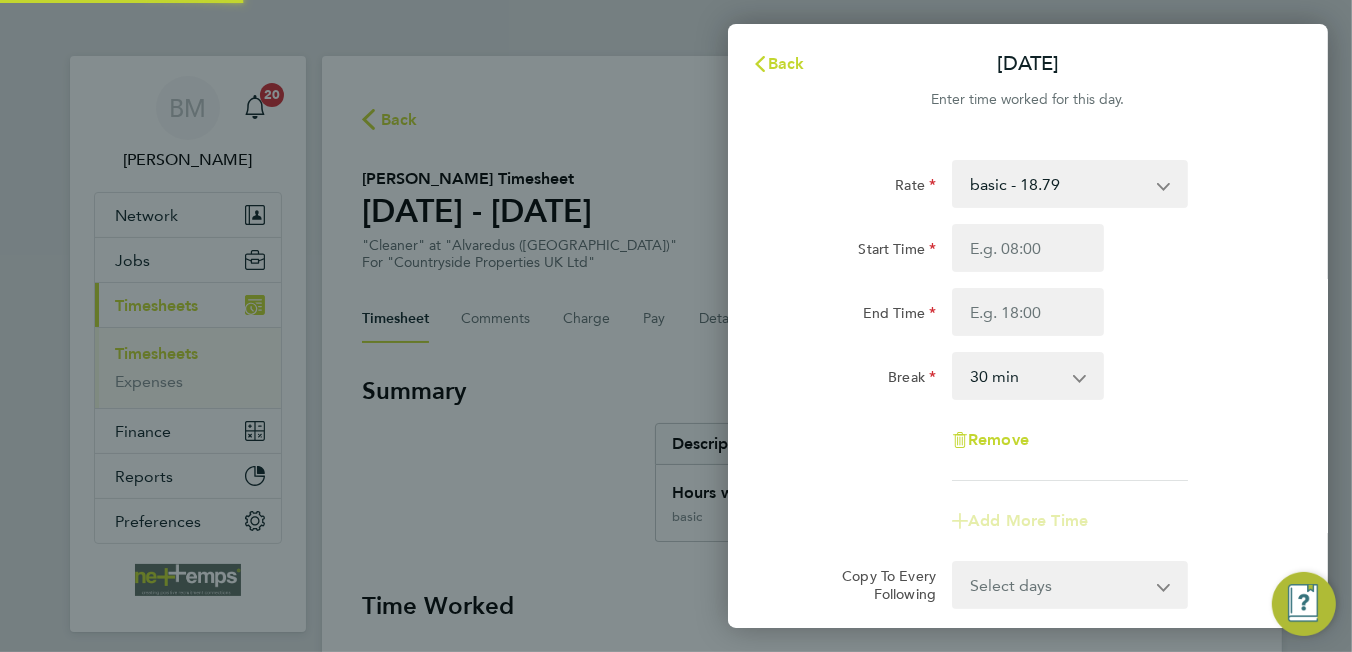 select on "30" 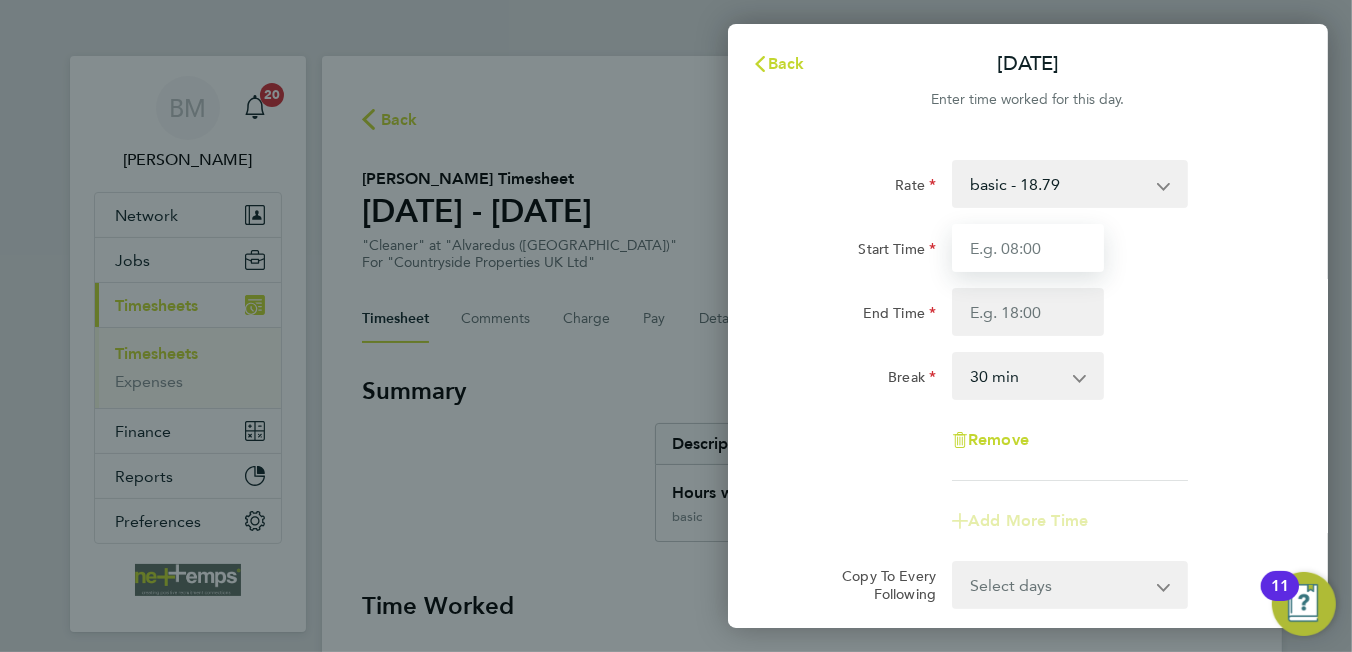 click on "Start Time" at bounding box center [1028, 248] 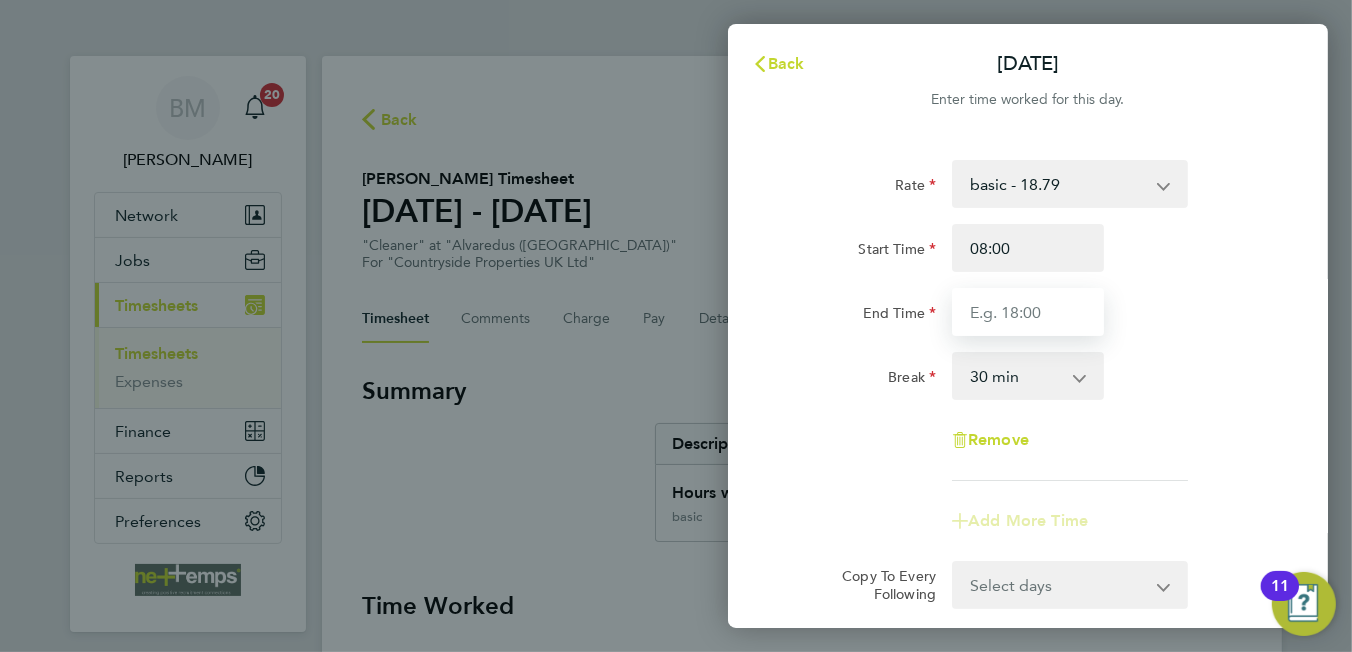 type on "12:00" 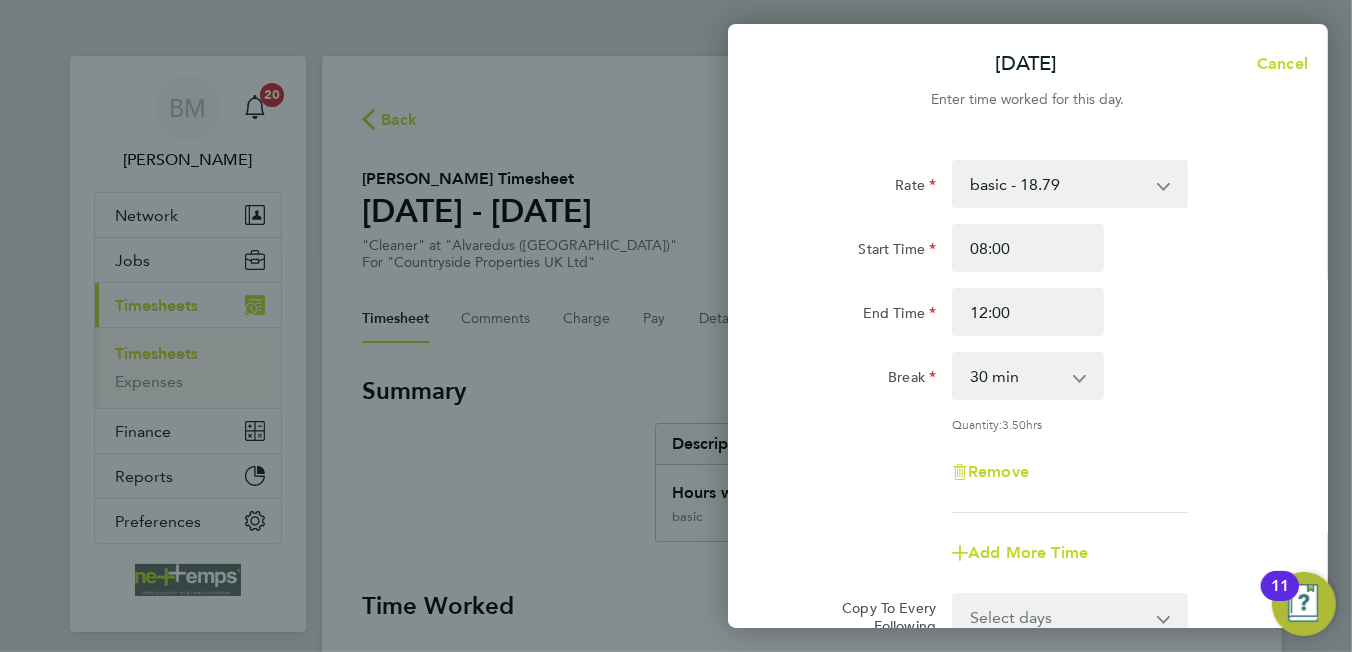 click on "0 min   15 min   30 min   45 min   60 min   75 min   90 min" at bounding box center [1016, 376] 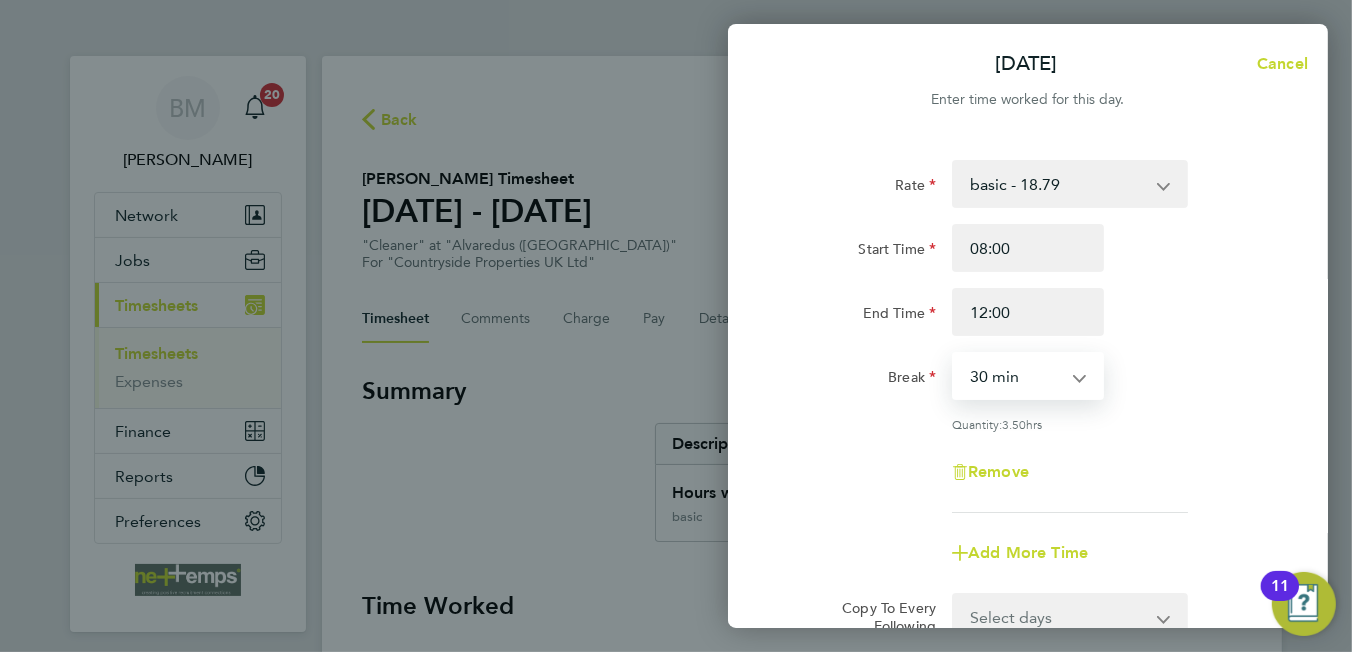 select on "0" 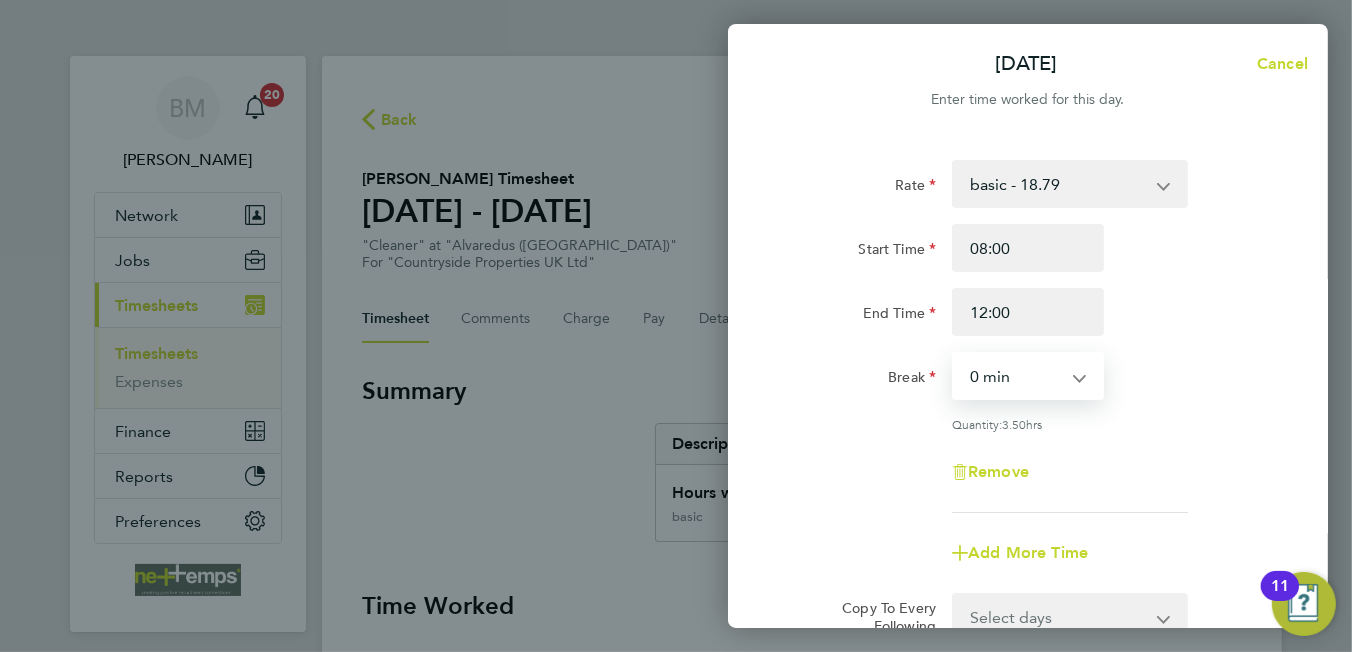 click on "0 min   15 min   30 min   45 min   60 min   75 min   90 min" at bounding box center (1016, 376) 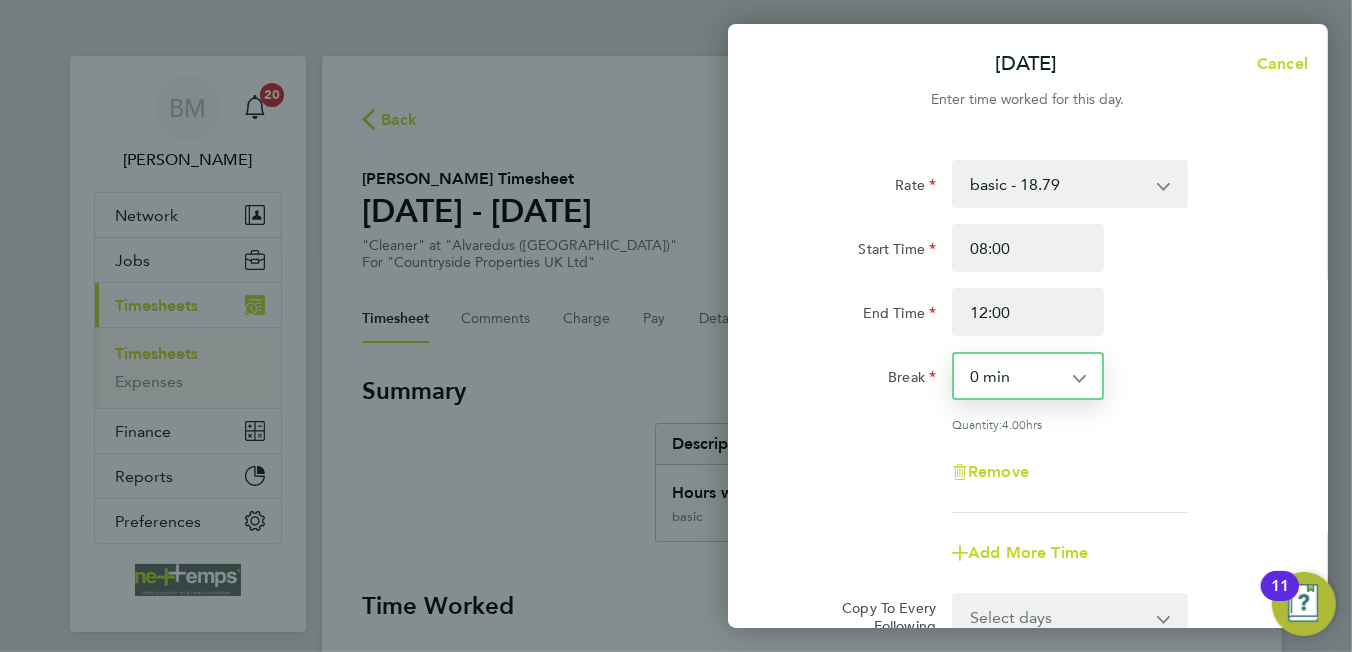 scroll, scrollTop: 250, scrollLeft: 0, axis: vertical 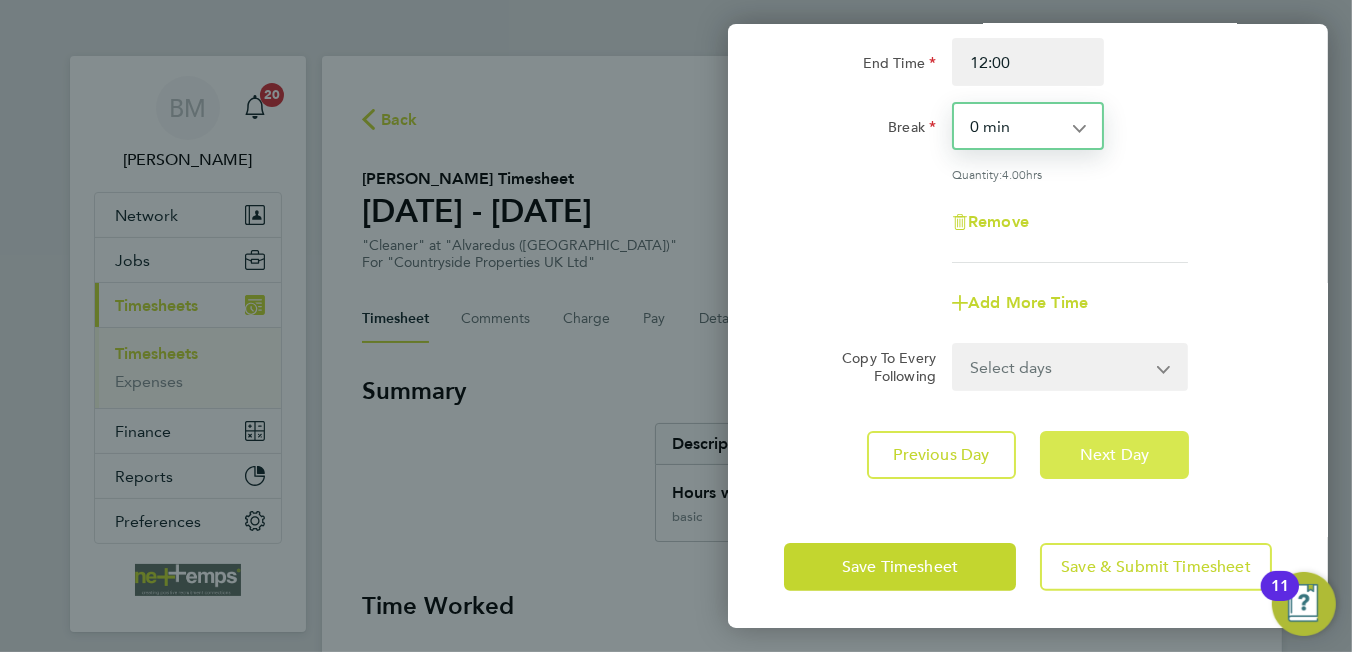 click on "Next Day" 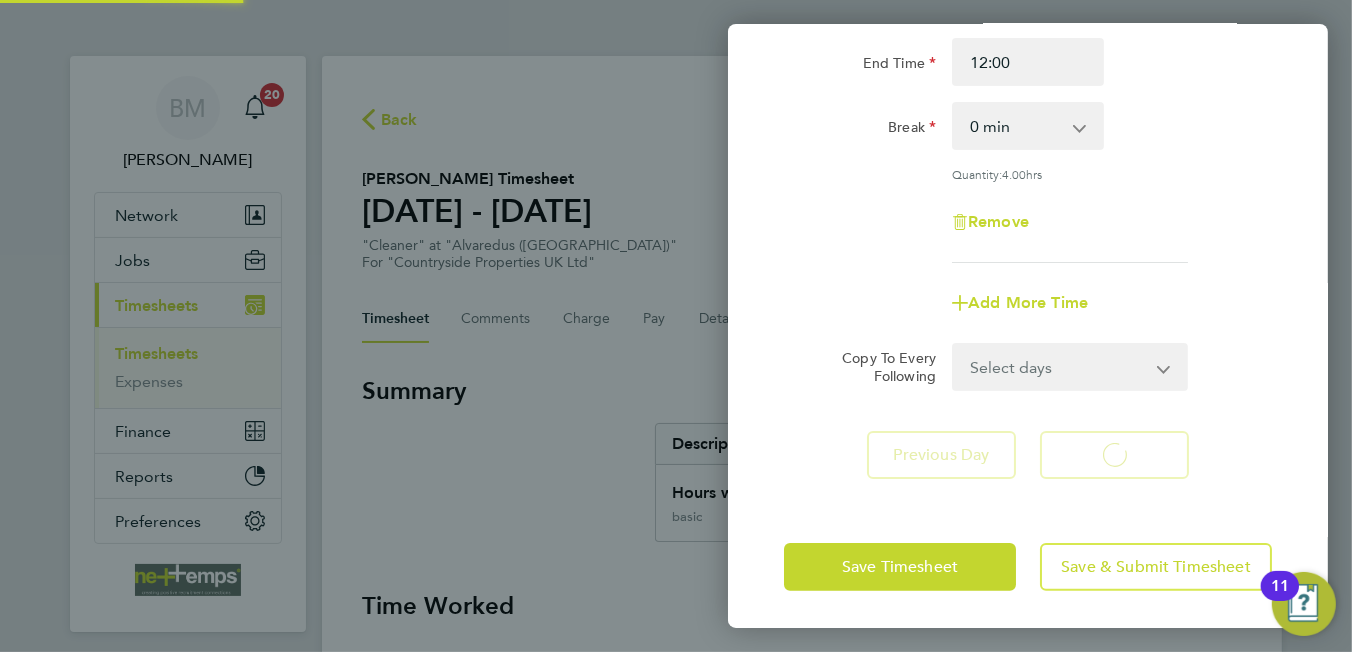 scroll, scrollTop: 219, scrollLeft: 0, axis: vertical 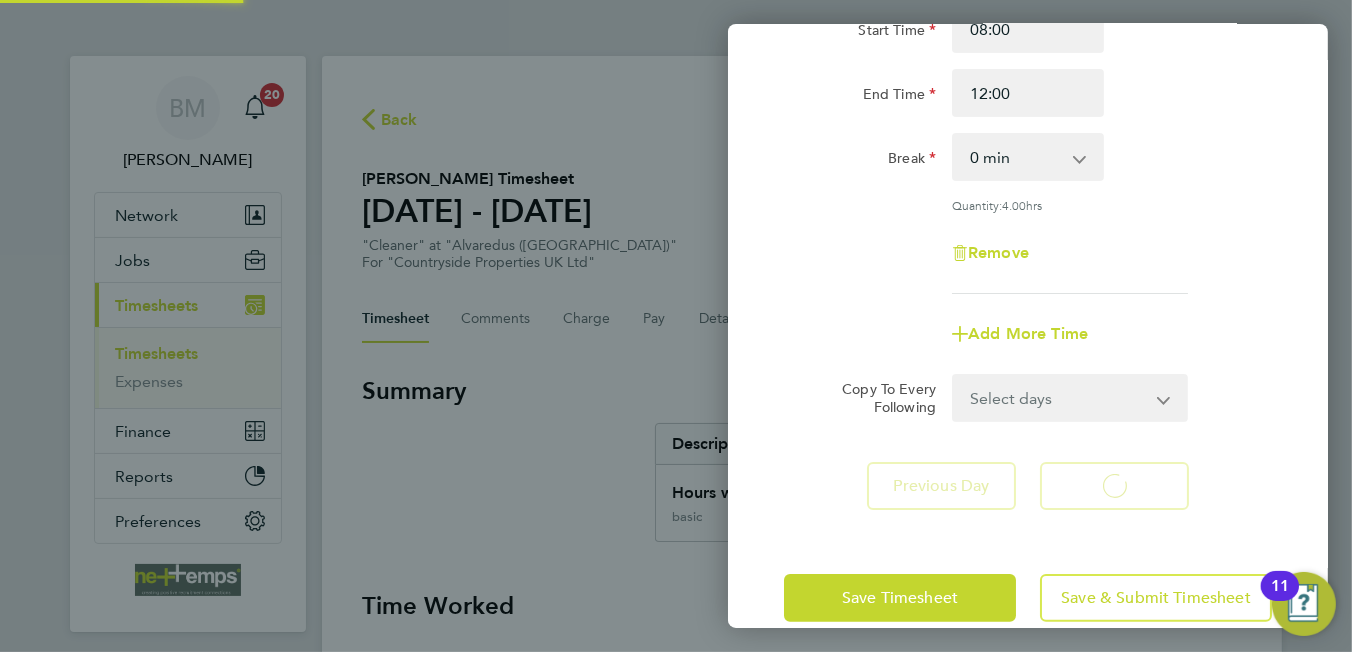 select on "30" 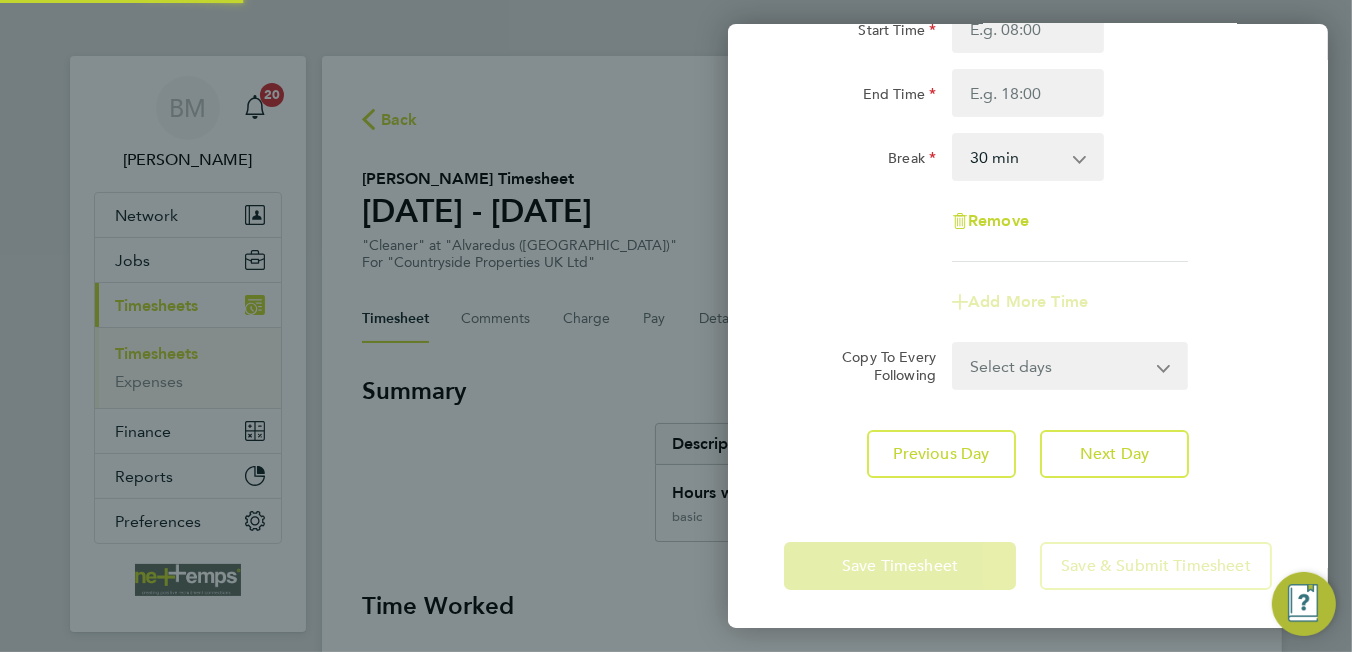 scroll, scrollTop: 0, scrollLeft: 0, axis: both 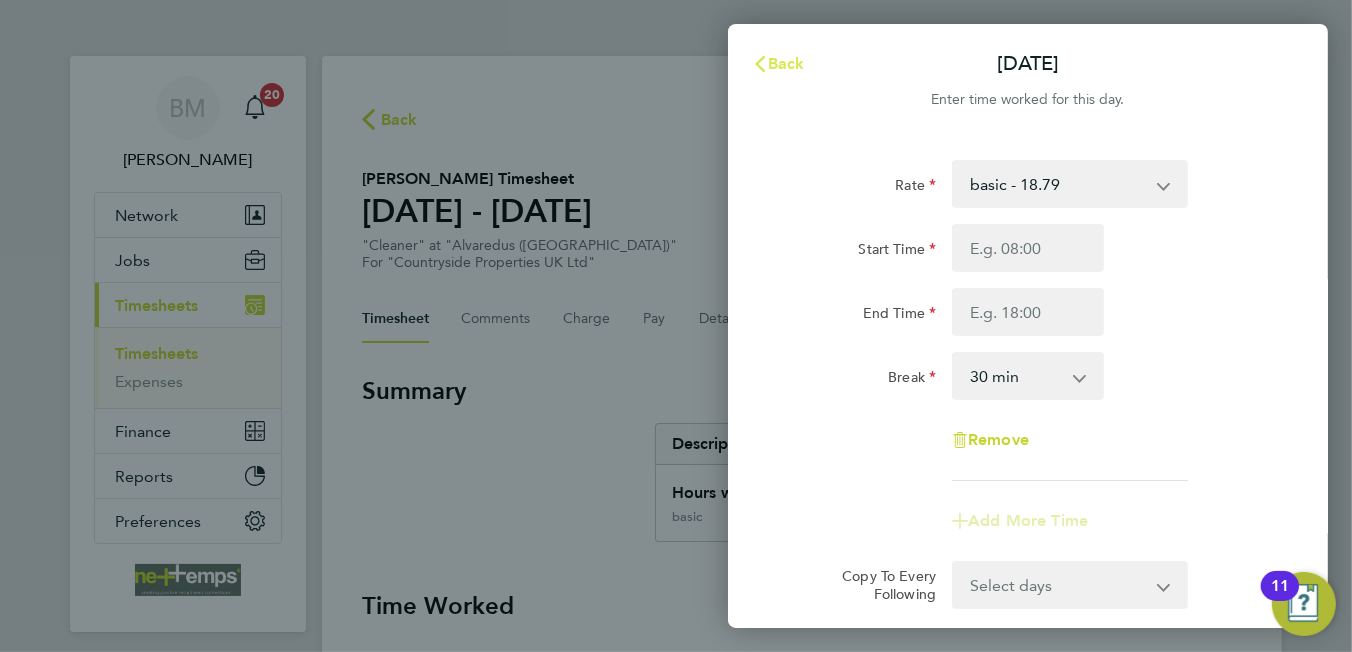 click on "Back" 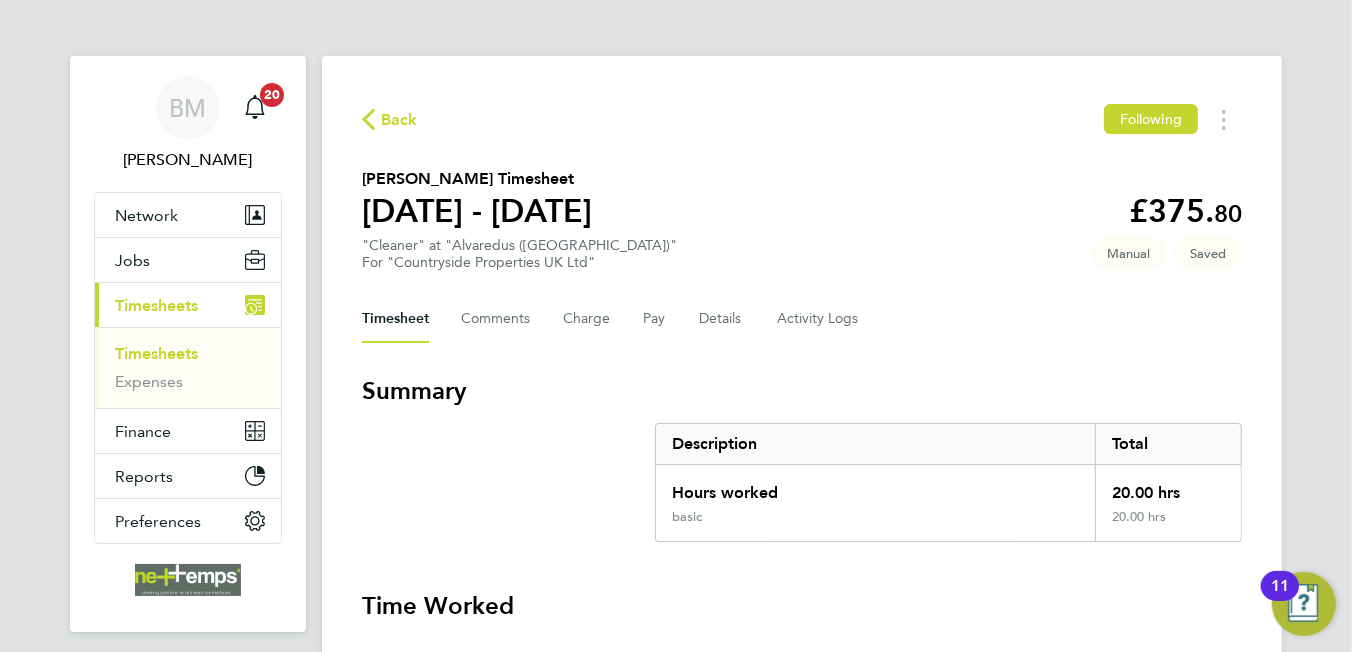 scroll, scrollTop: 300, scrollLeft: 0, axis: vertical 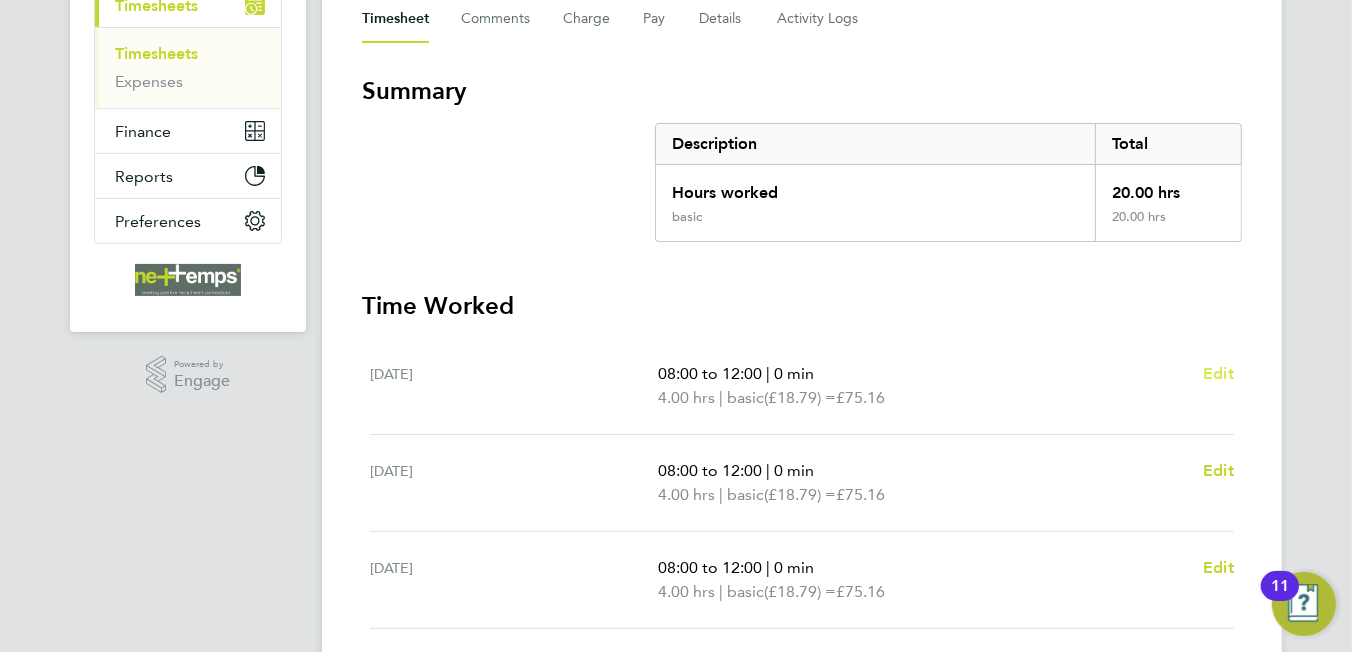 click on "Edit" at bounding box center [1218, 373] 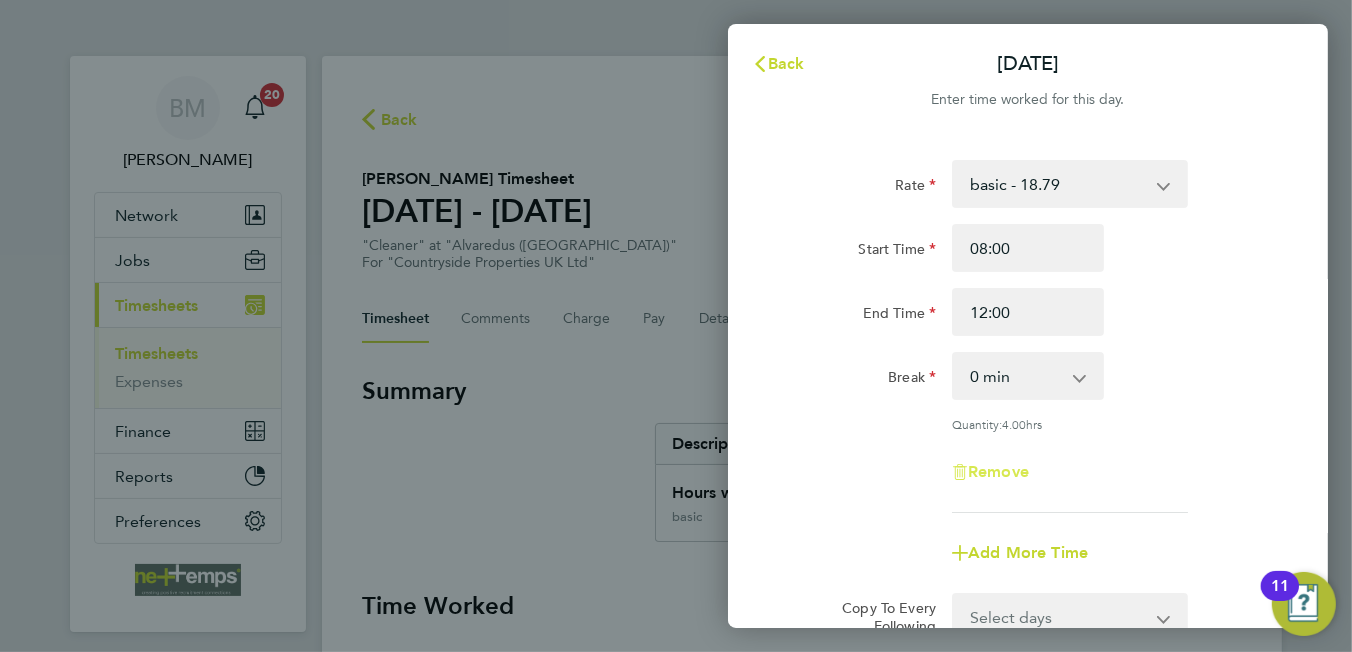 click on "Remove" 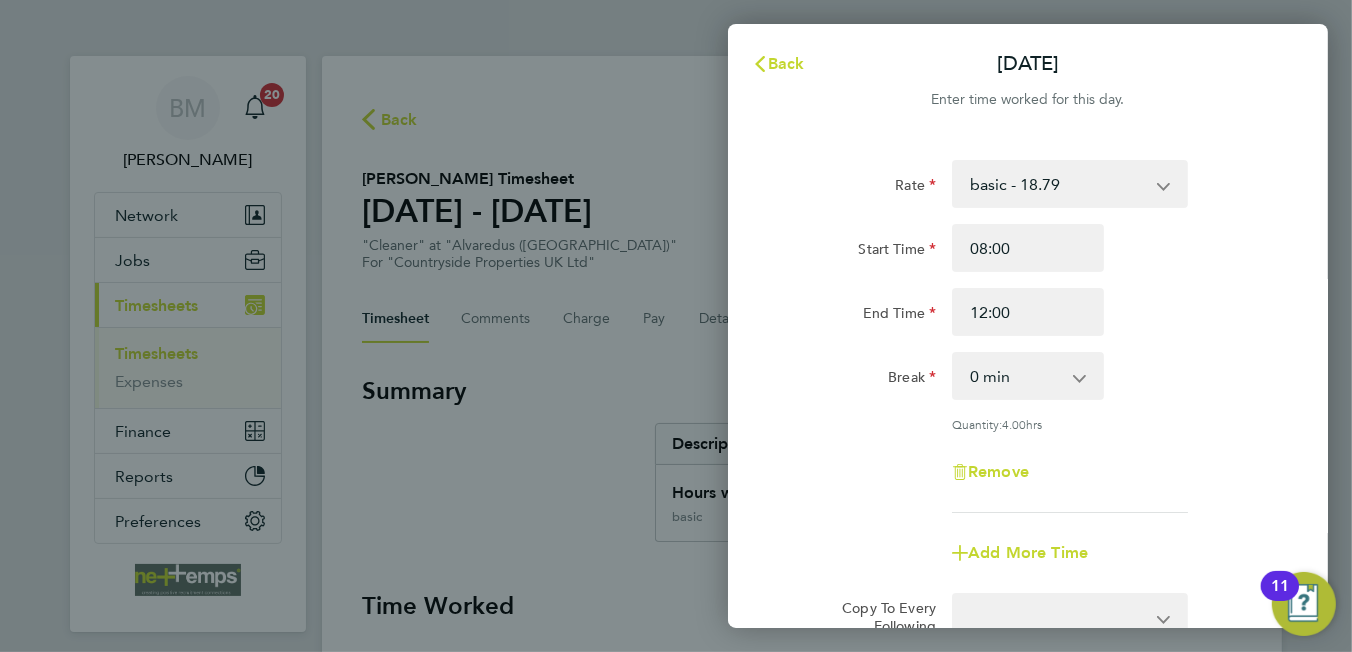 select on "null" 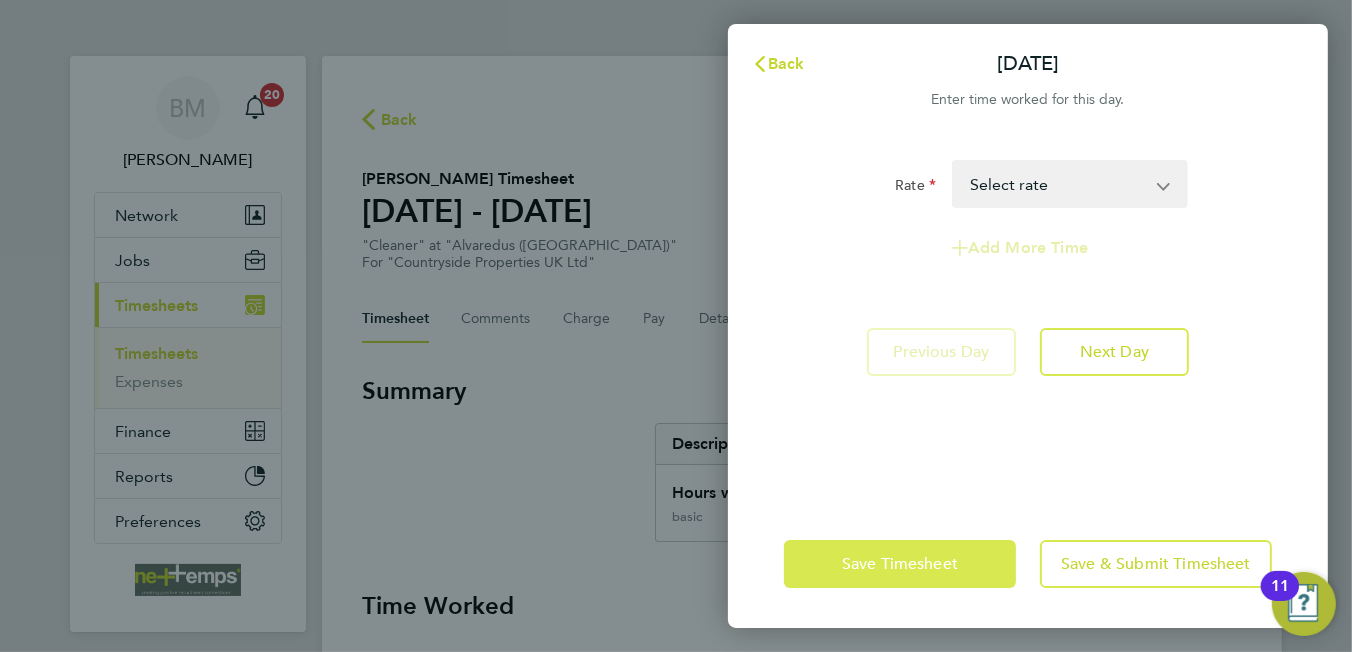 click on "Save Timesheet" 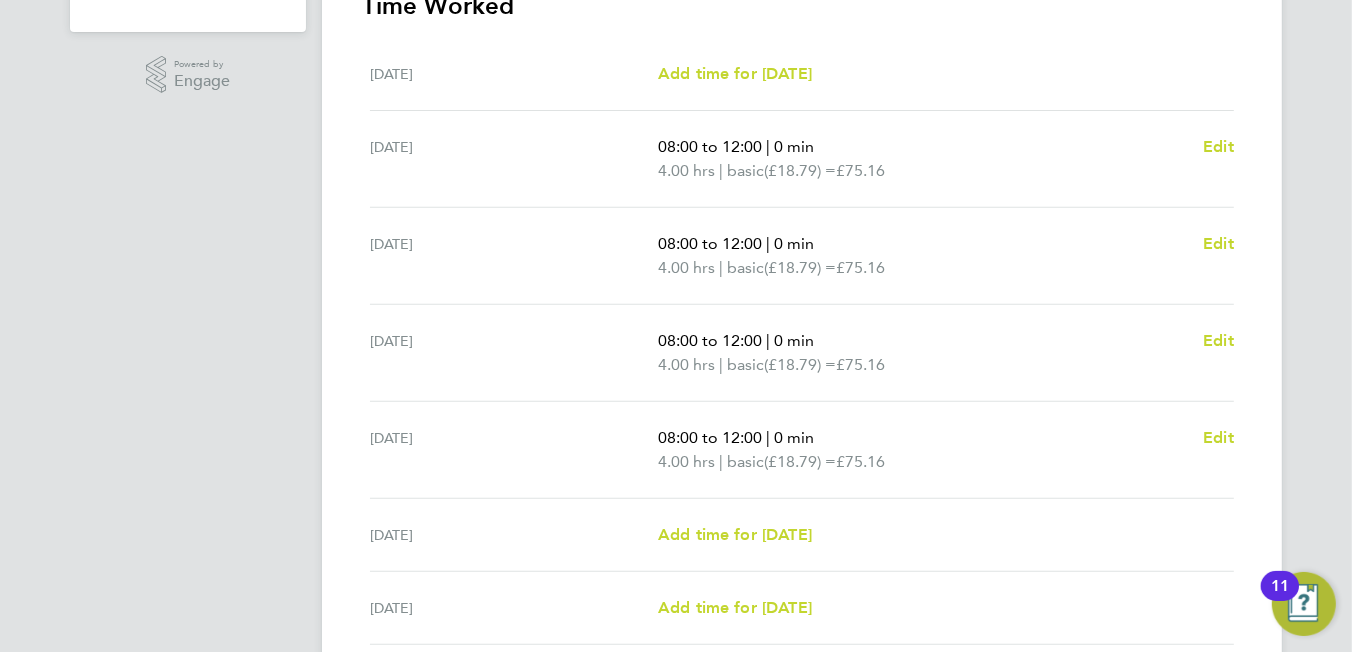 scroll, scrollTop: 765, scrollLeft: 0, axis: vertical 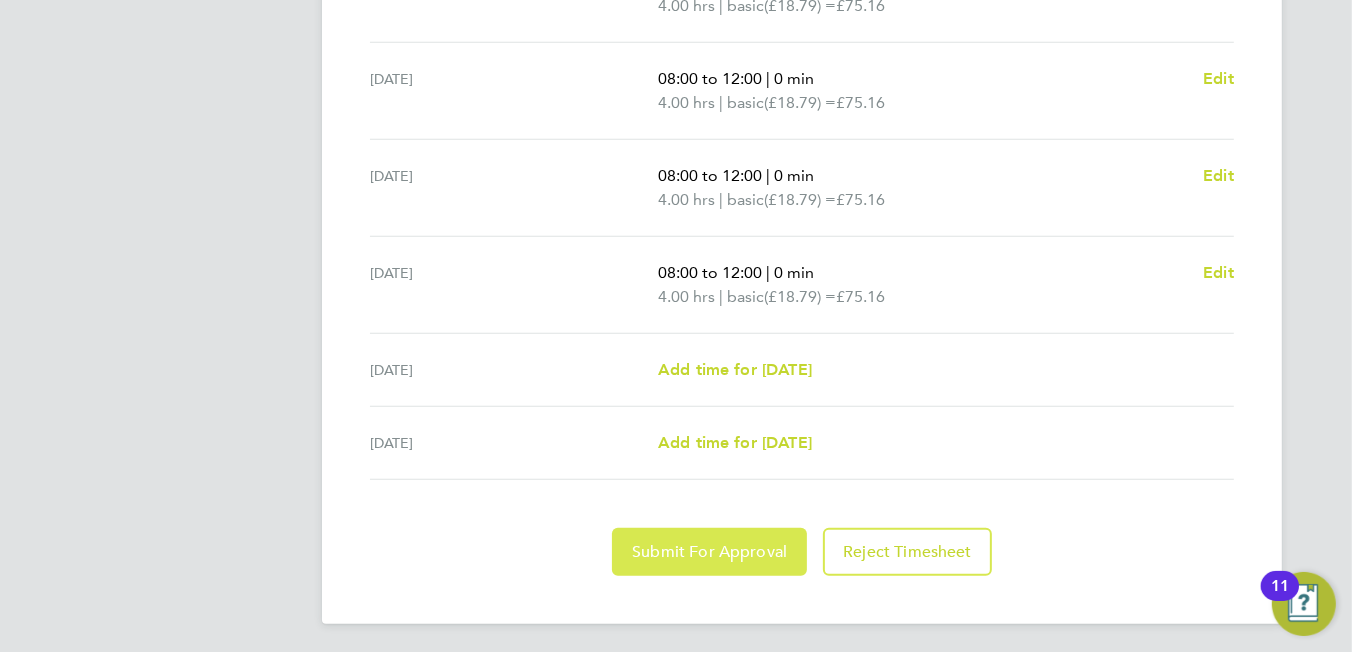 click on "Submit For Approval" 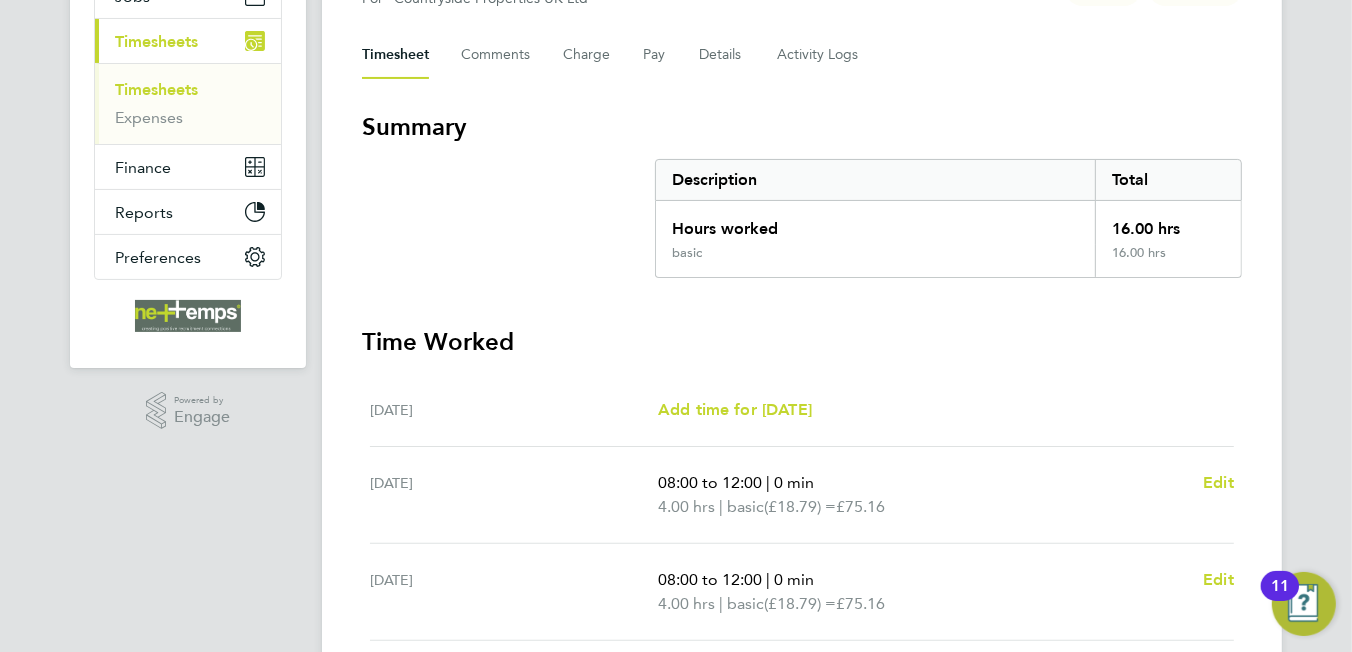 scroll, scrollTop: 0, scrollLeft: 0, axis: both 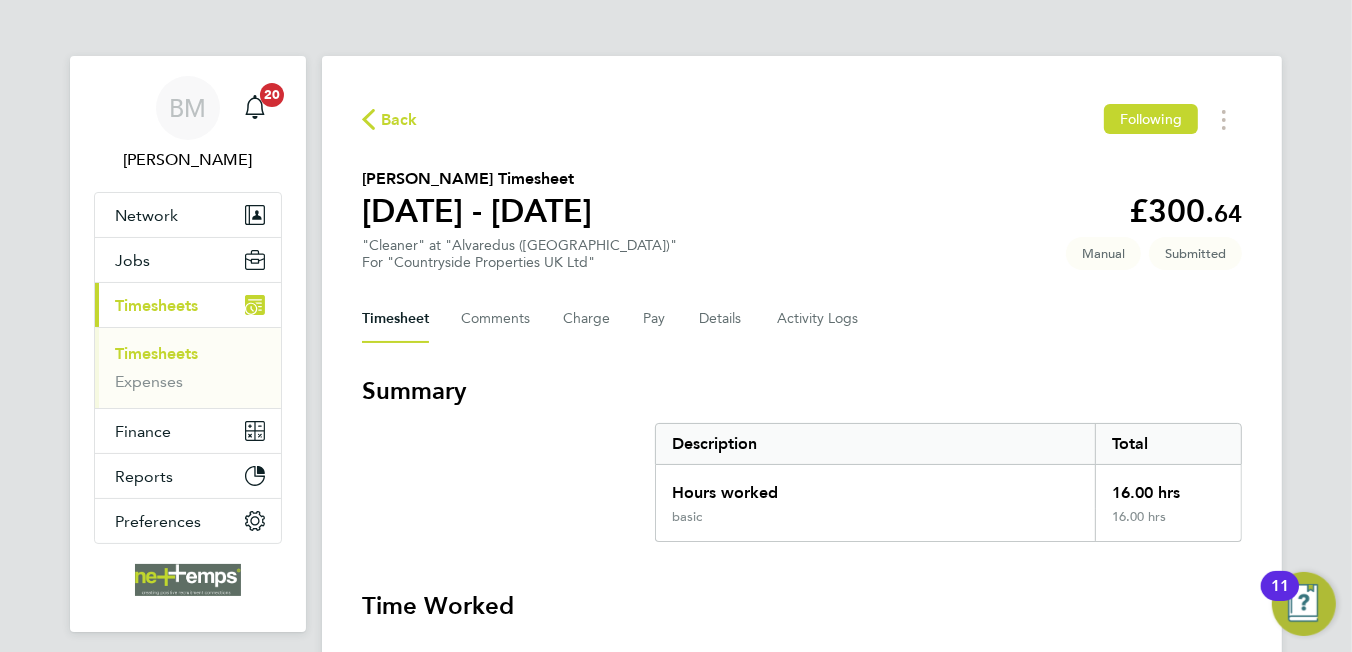 click on "Back" 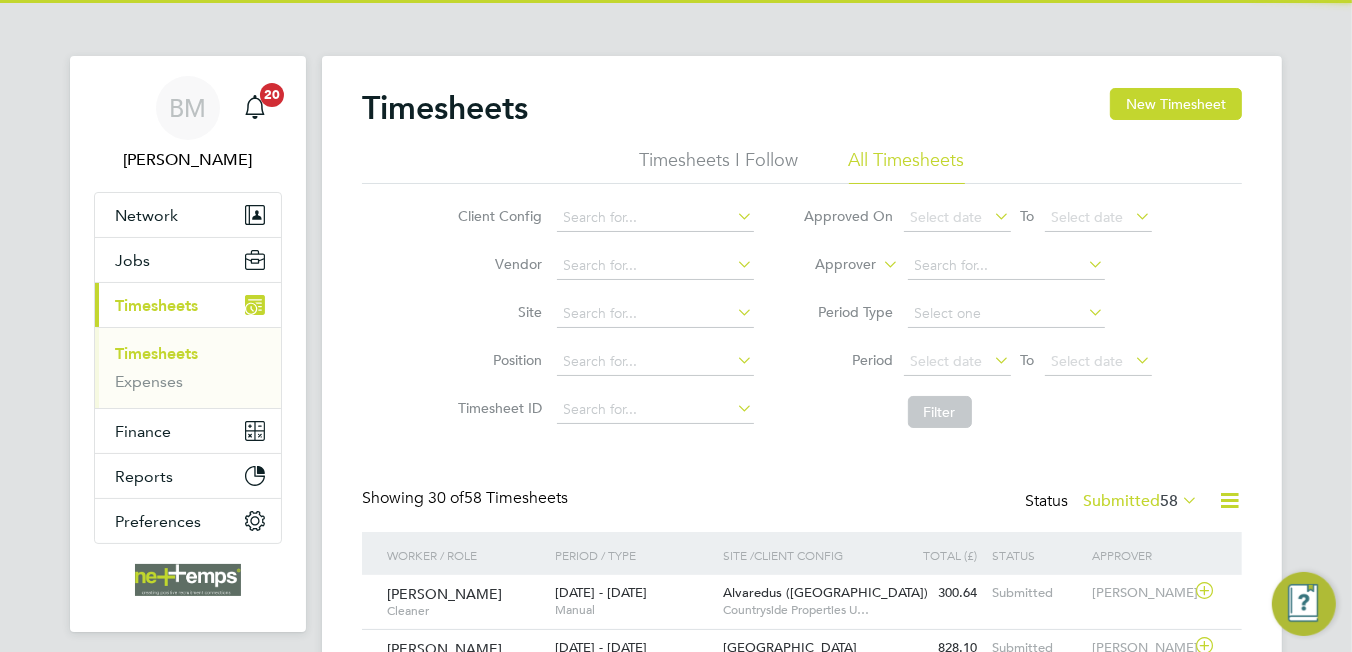 scroll, scrollTop: 10, scrollLeft: 9, axis: both 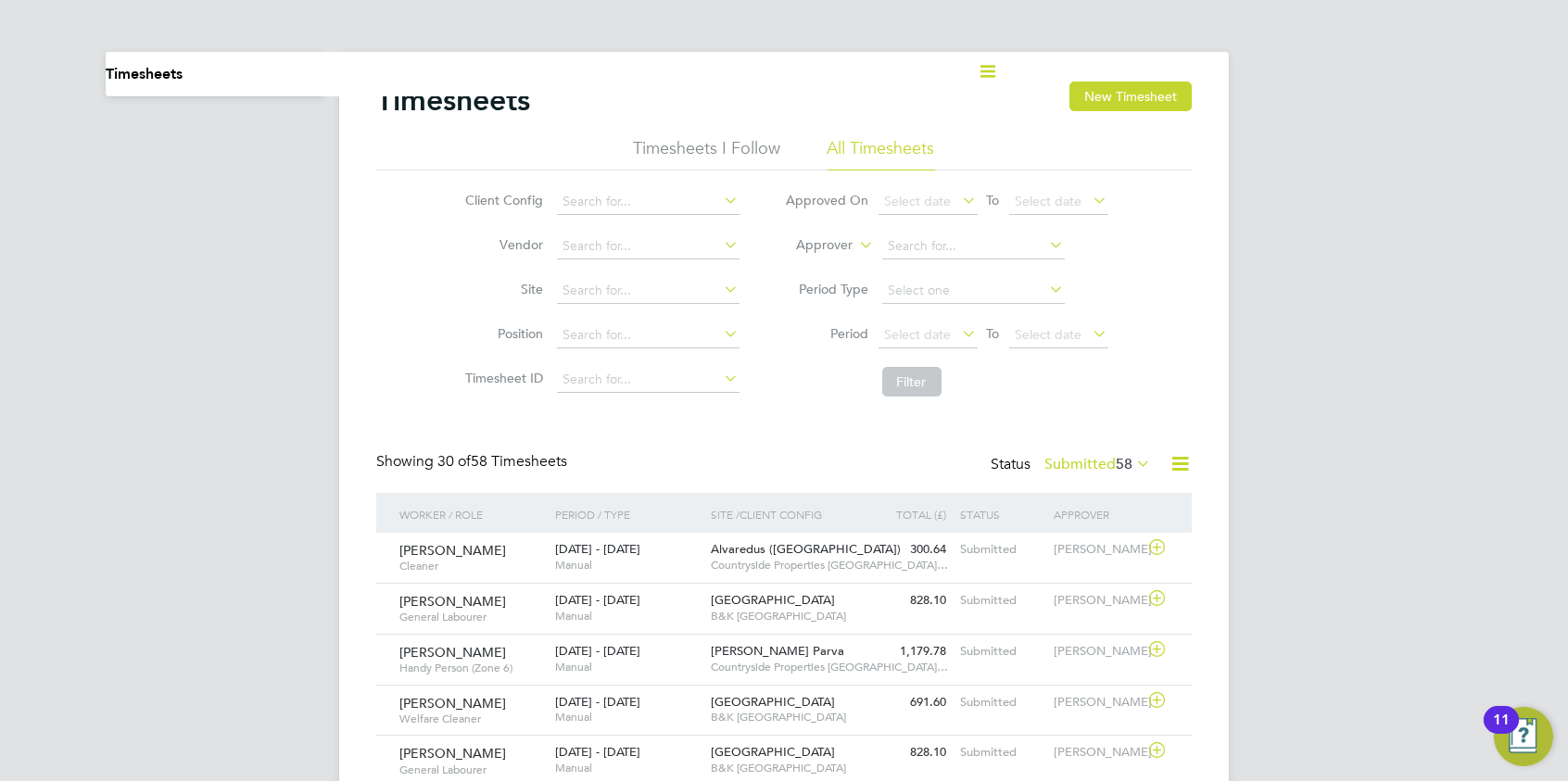 click on "58" 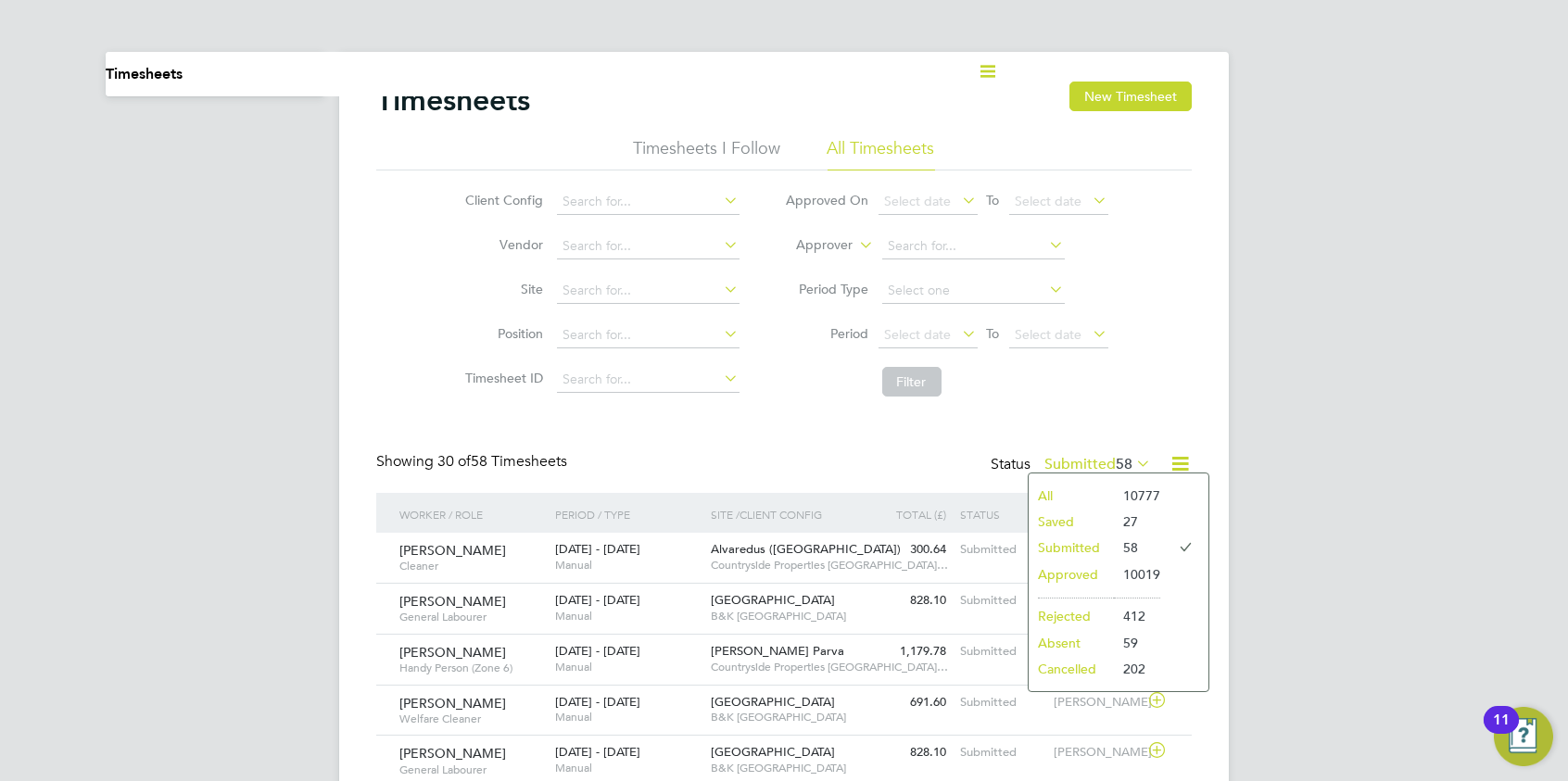 click on "Approved" 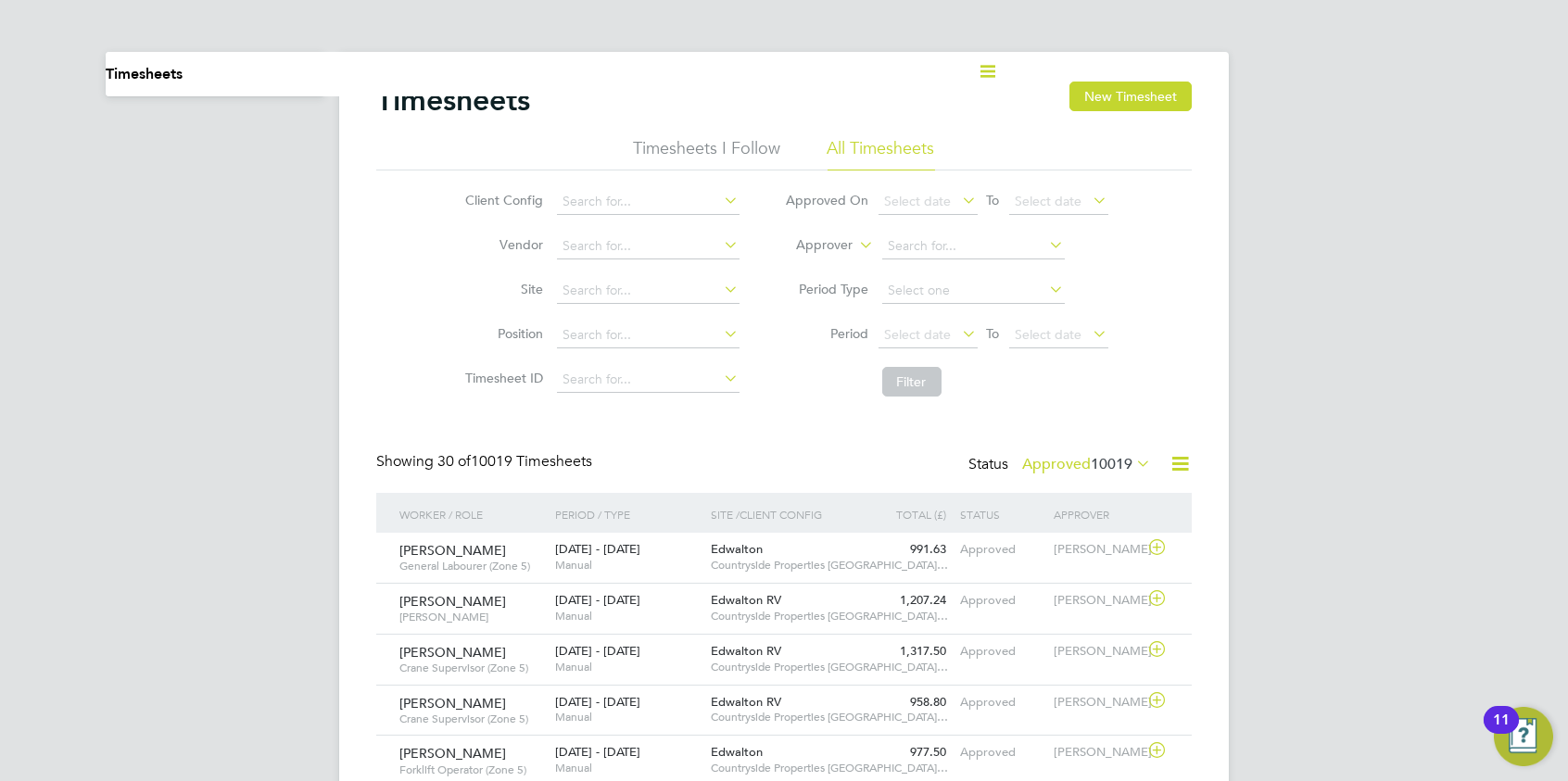 click 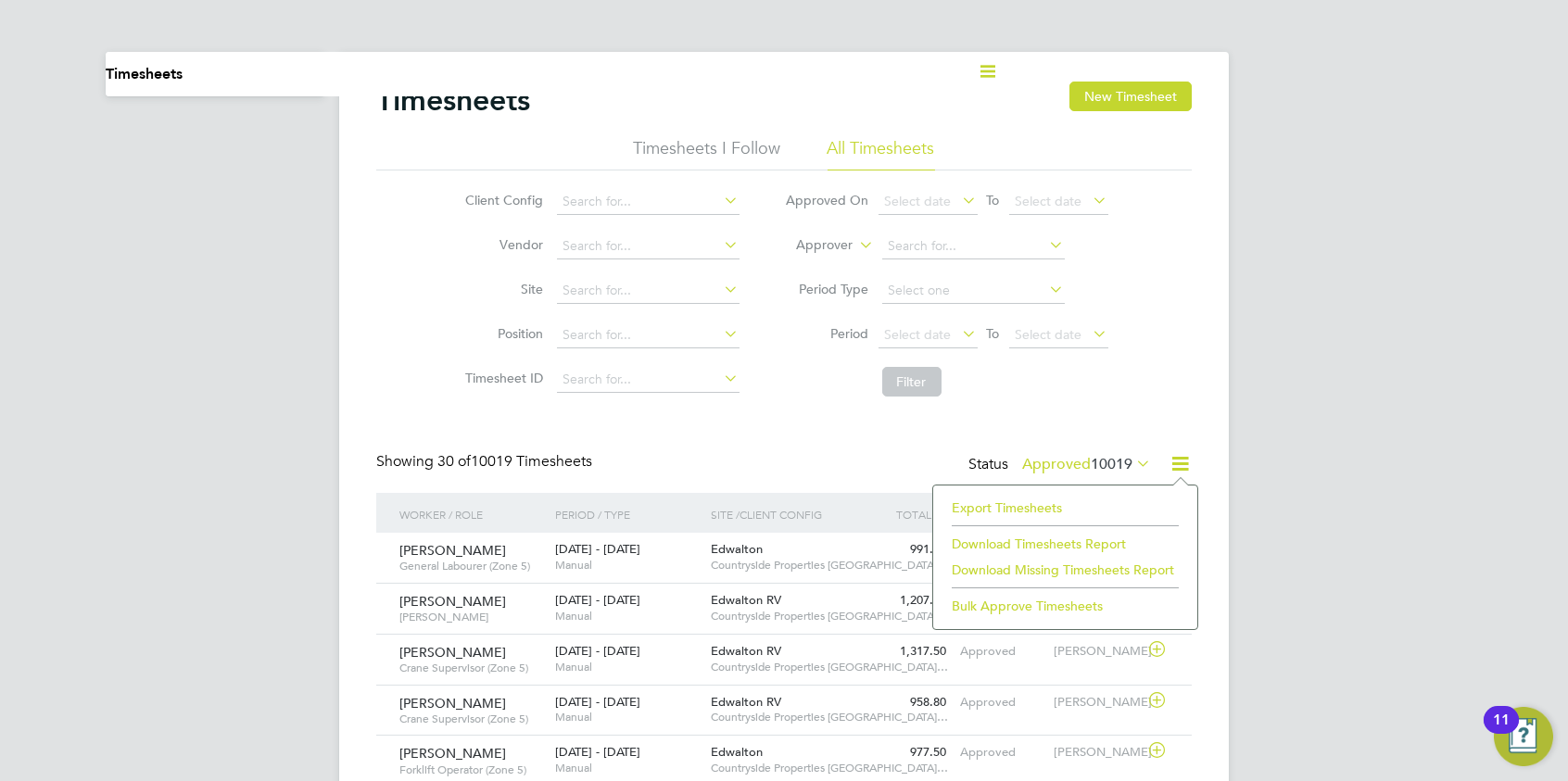 click on "Export Timesheets" 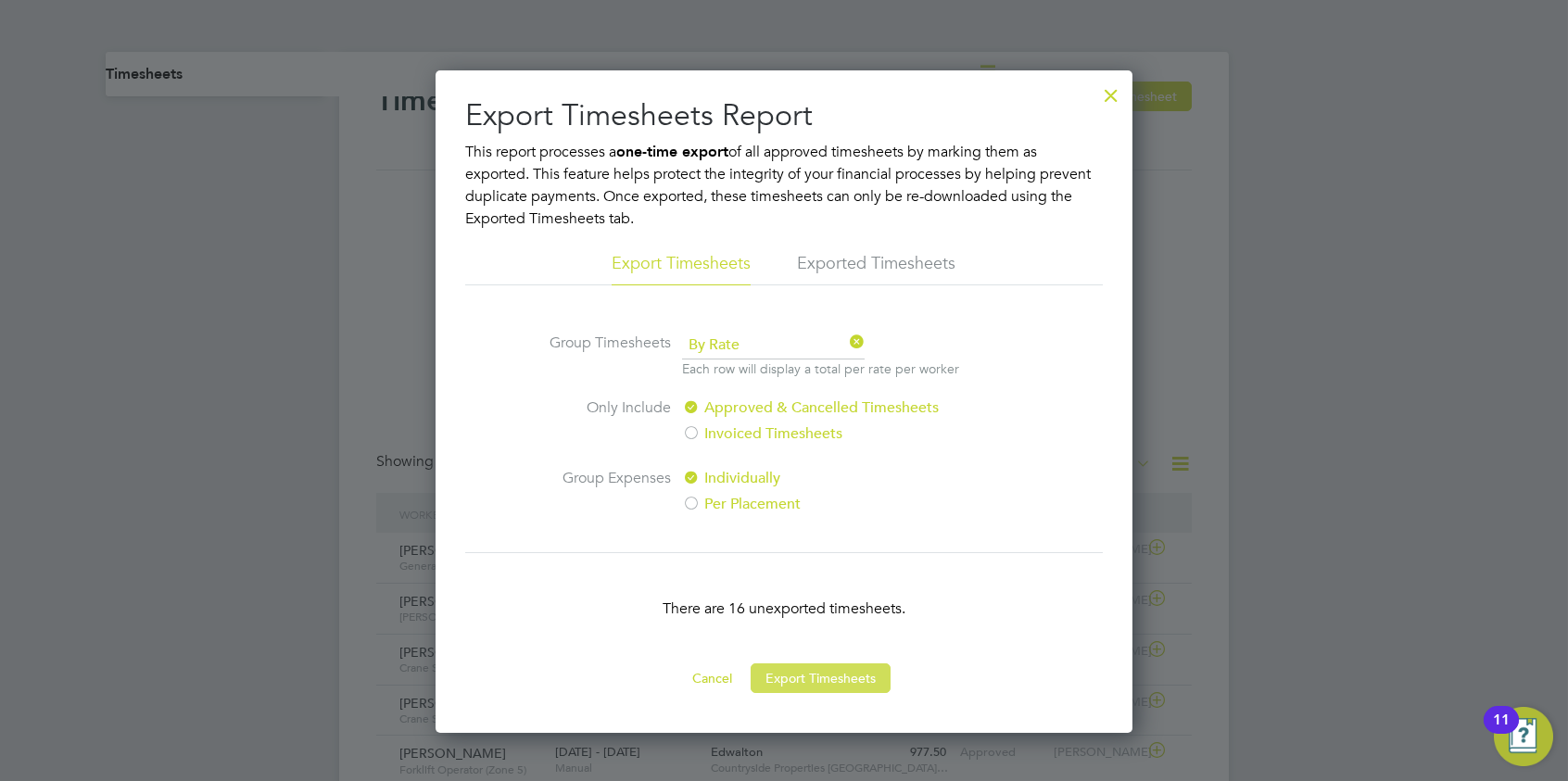 click on "Export Timesheets" at bounding box center [820, 678] 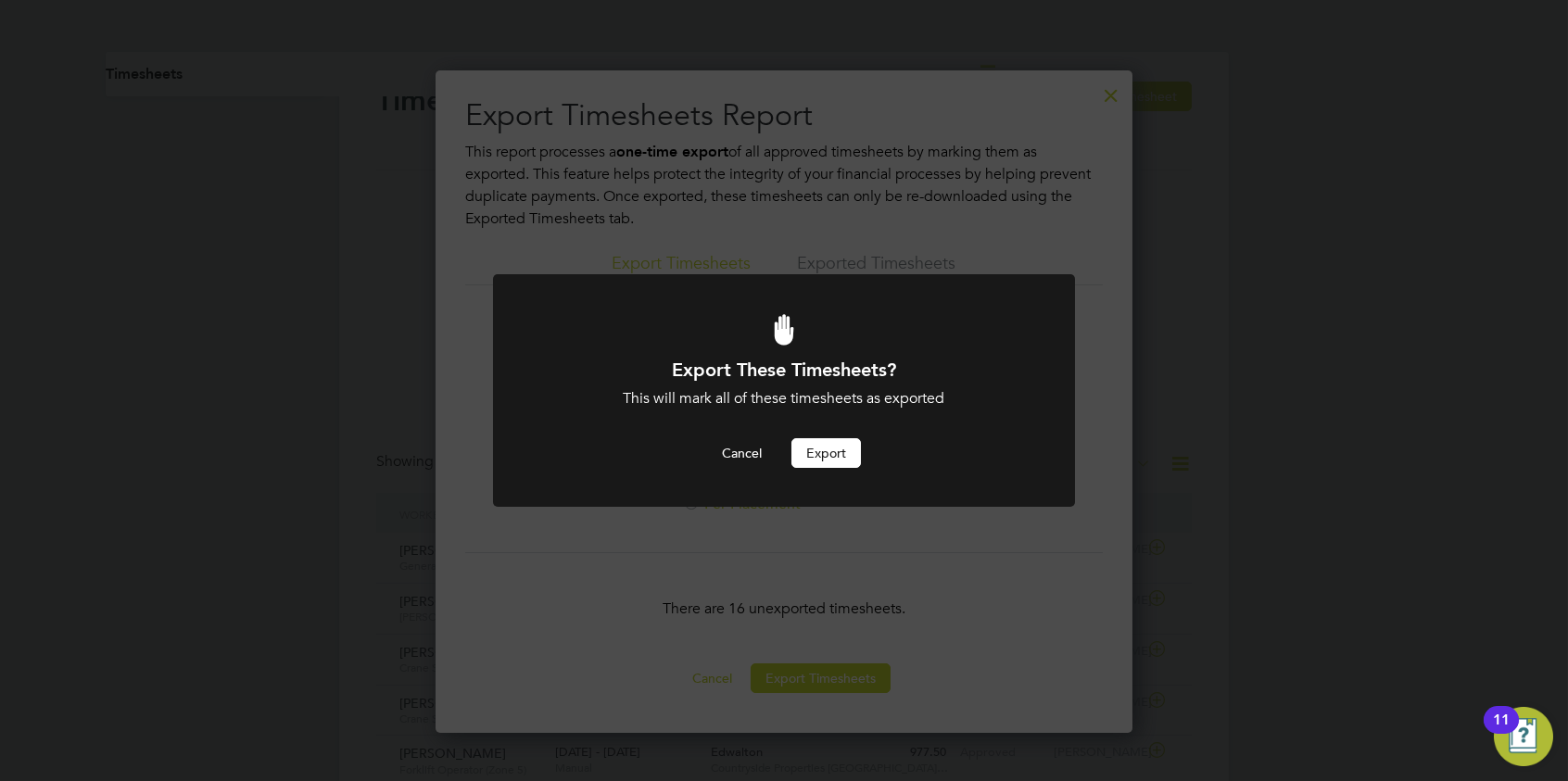 click on "Export" at bounding box center [826, 453] 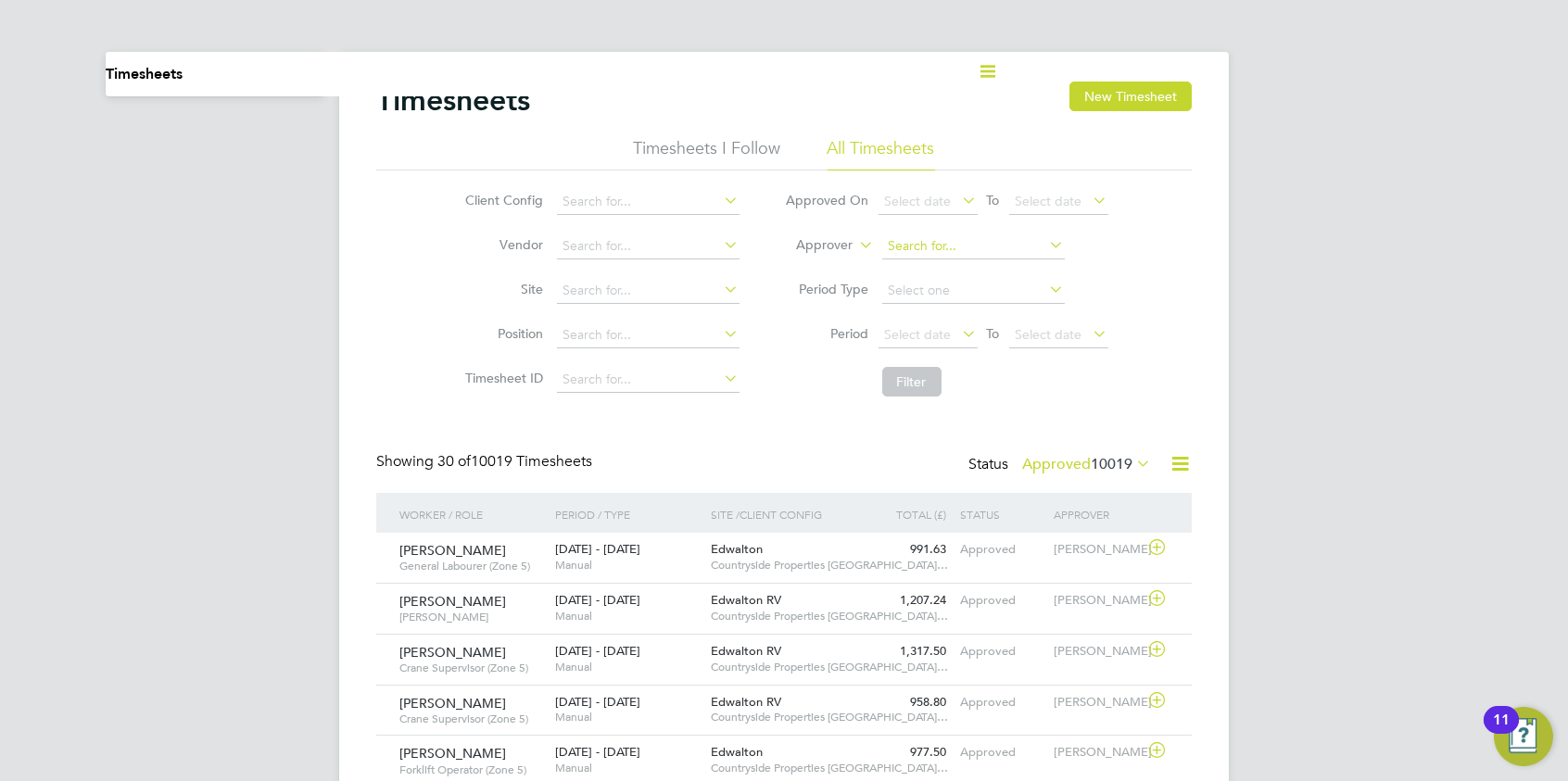 drag, startPoint x: 1462, startPoint y: 255, endPoint x: 947, endPoint y: 236, distance: 515.3504 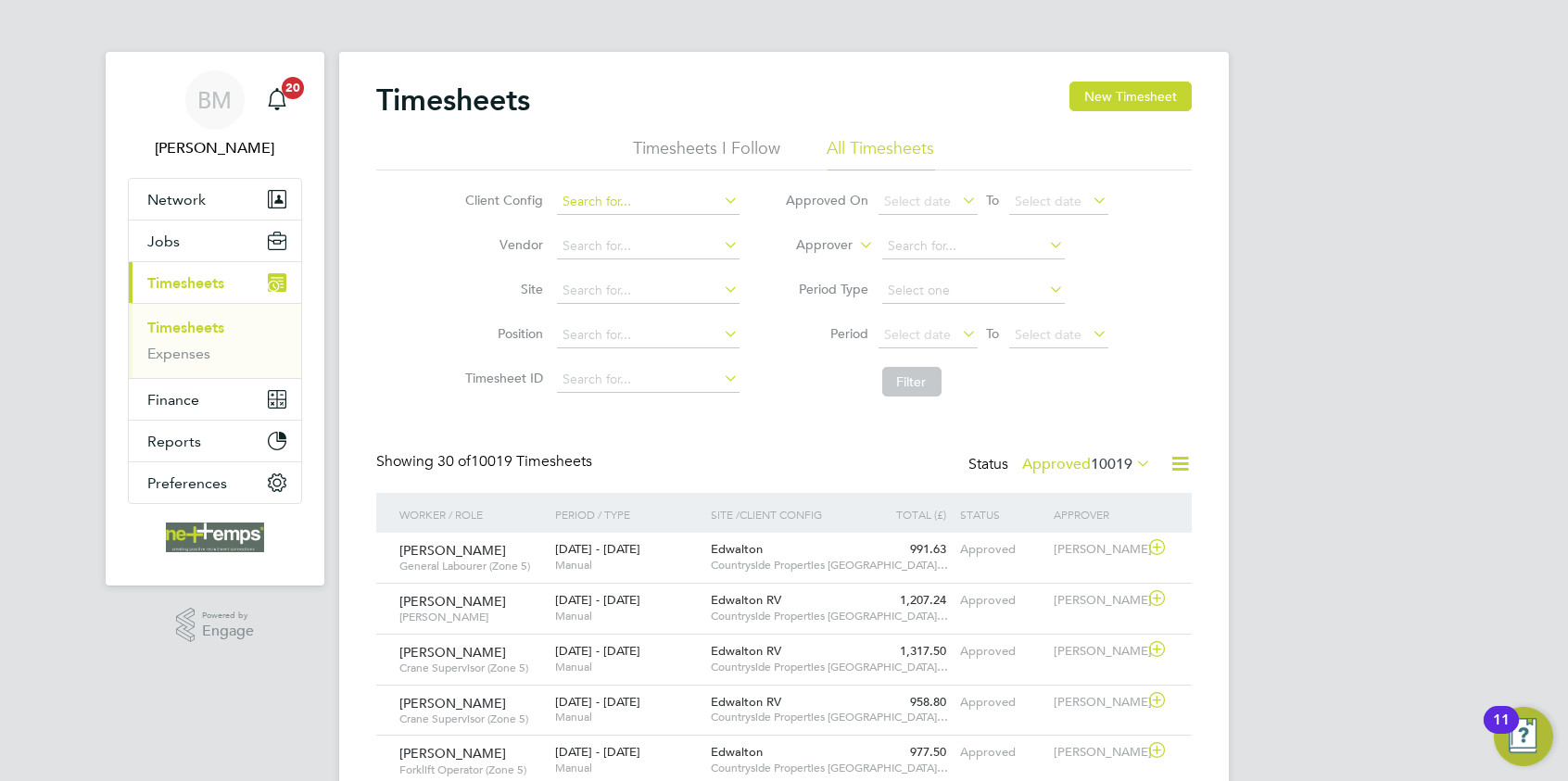 click 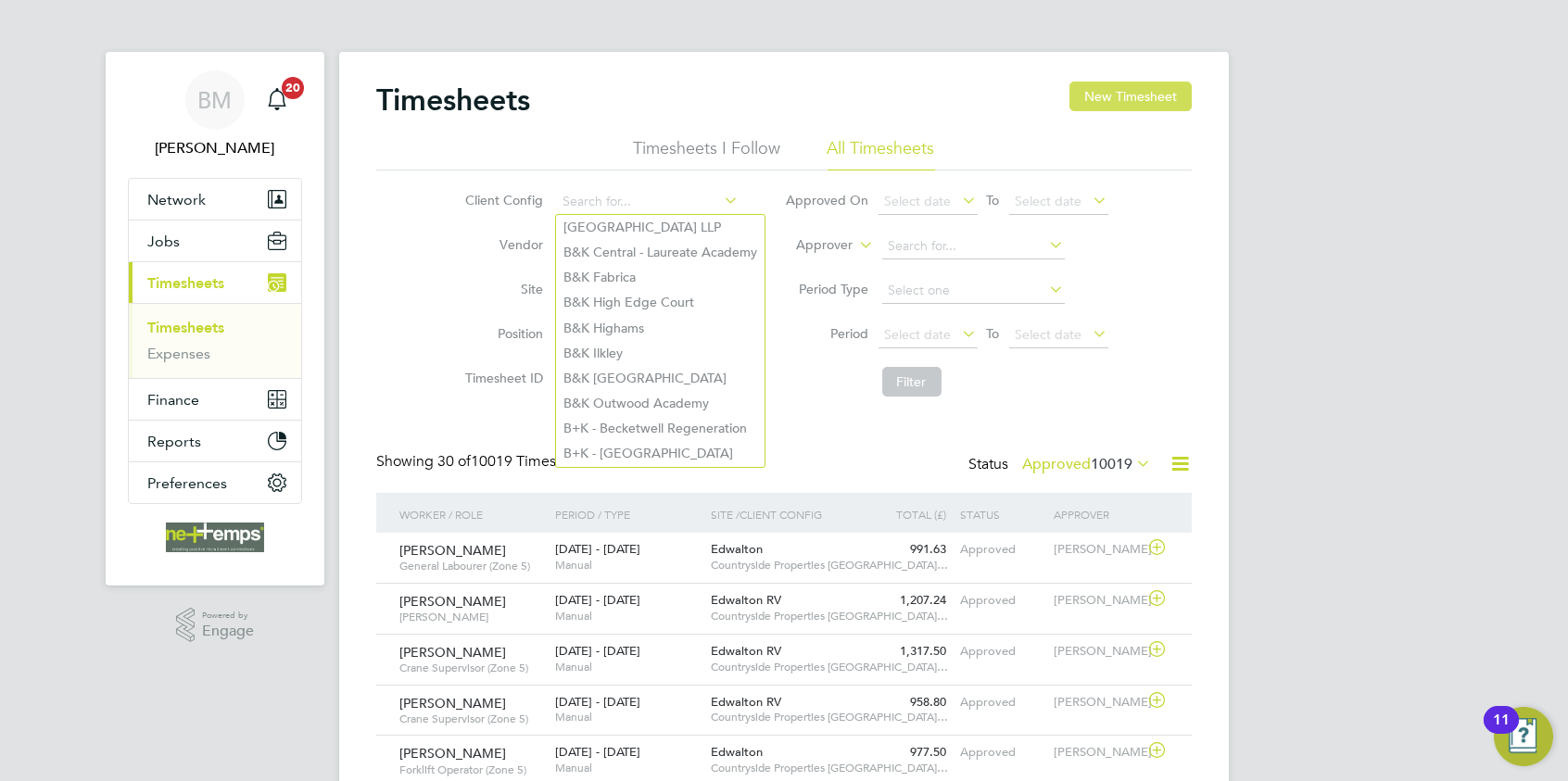 click on "New Timesheet" 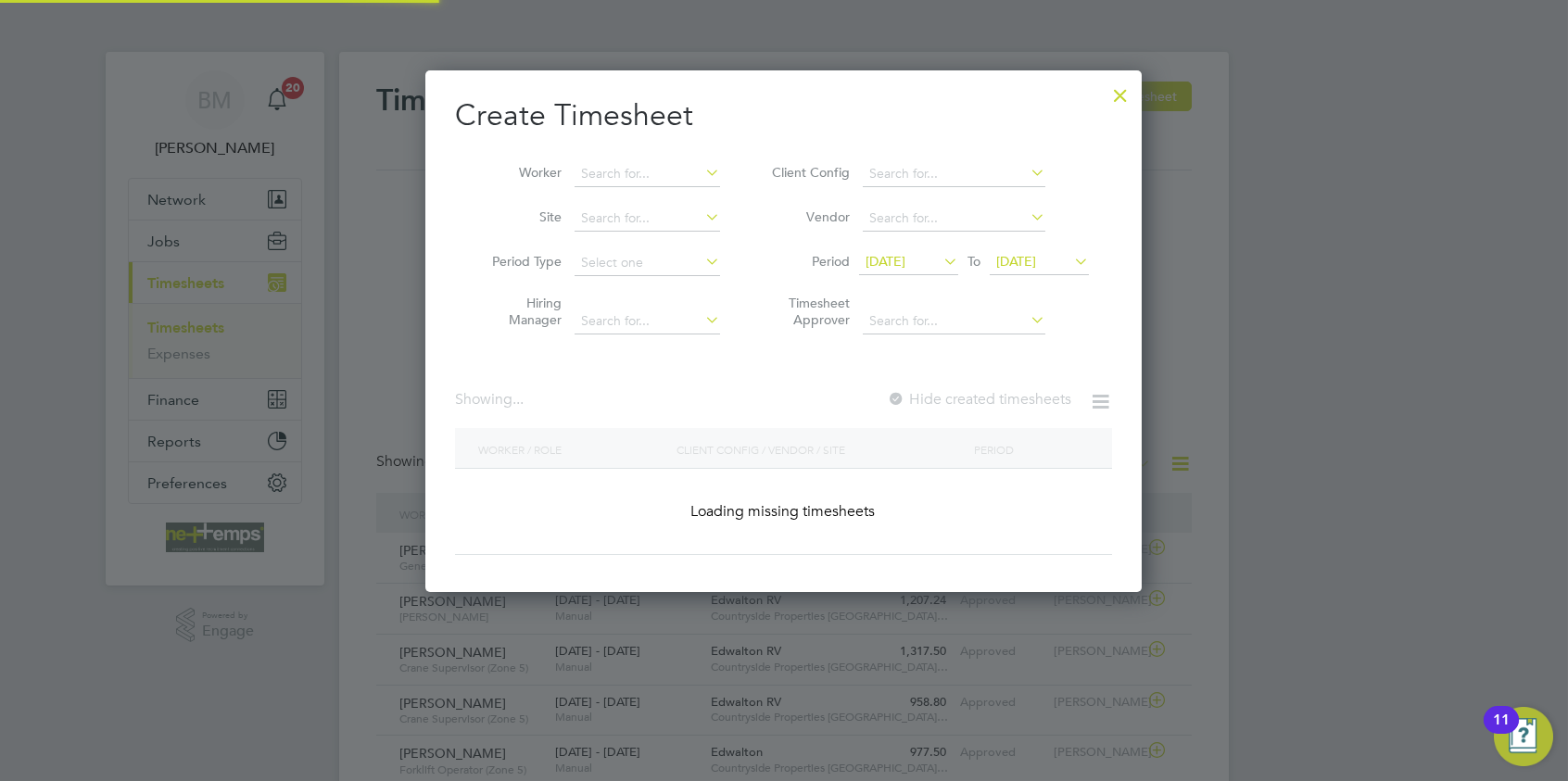 scroll, scrollTop: 9, scrollLeft: 8, axis: both 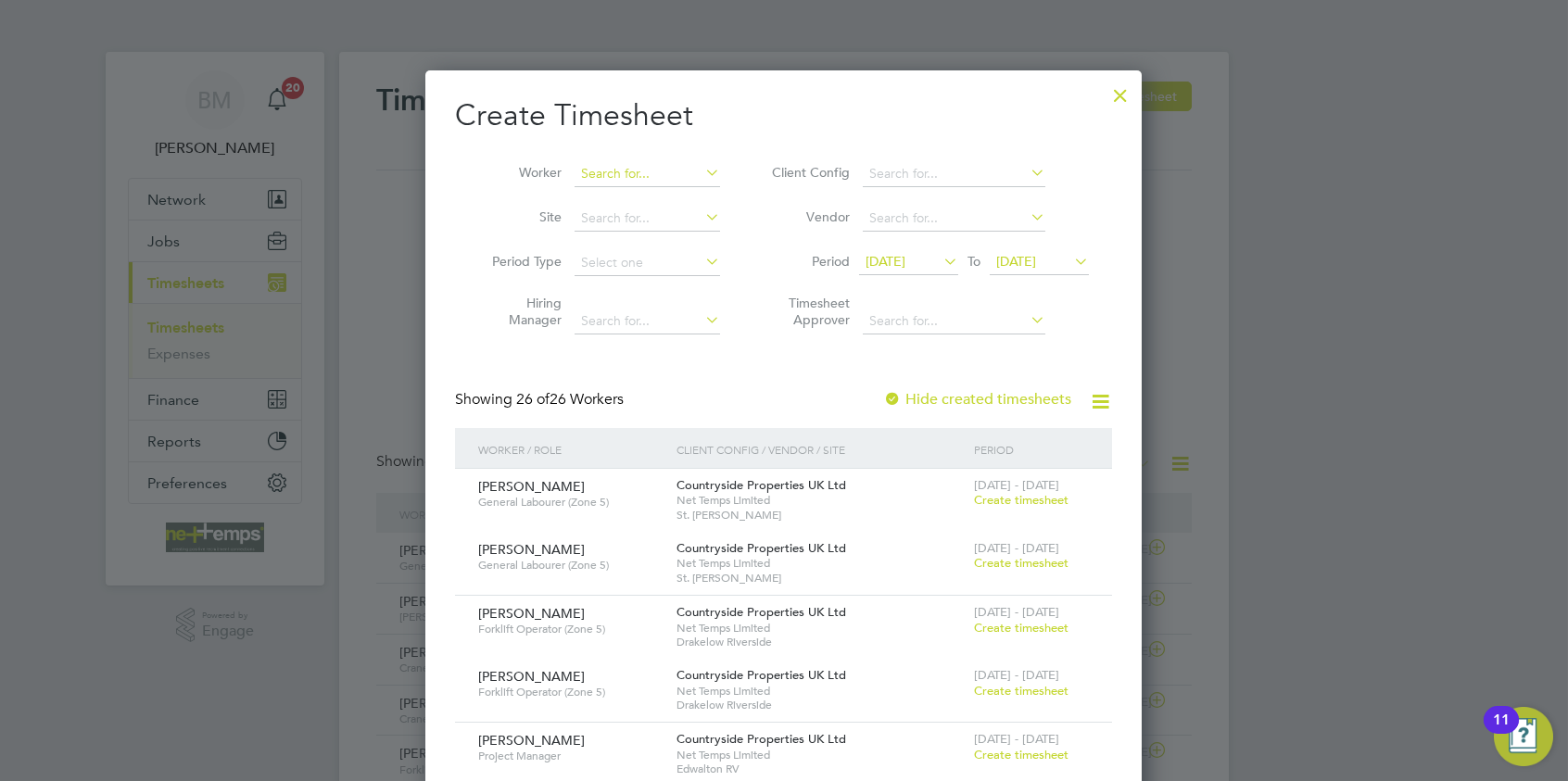 drag, startPoint x: 641, startPoint y: 173, endPoint x: 641, endPoint y: 183, distance: 10 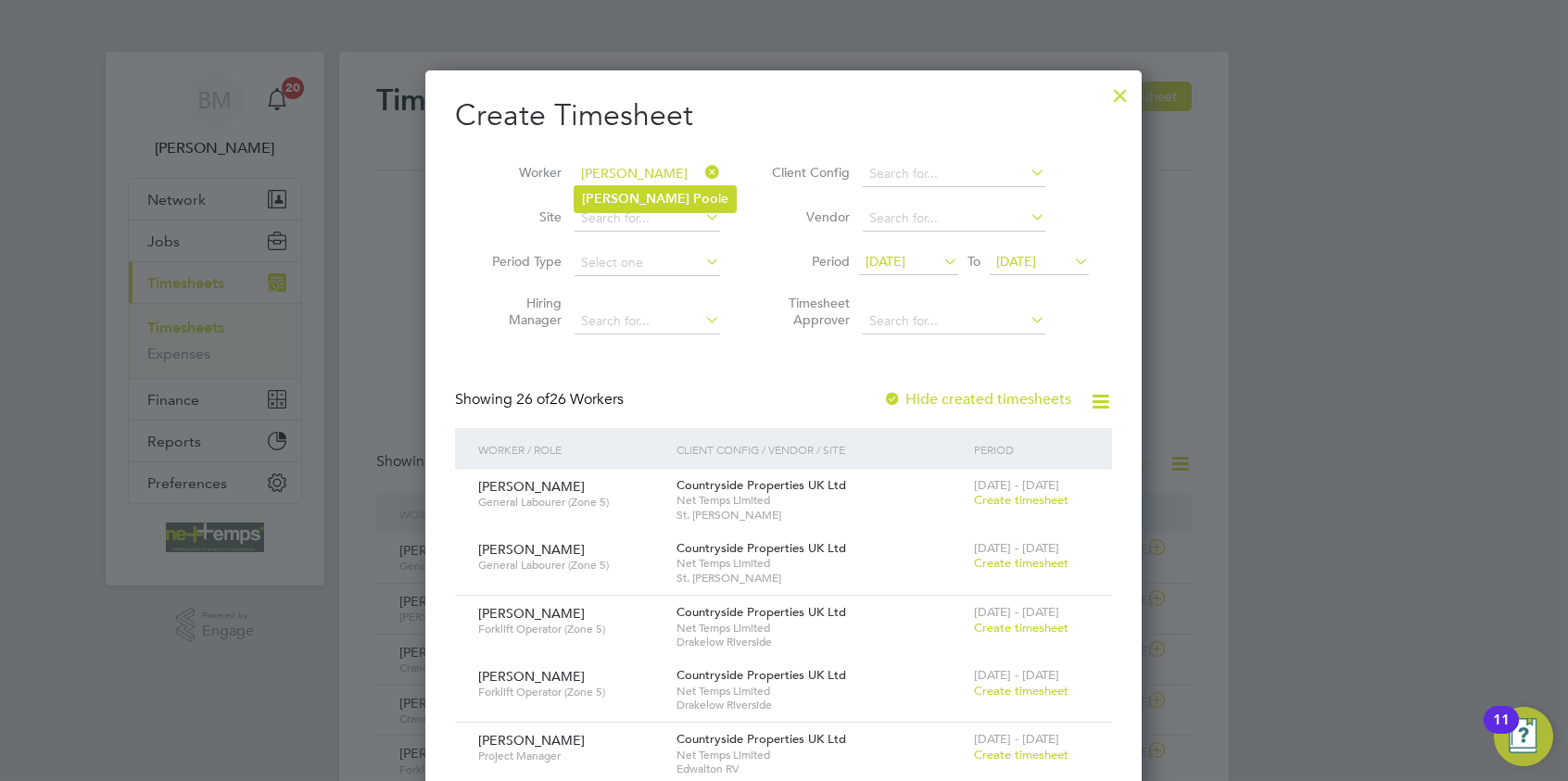 click on "Poo" 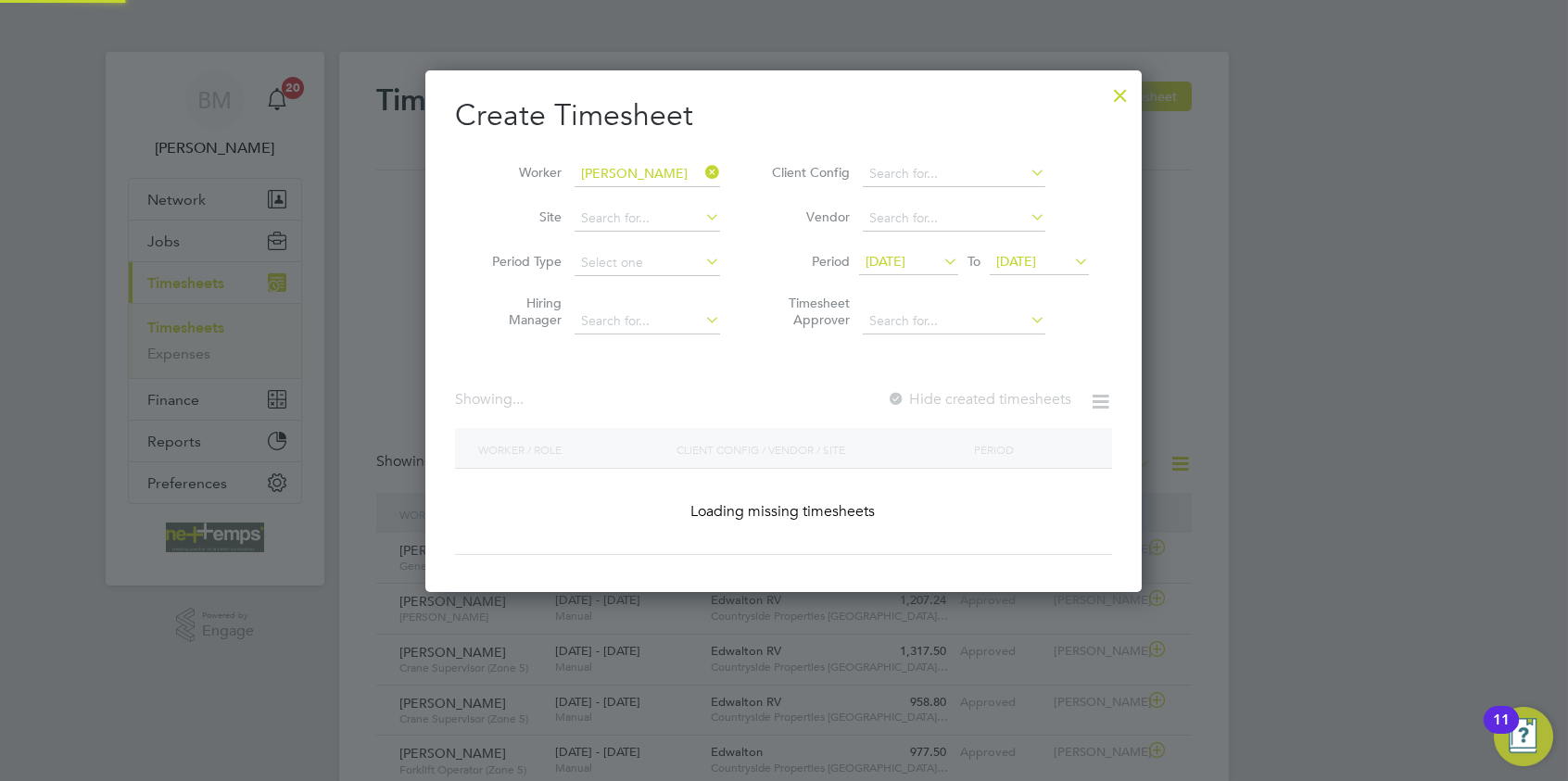 scroll, scrollTop: 8, scrollLeft: 8, axis: both 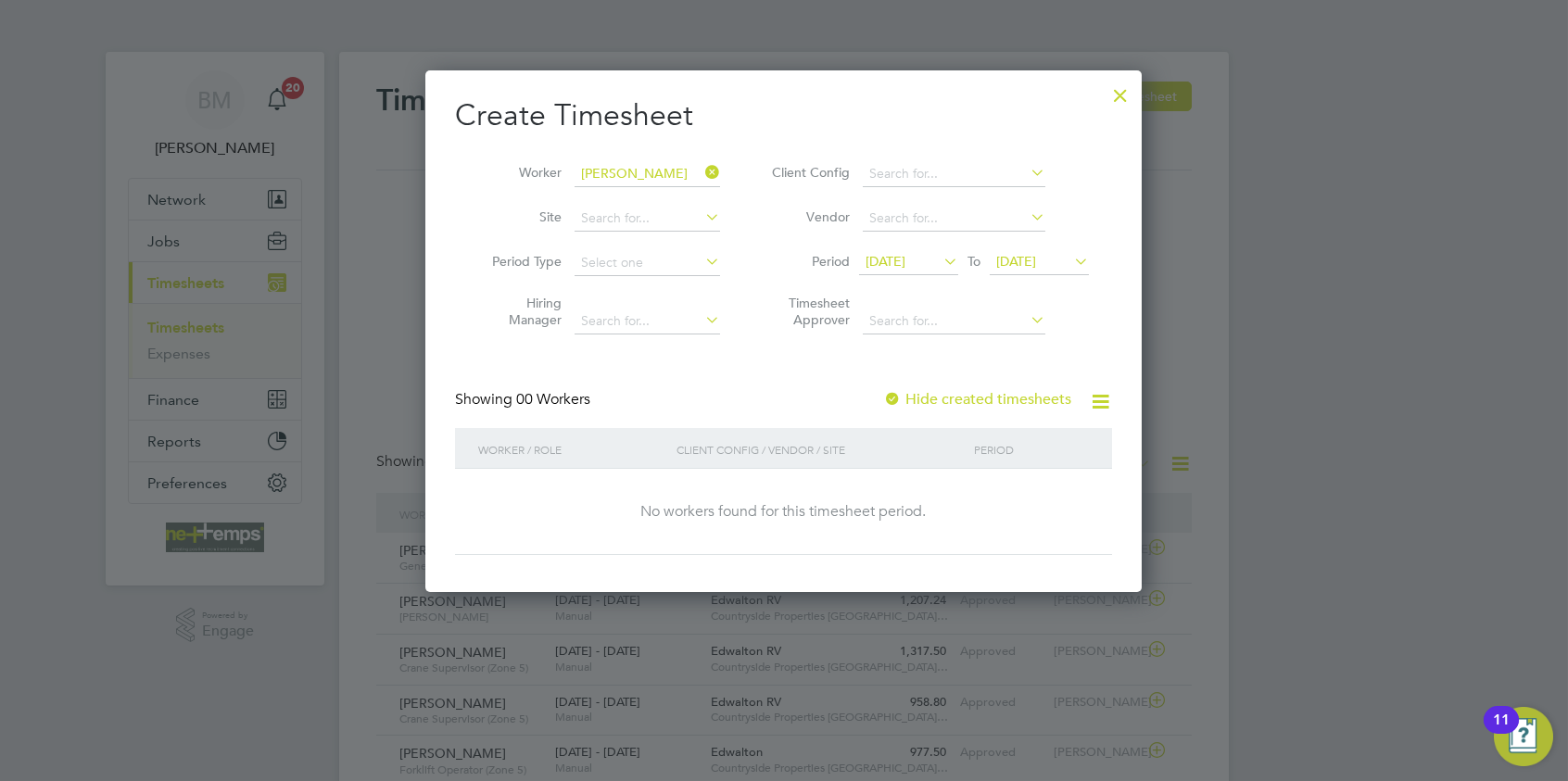 drag, startPoint x: 1128, startPoint y: 94, endPoint x: 1014, endPoint y: 125, distance: 118.13975 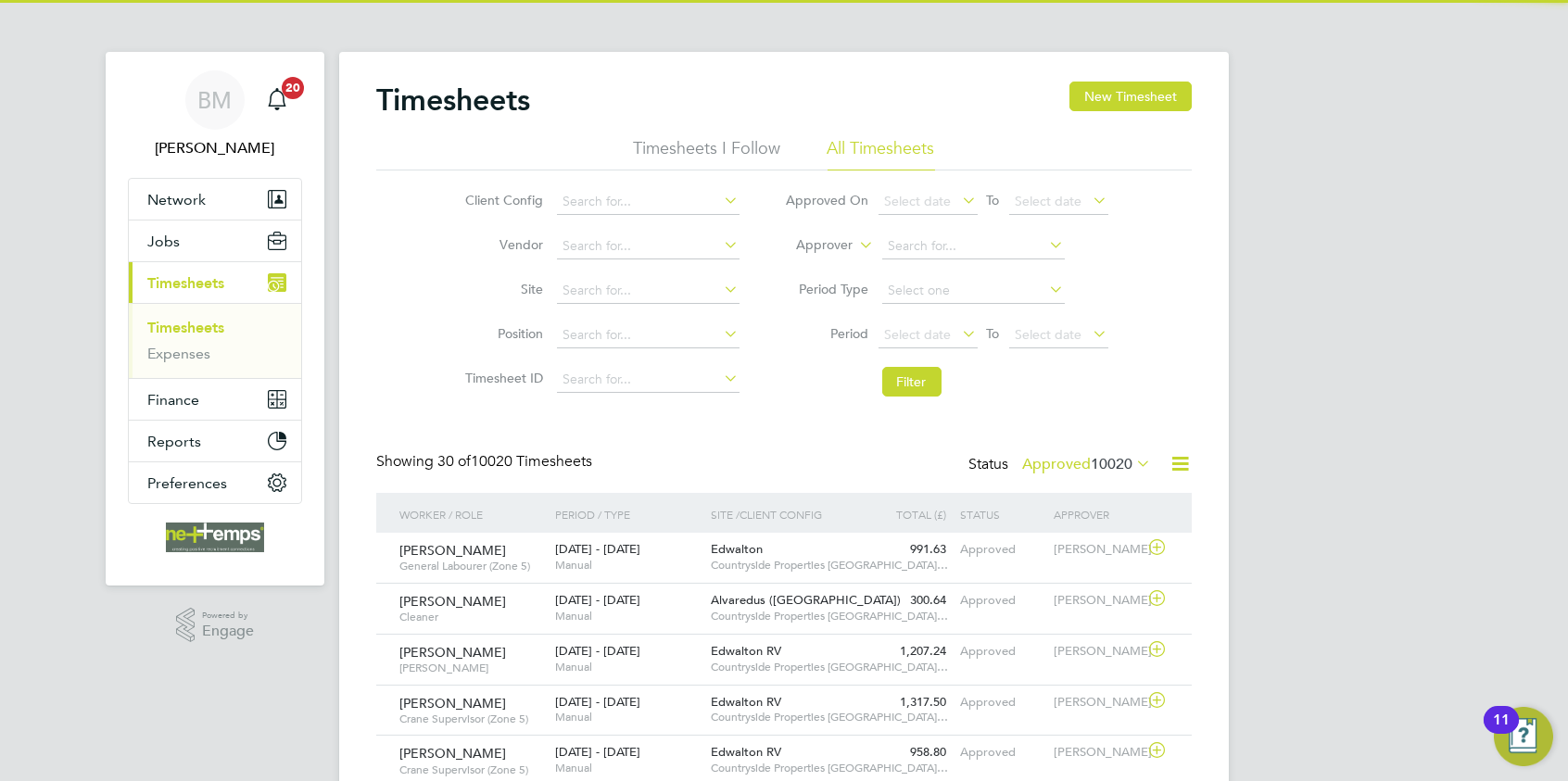 scroll, scrollTop: 8, scrollLeft: 8, axis: both 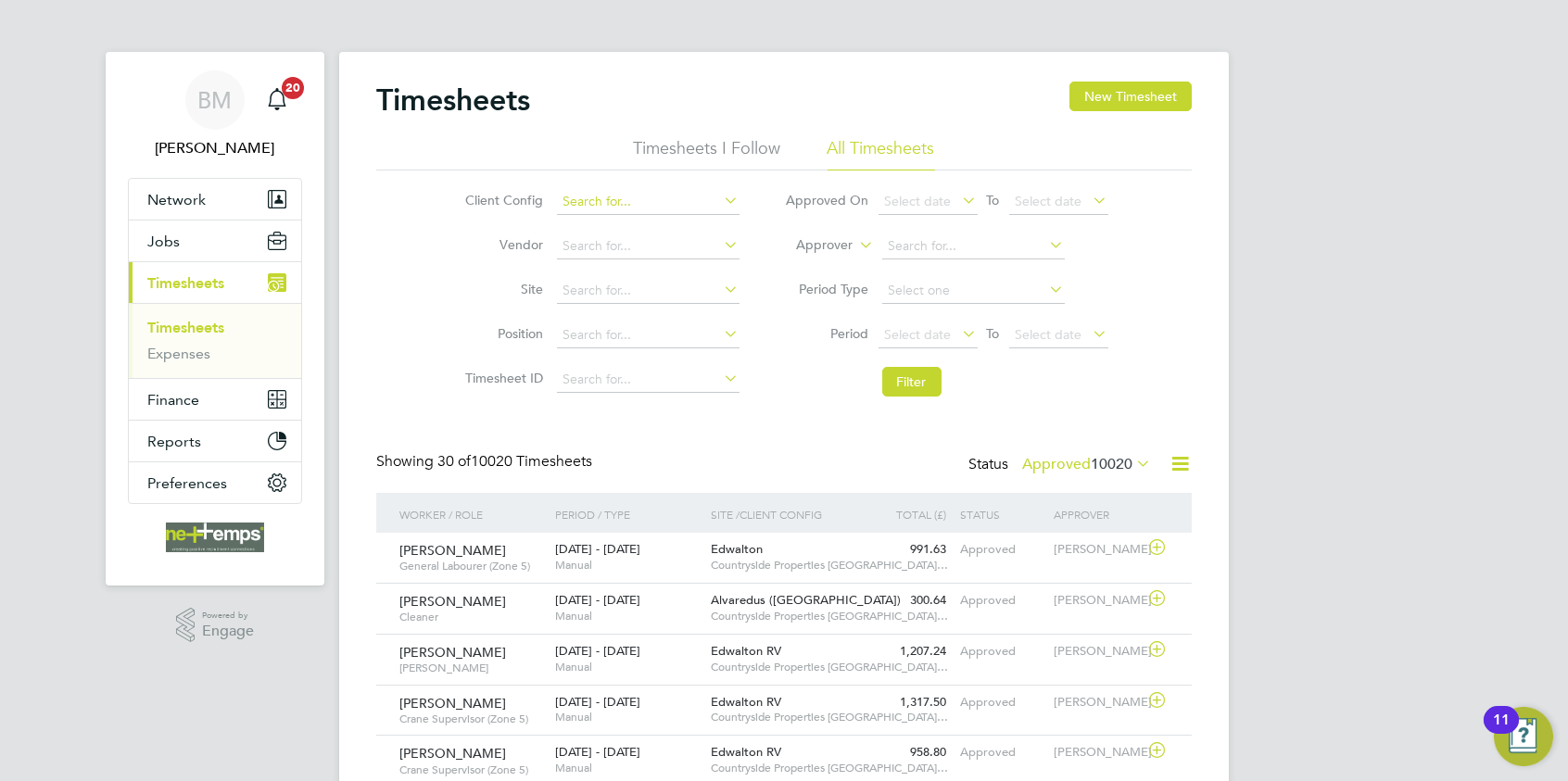 click 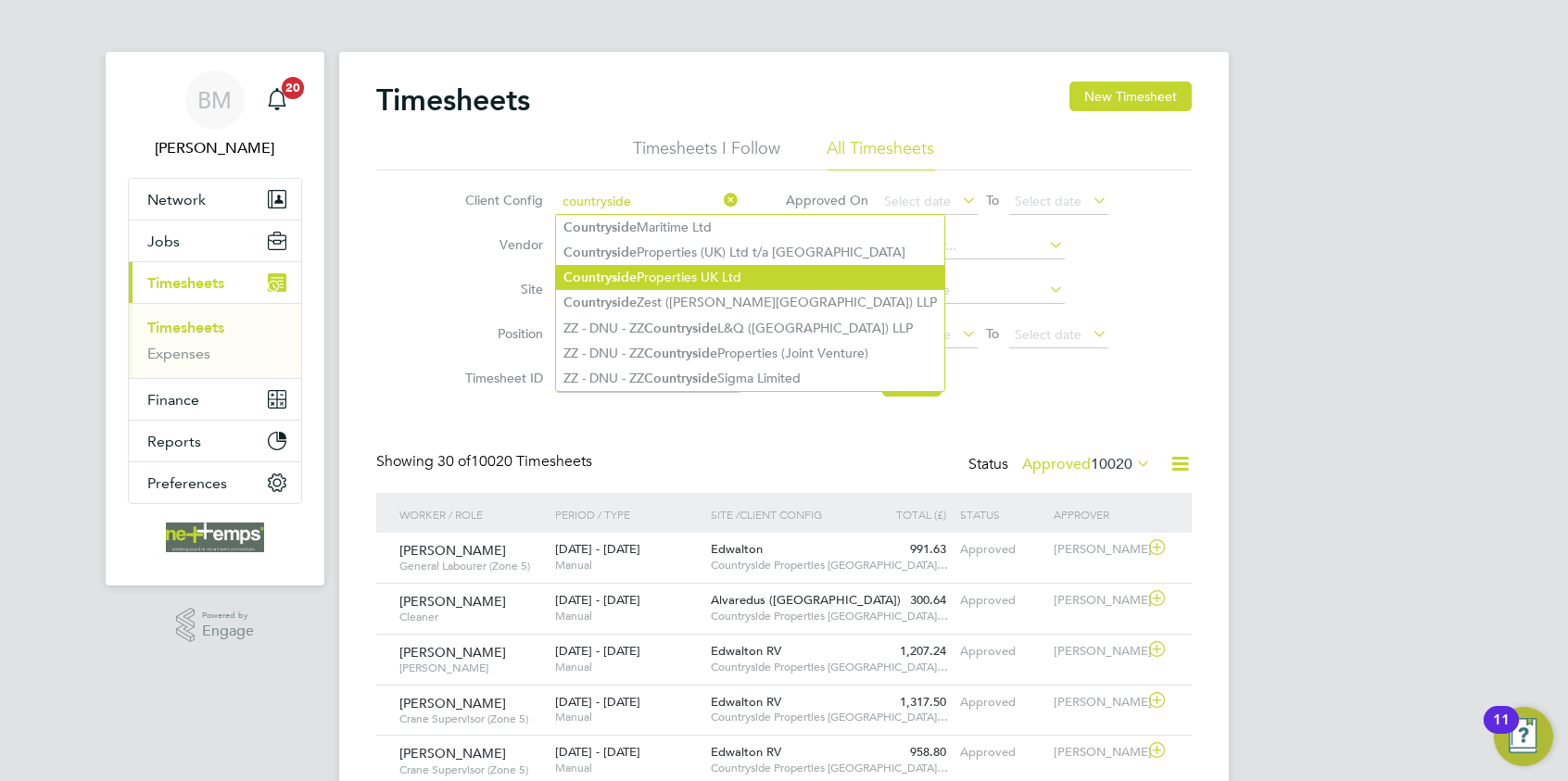 click on "Countryside  Properties UK Ltd" 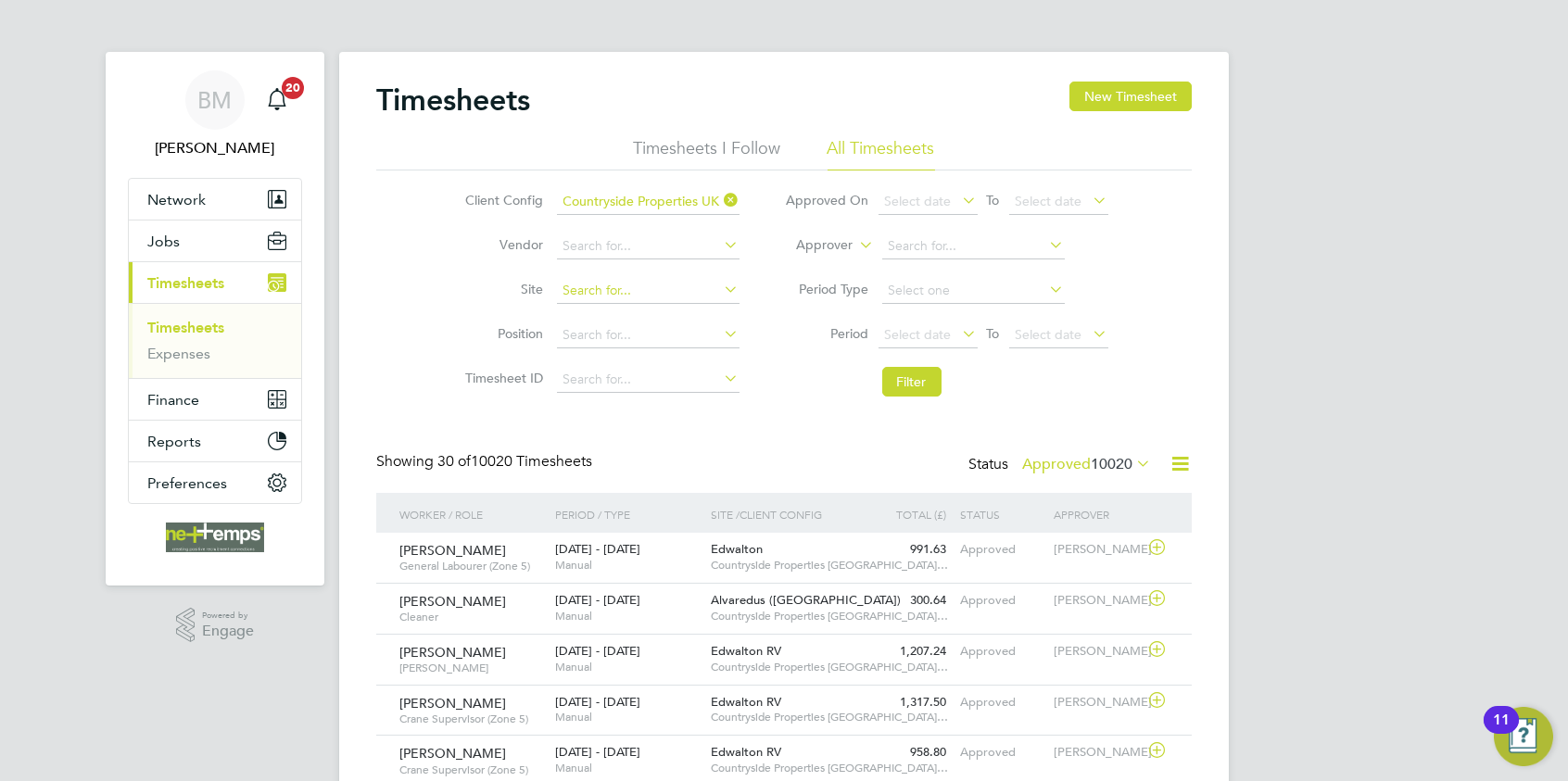 drag, startPoint x: 659, startPoint y: 284, endPoint x: 699, endPoint y: 282, distance: 40.049969 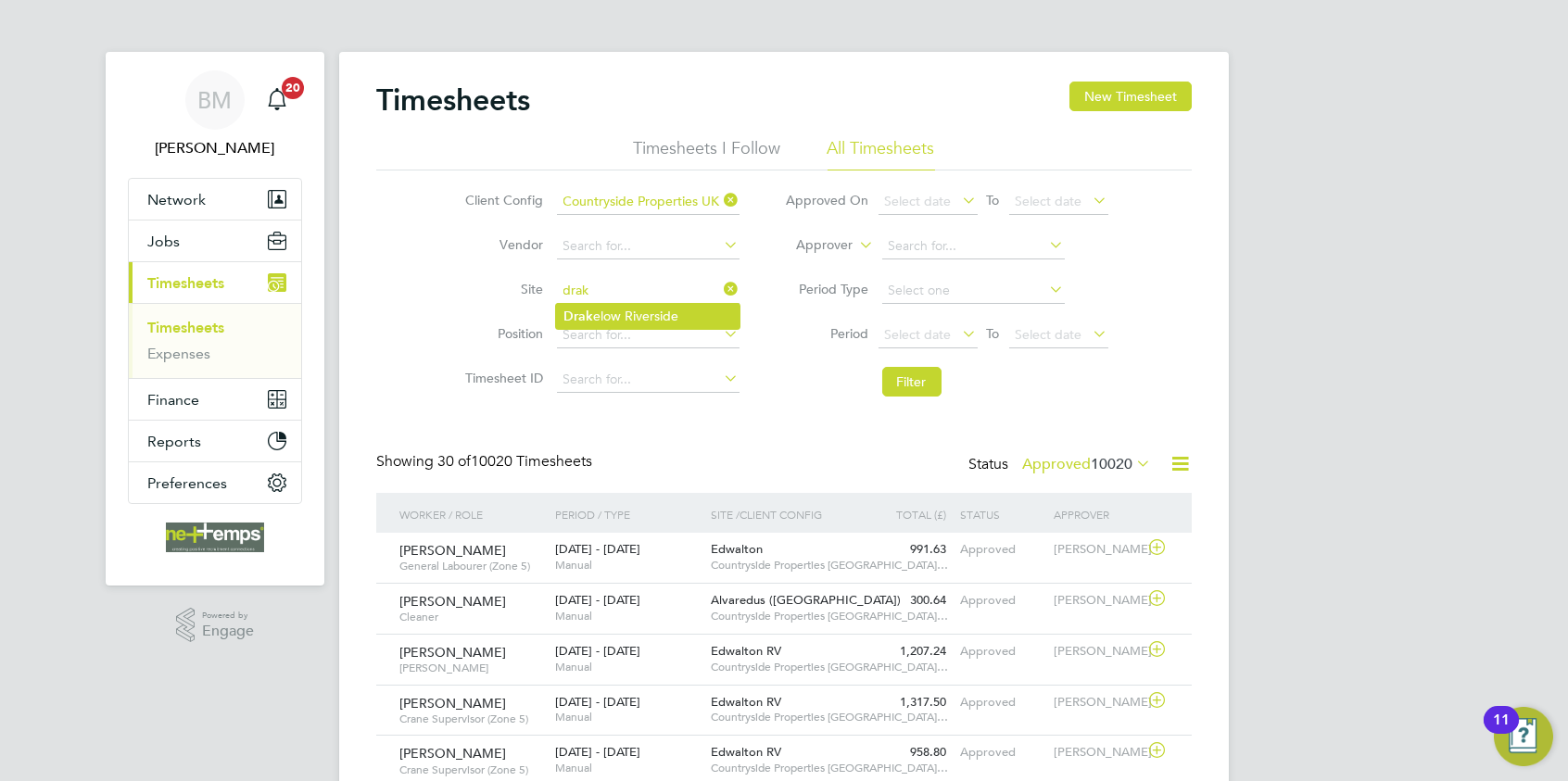 click on "Drak elow Riverside" 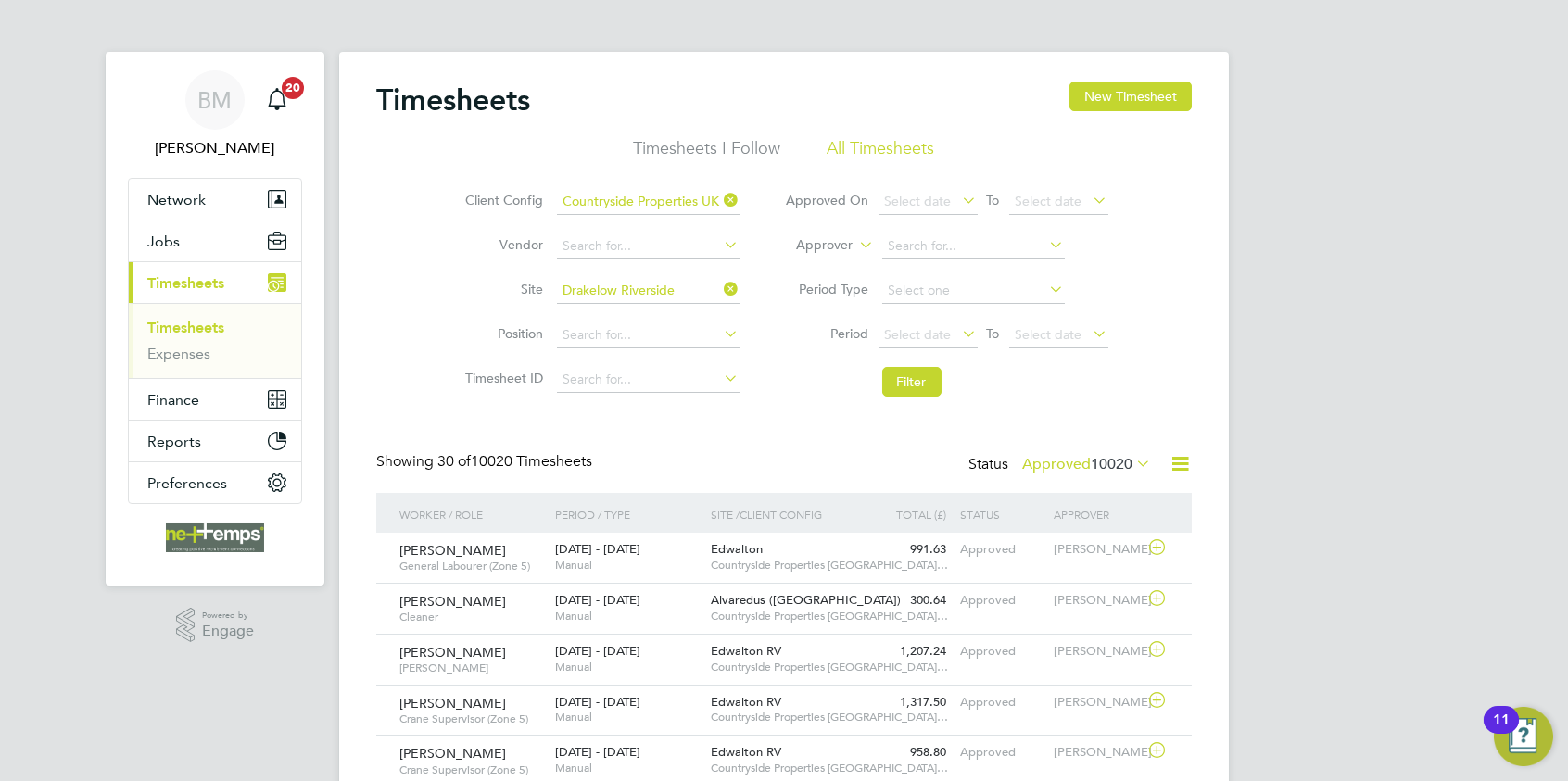 click 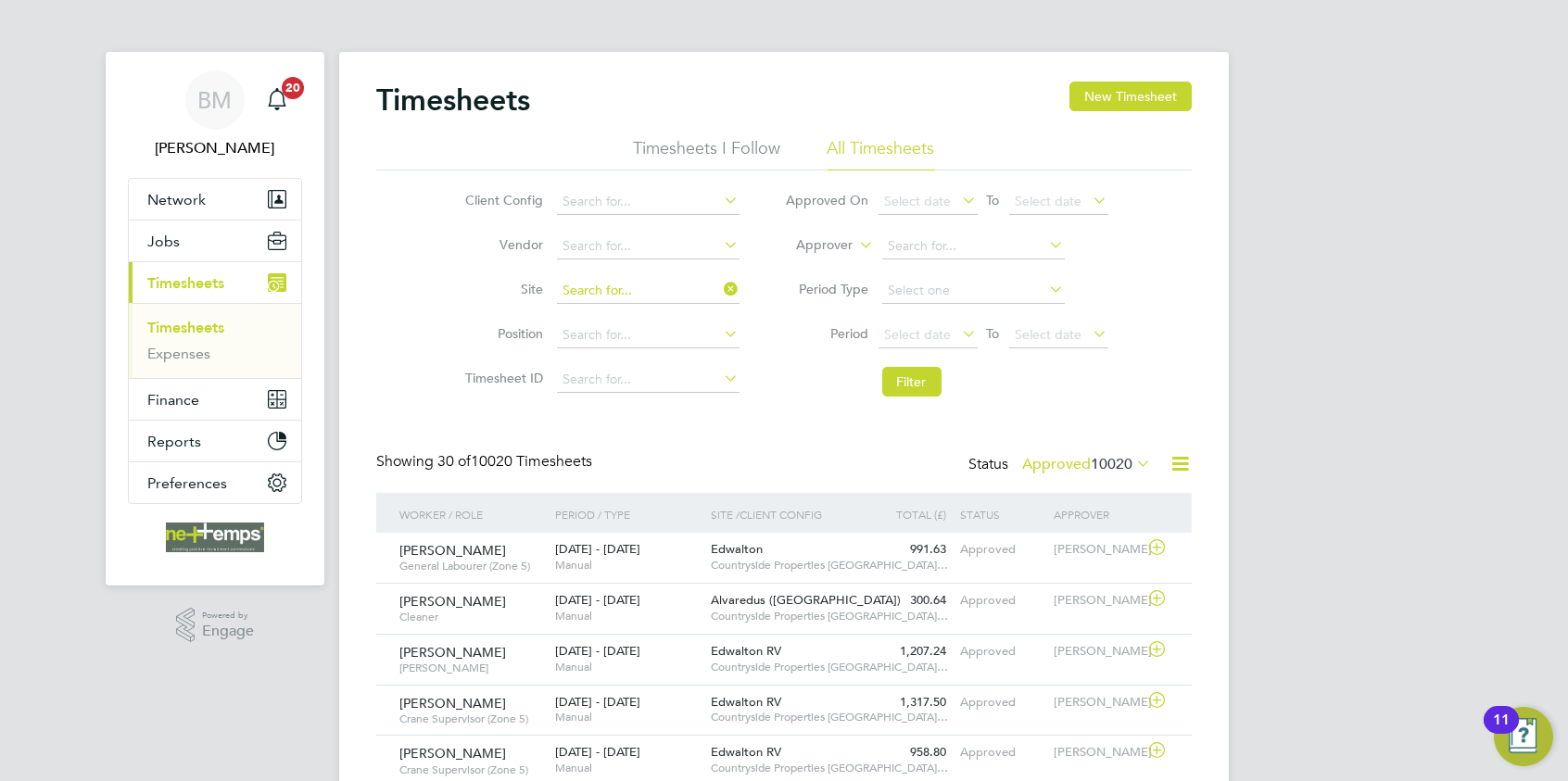 click 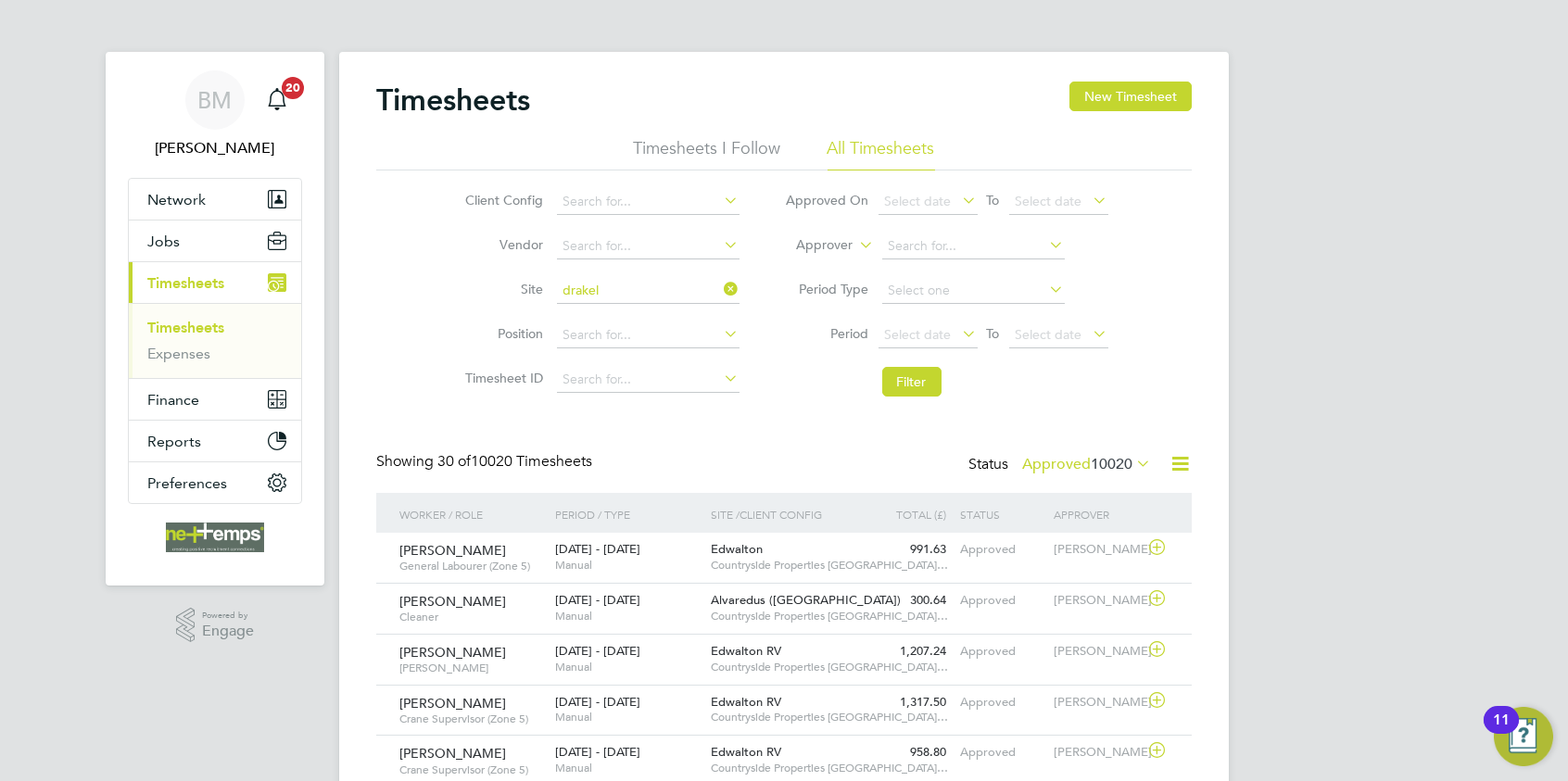 click on "Drakel ow Riverside" 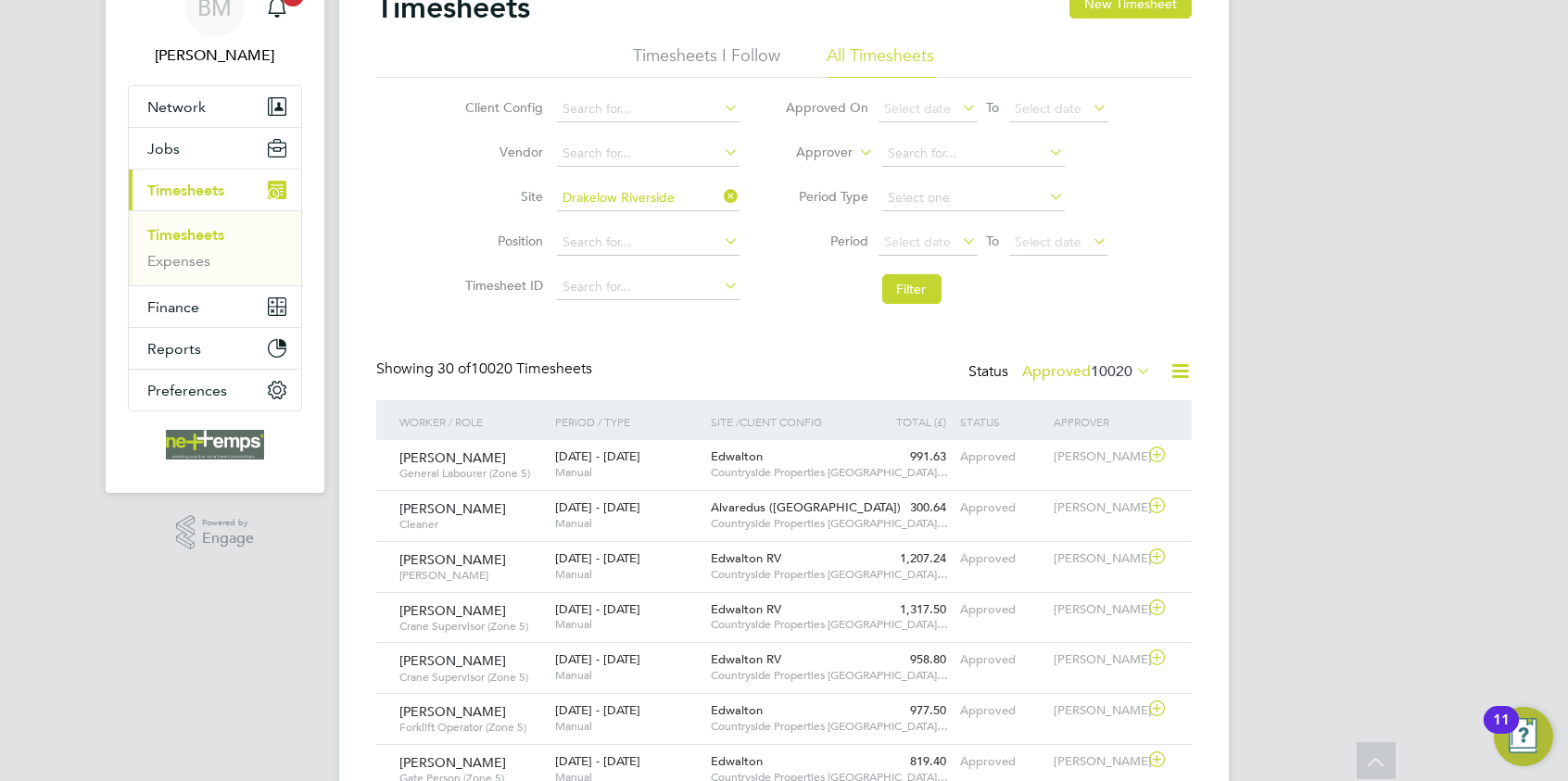 scroll, scrollTop: 0, scrollLeft: 0, axis: both 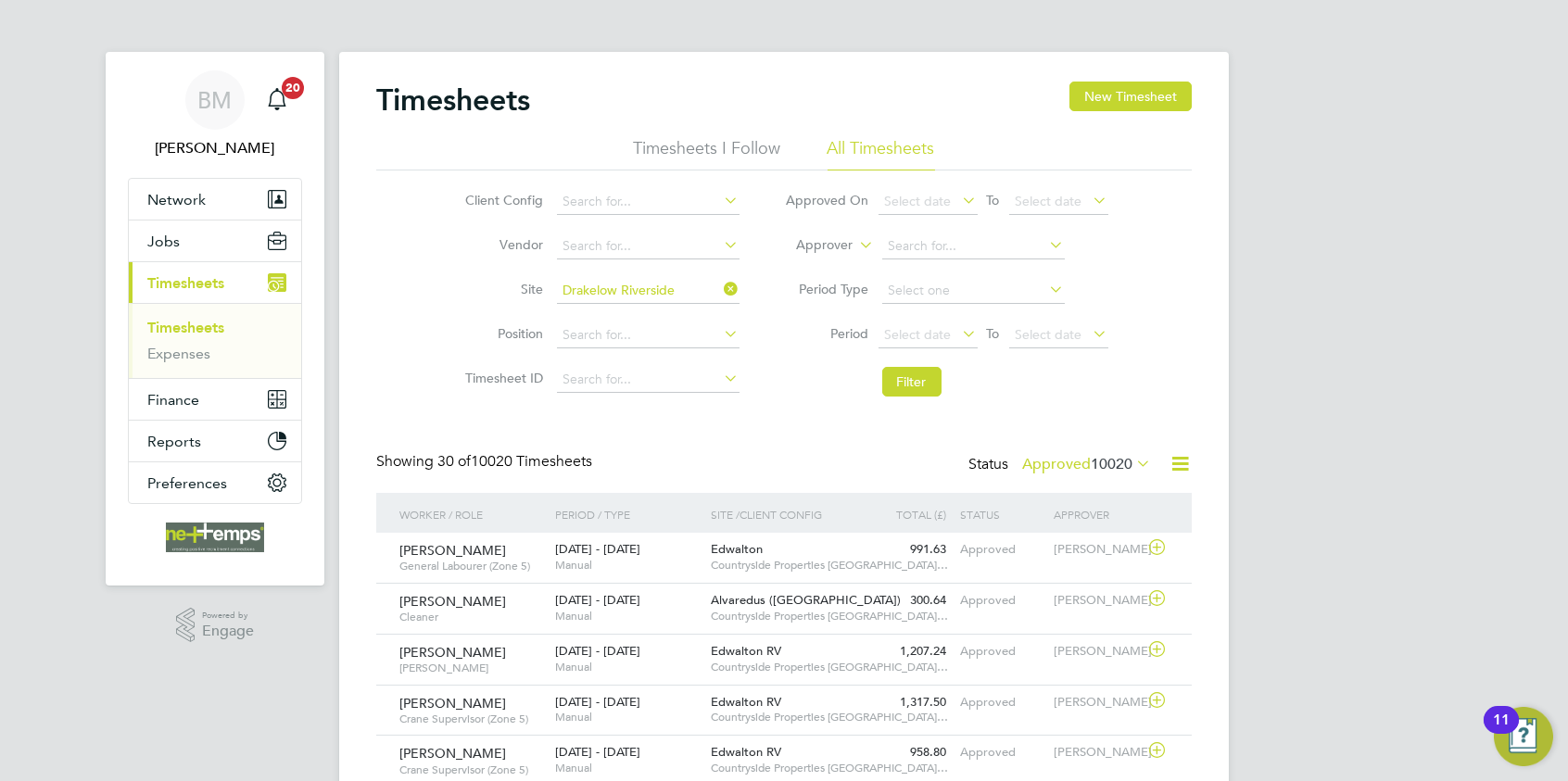drag, startPoint x: 731, startPoint y: 295, endPoint x: 707, endPoint y: 294, distance: 24.020824 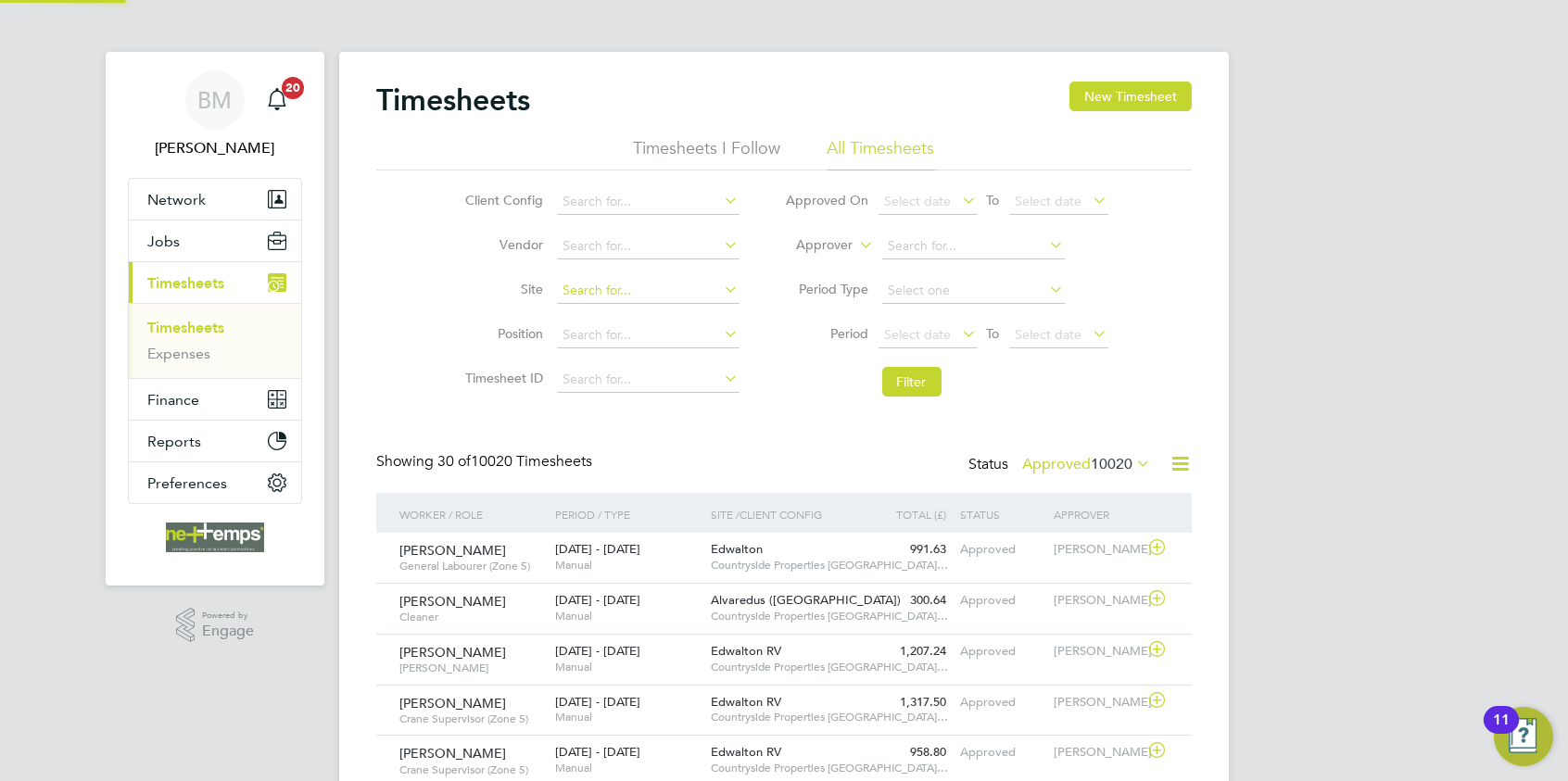 click 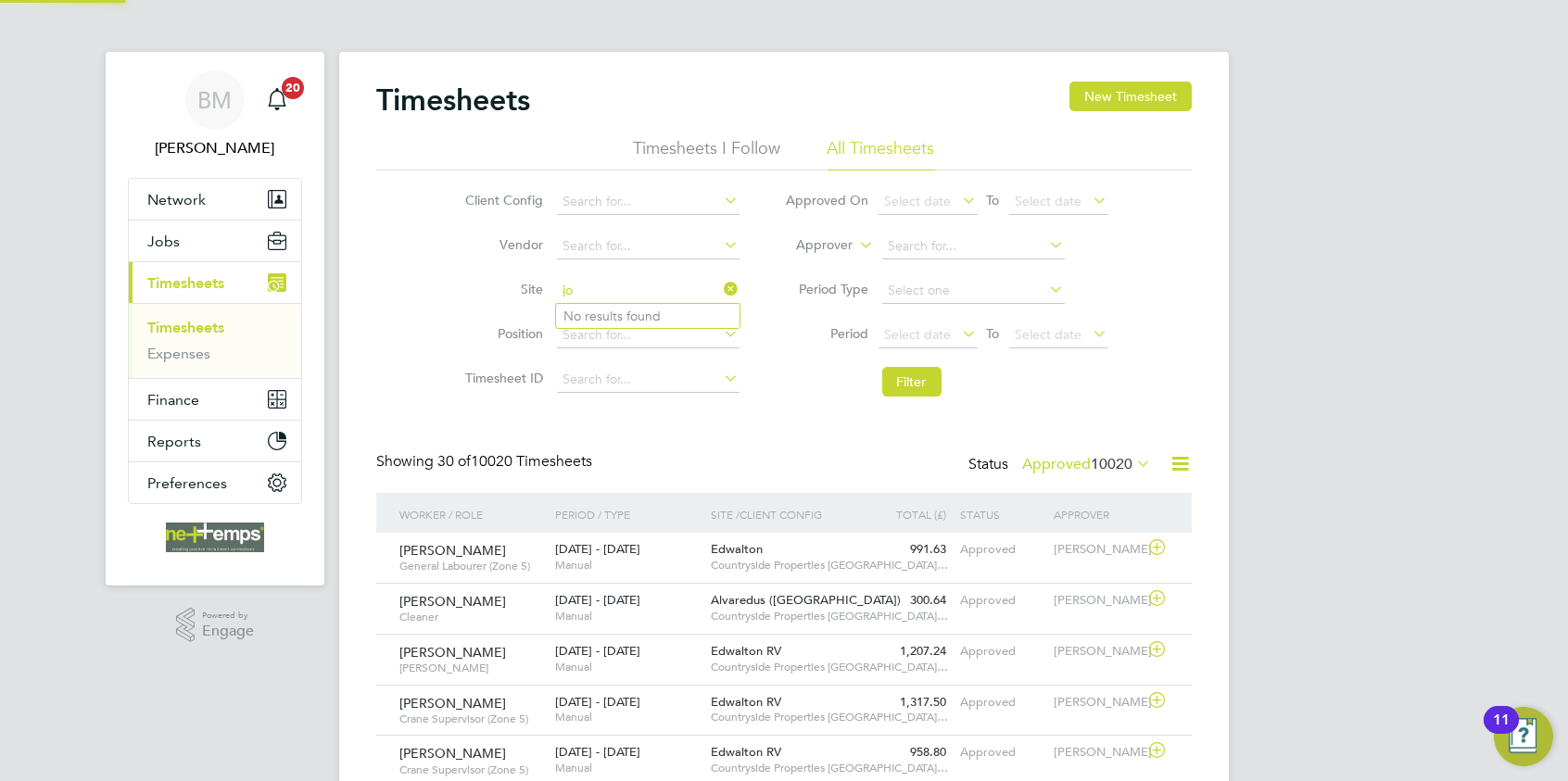 type on "j" 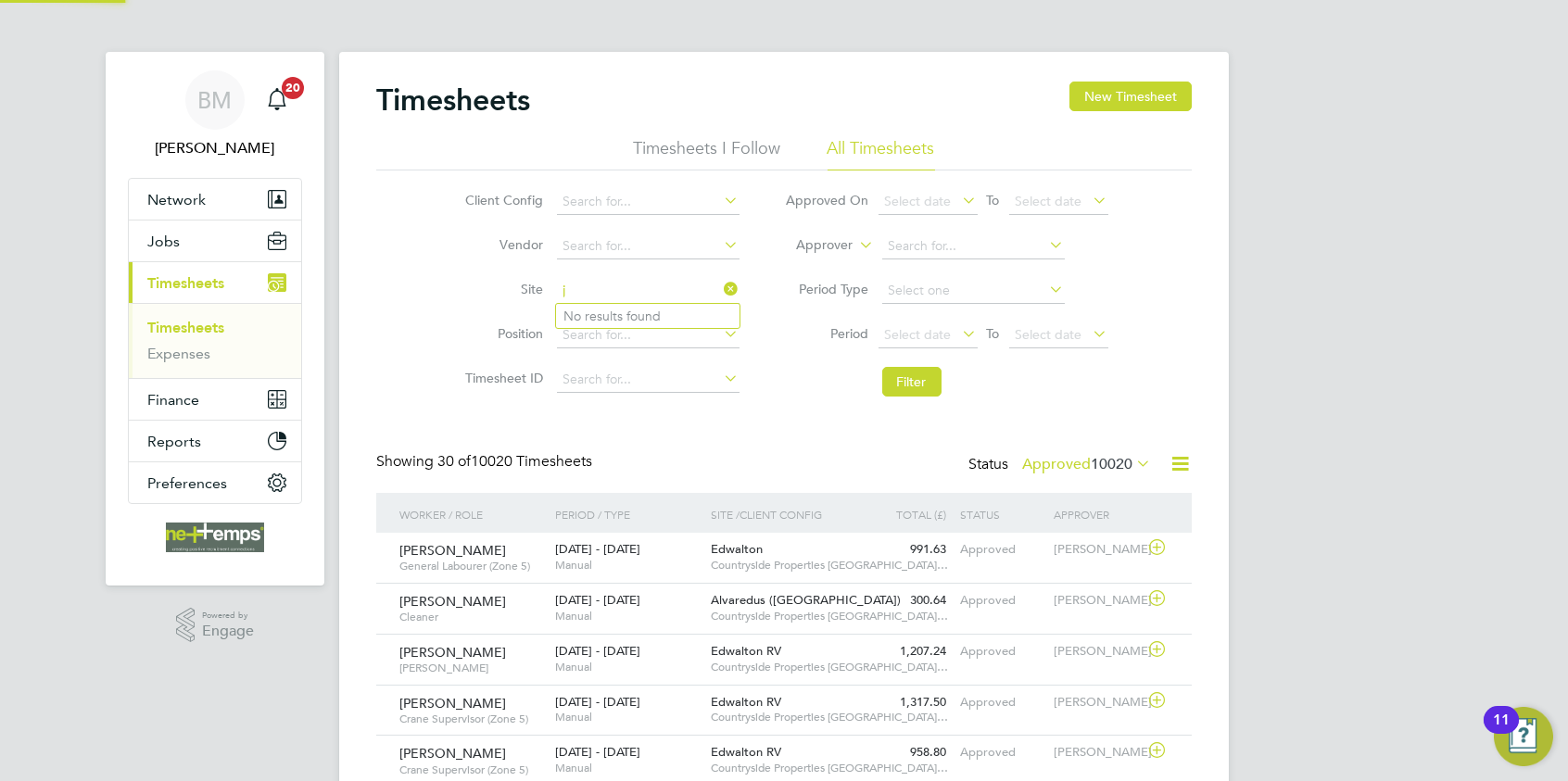 type 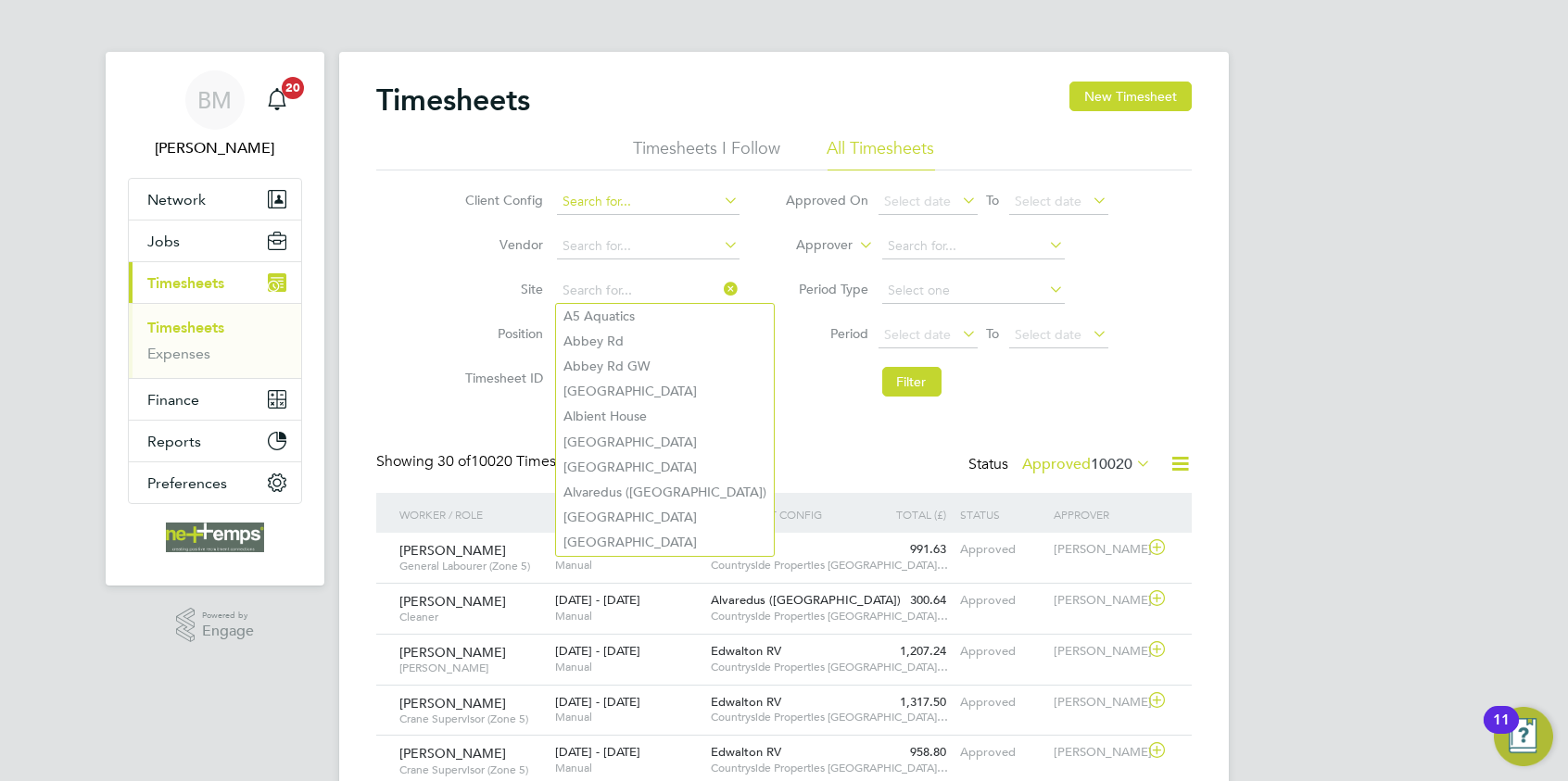 click 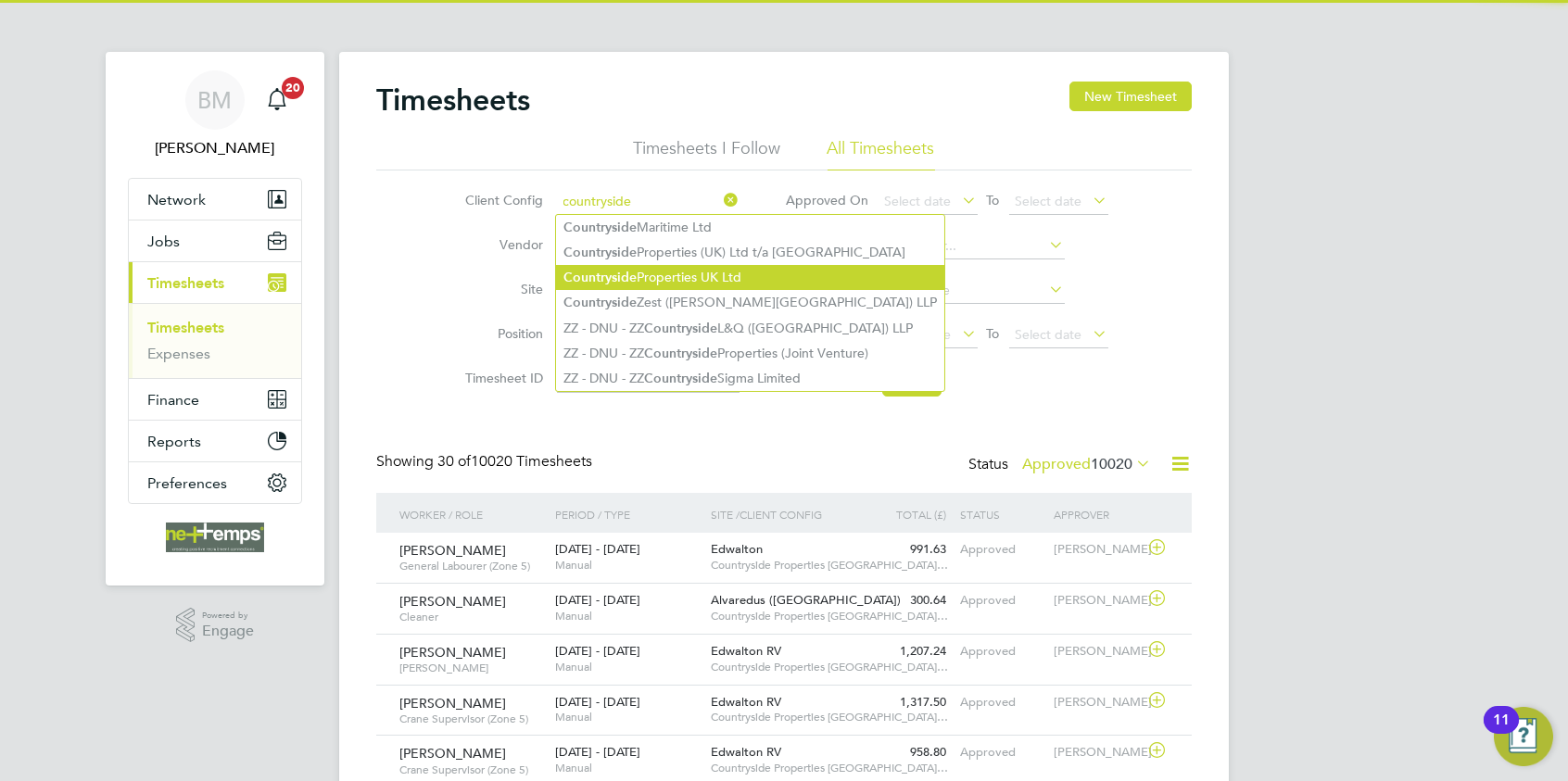 click on "Countryside  Properties UK Ltd" 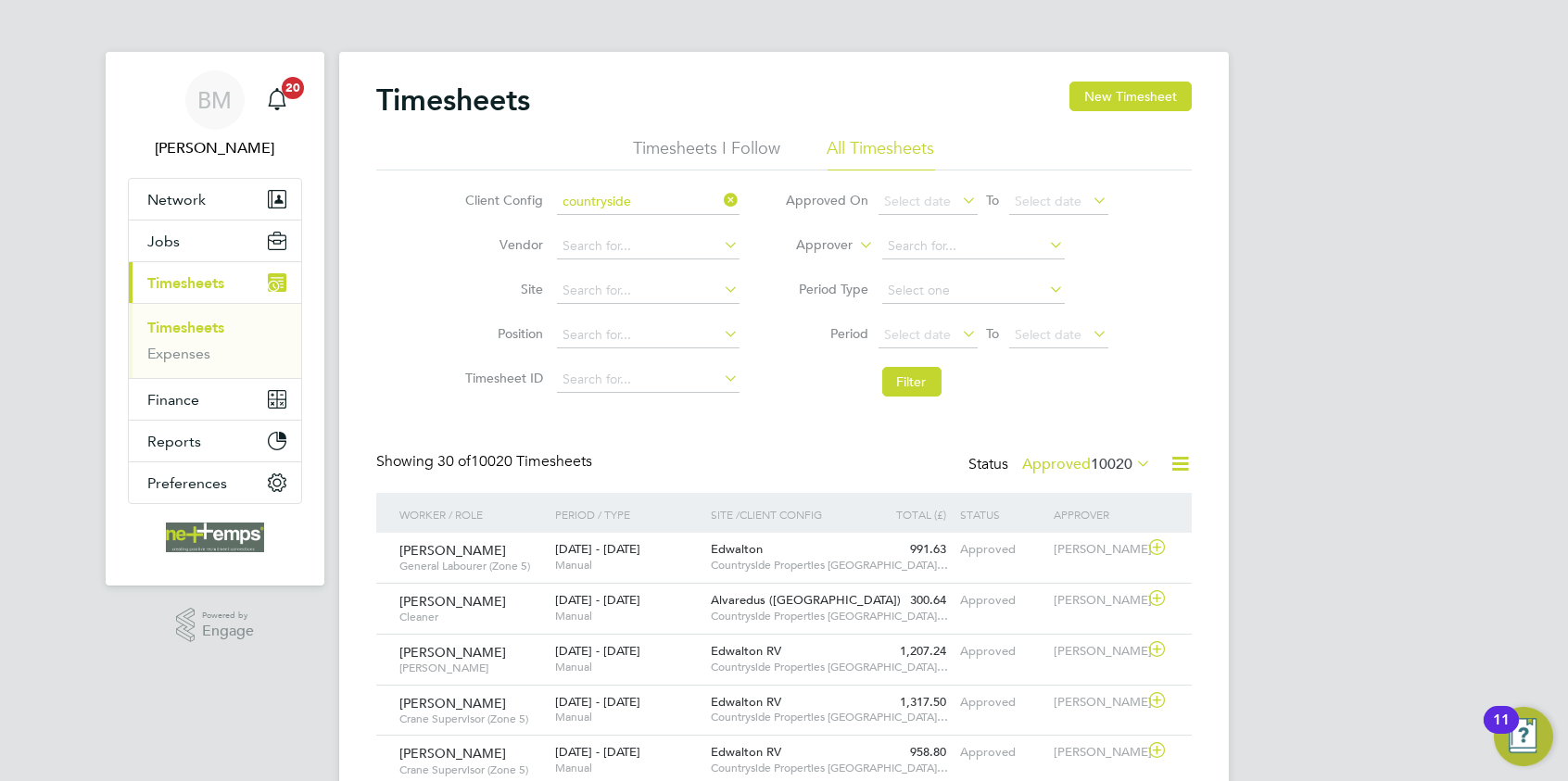 type on "Countryside Properties UK Ltd" 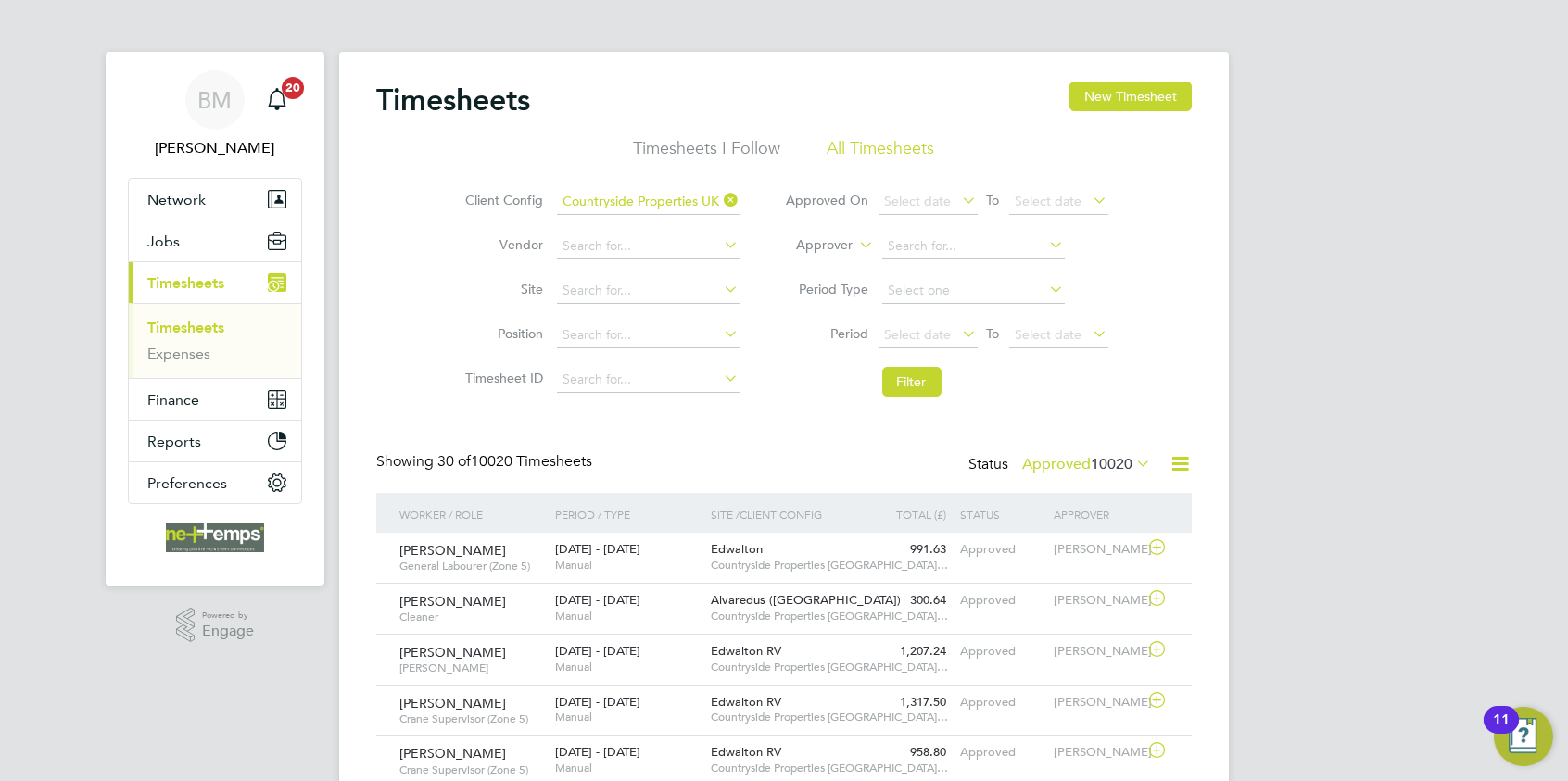 click on "Showing   30 of  10020 Timesheets Status  Approved  10020" 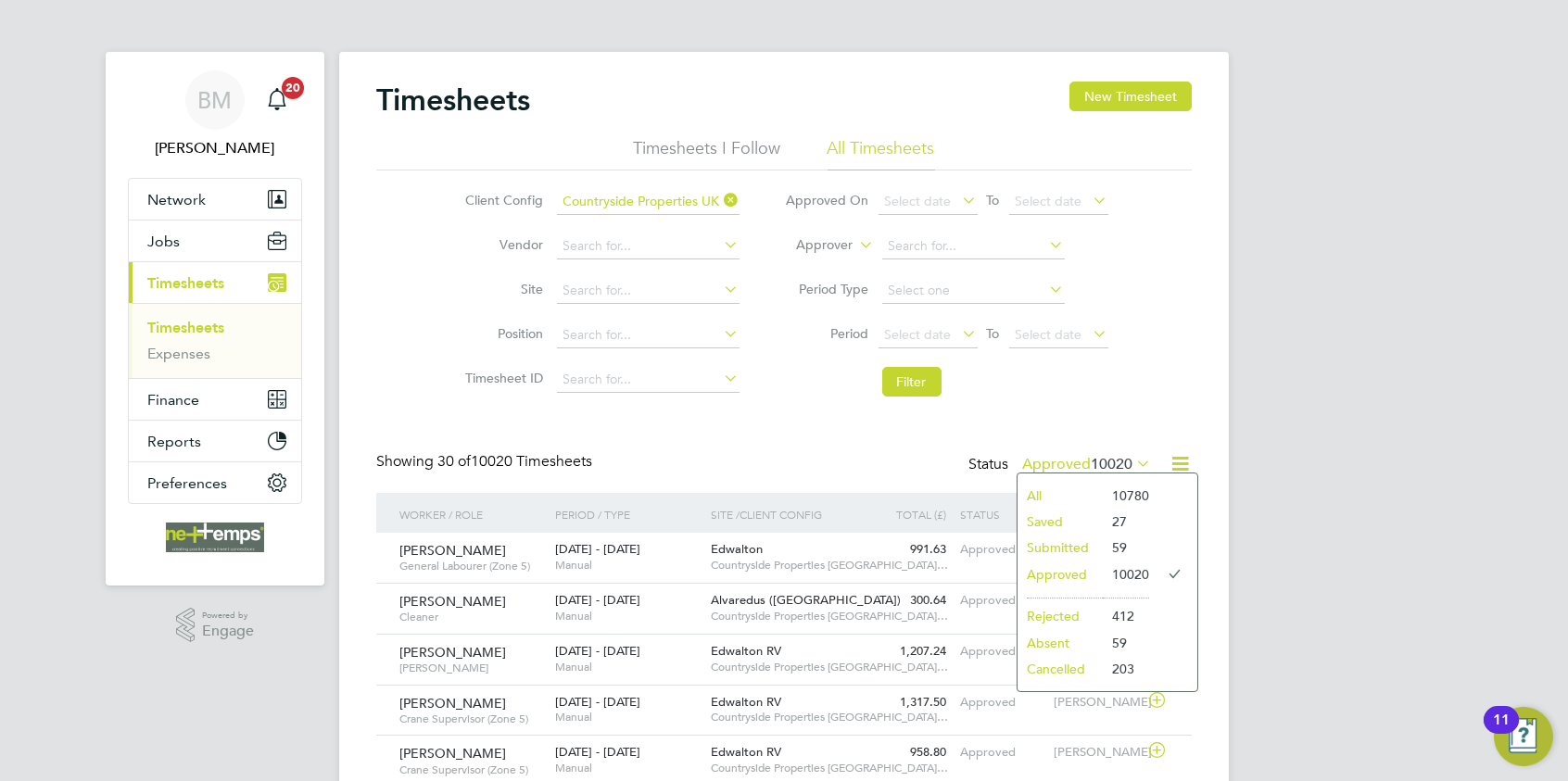click on "All" 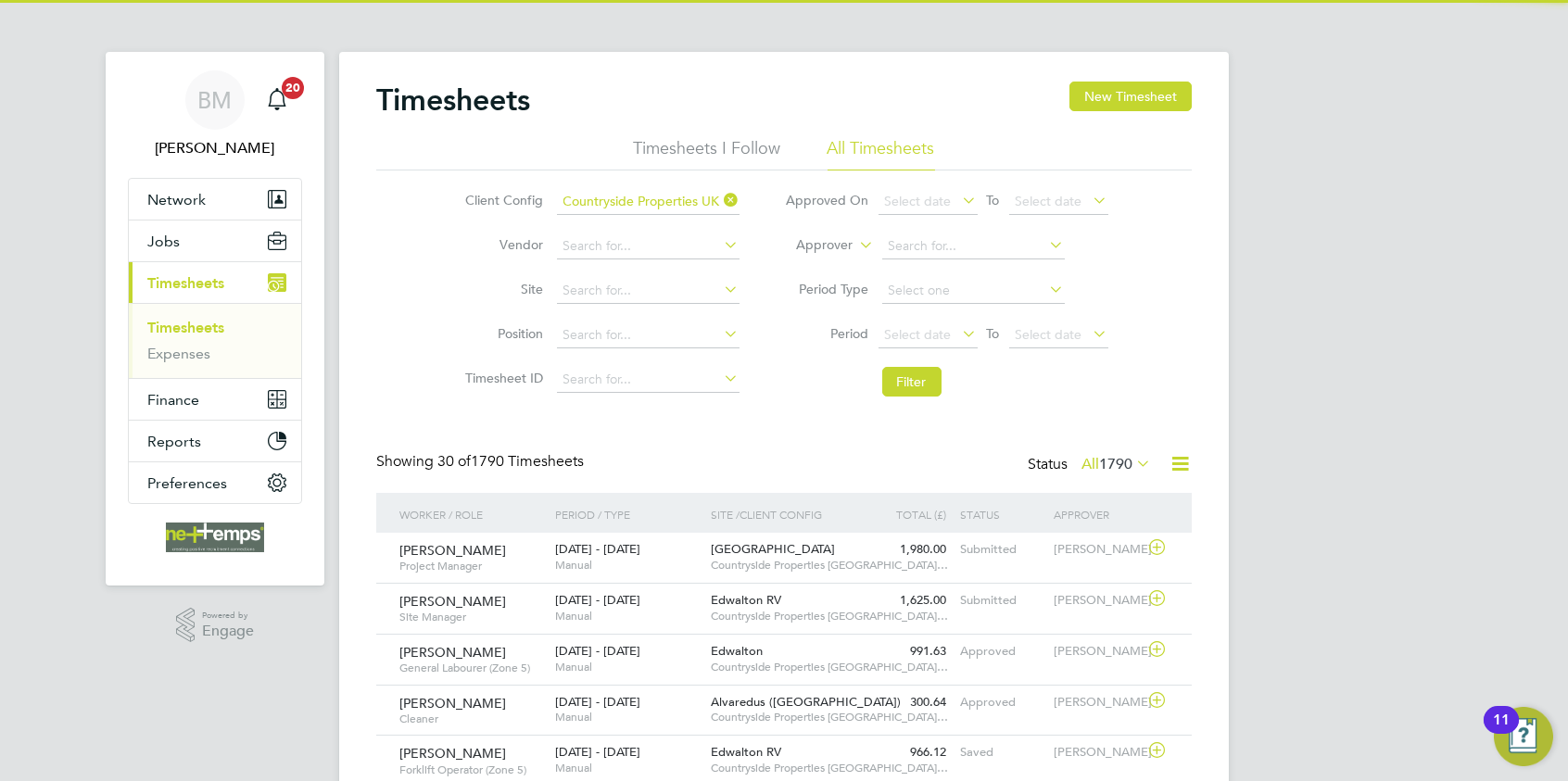 scroll, scrollTop: 8, scrollLeft: 8, axis: both 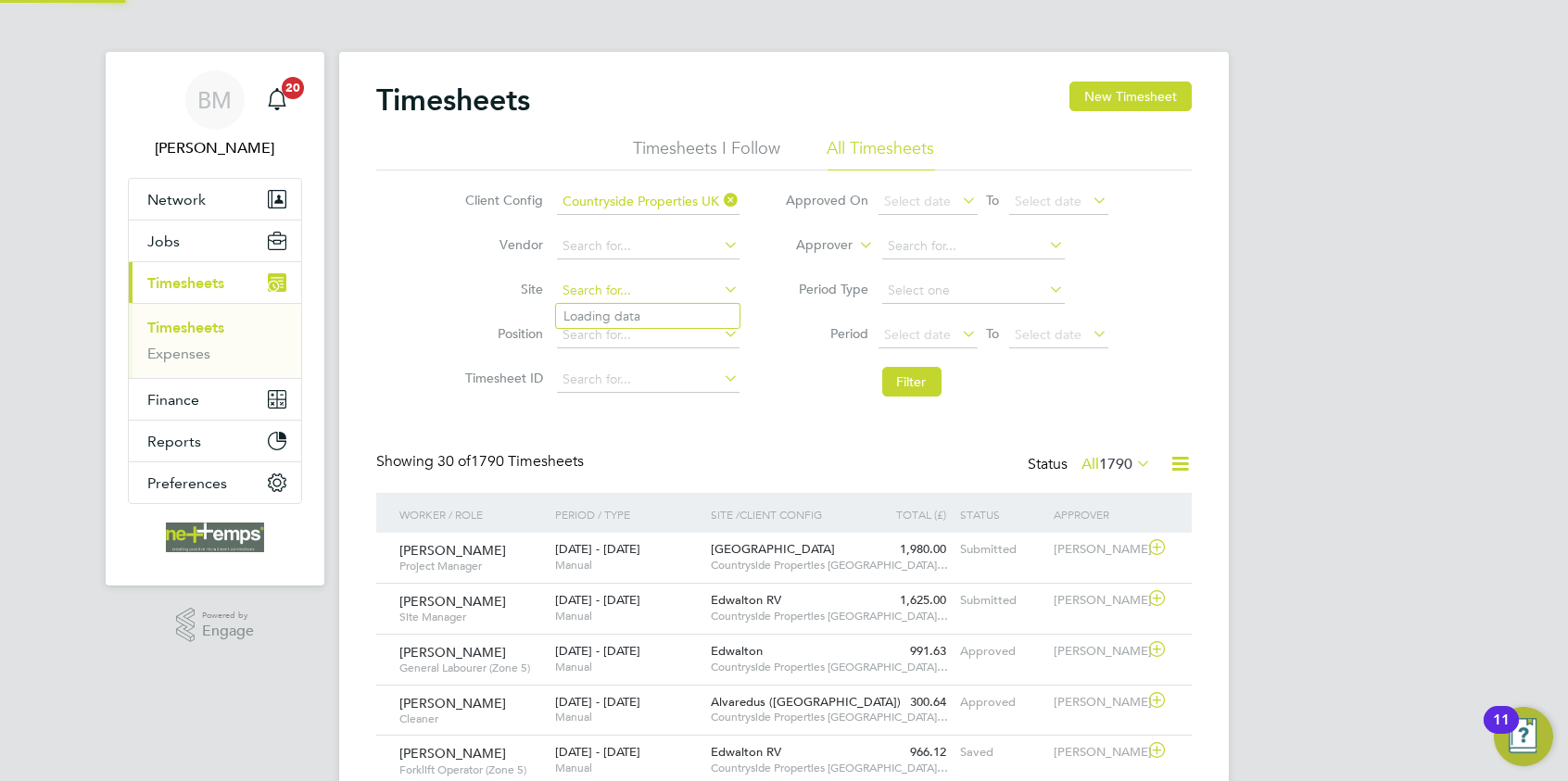 click 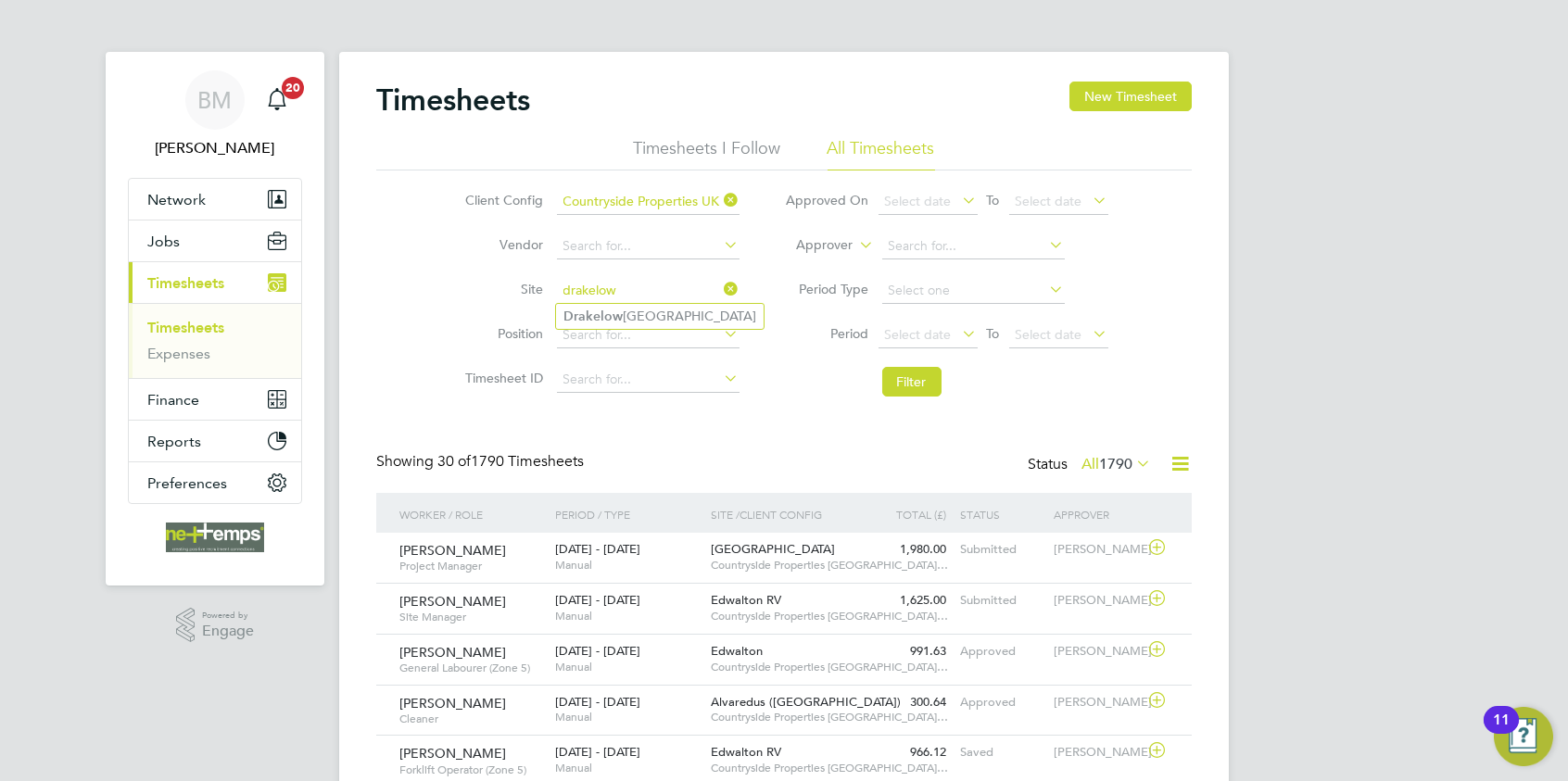 type on "drakelow" 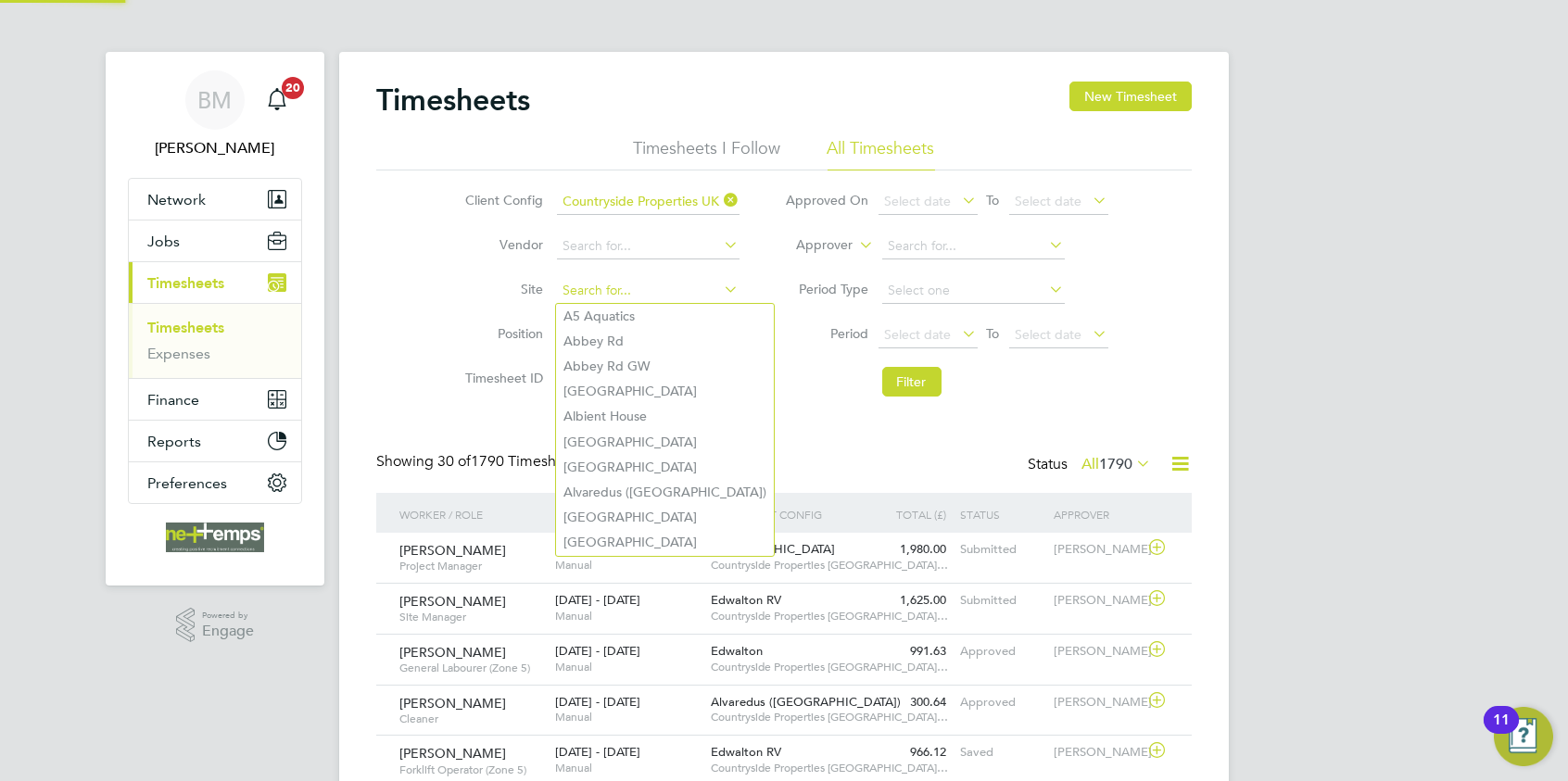 click 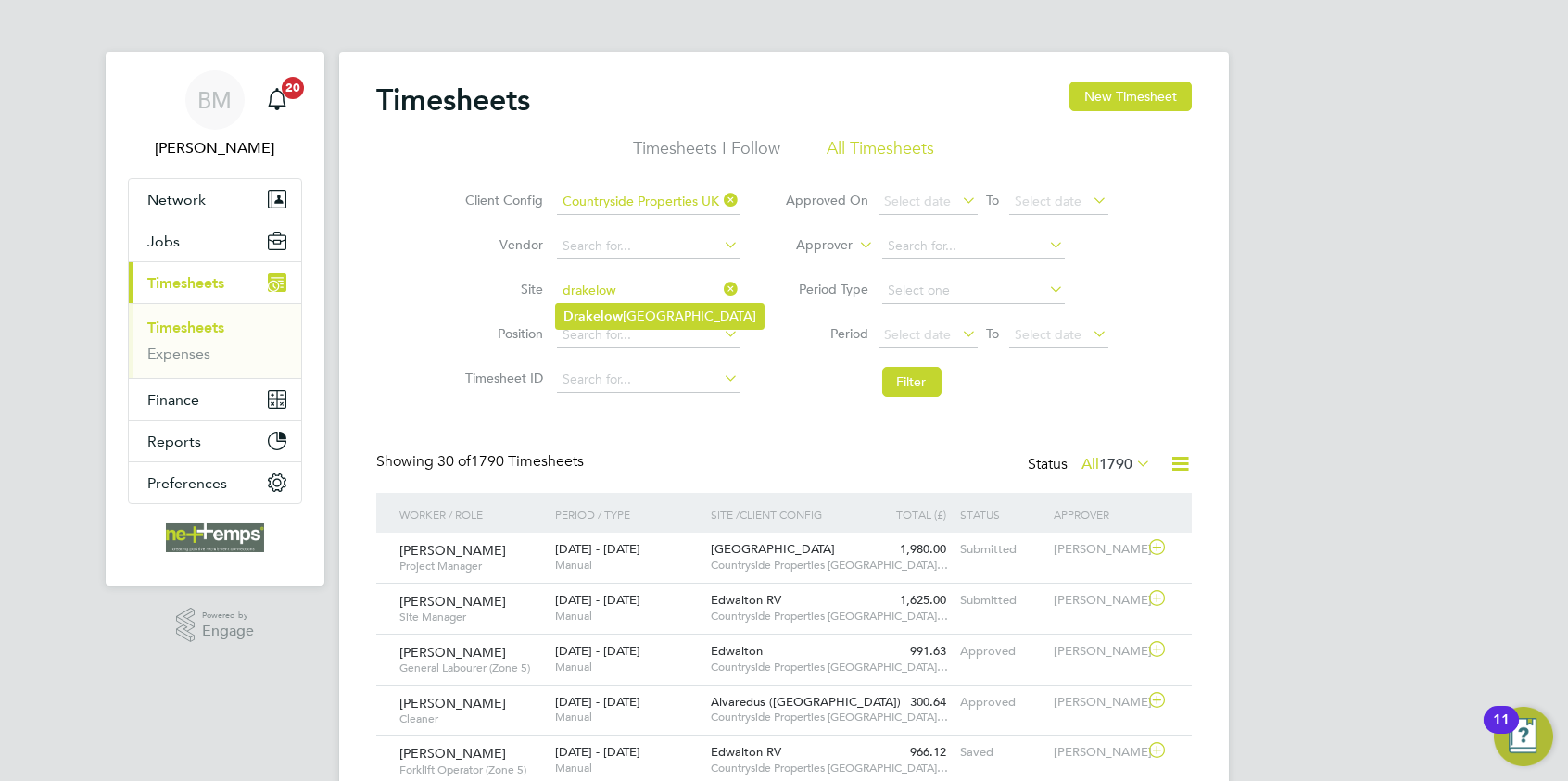 click on "Drakelow  Riverside" 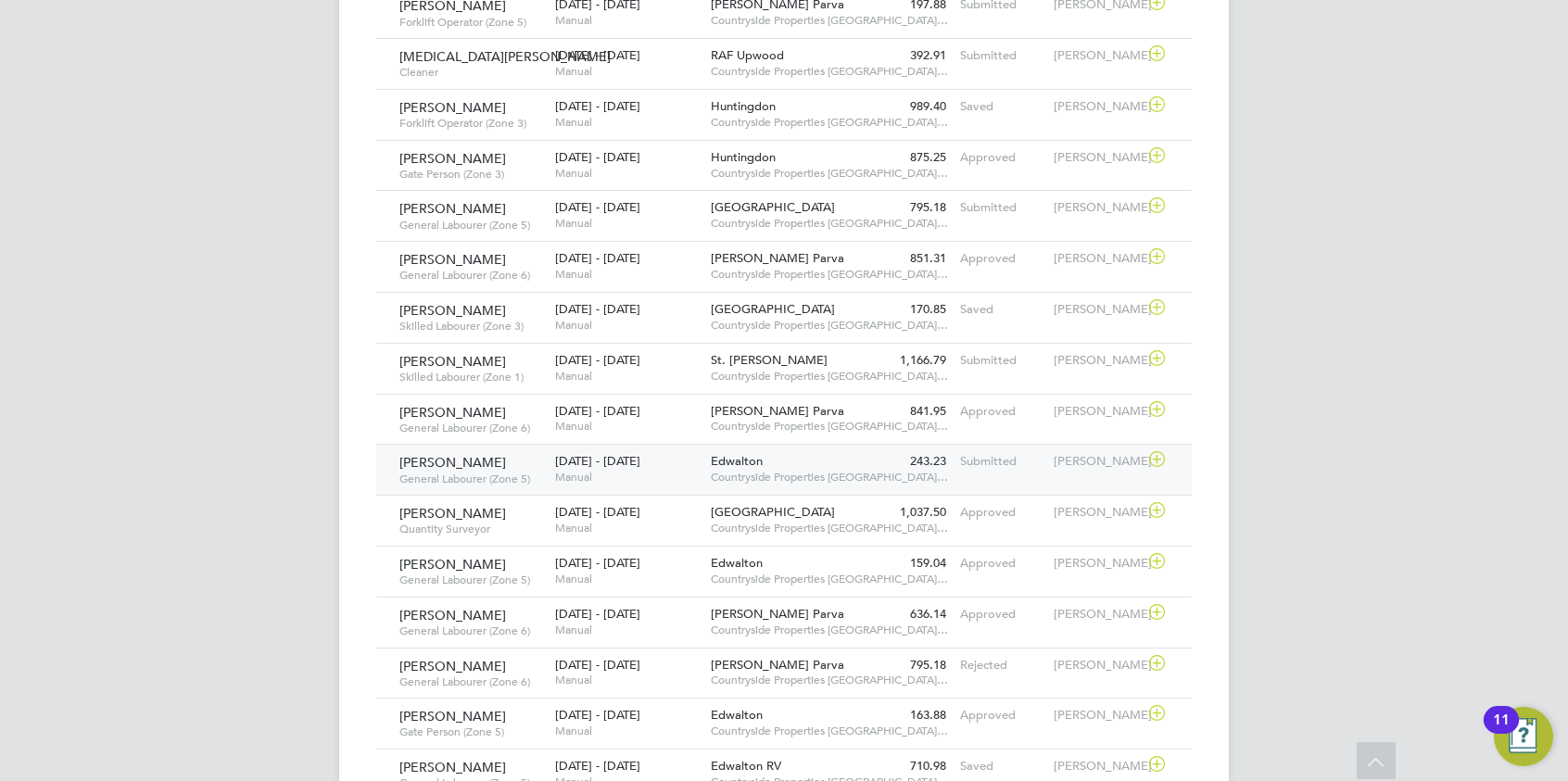 scroll, scrollTop: 1390, scrollLeft: 0, axis: vertical 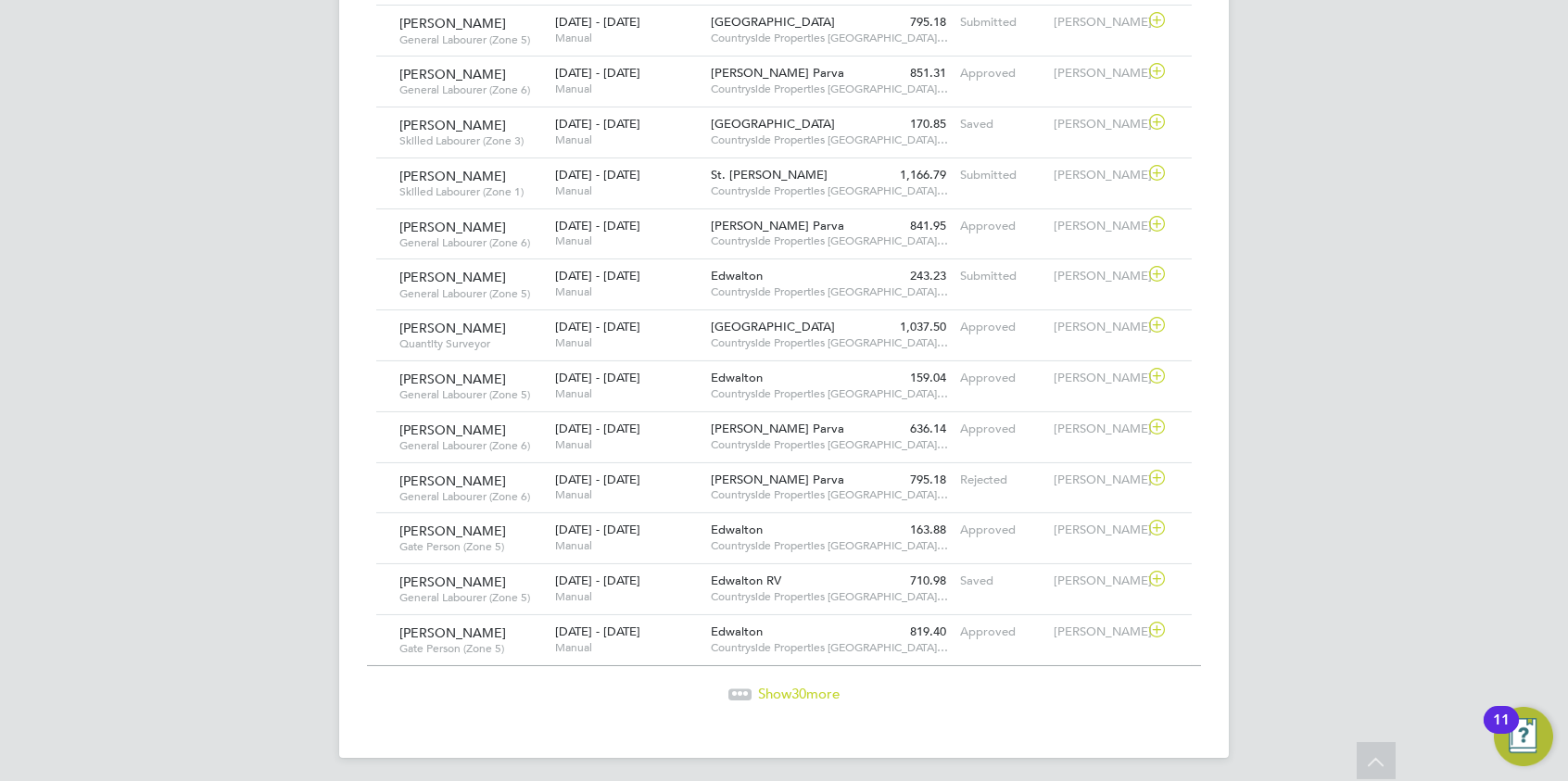 click on "30" 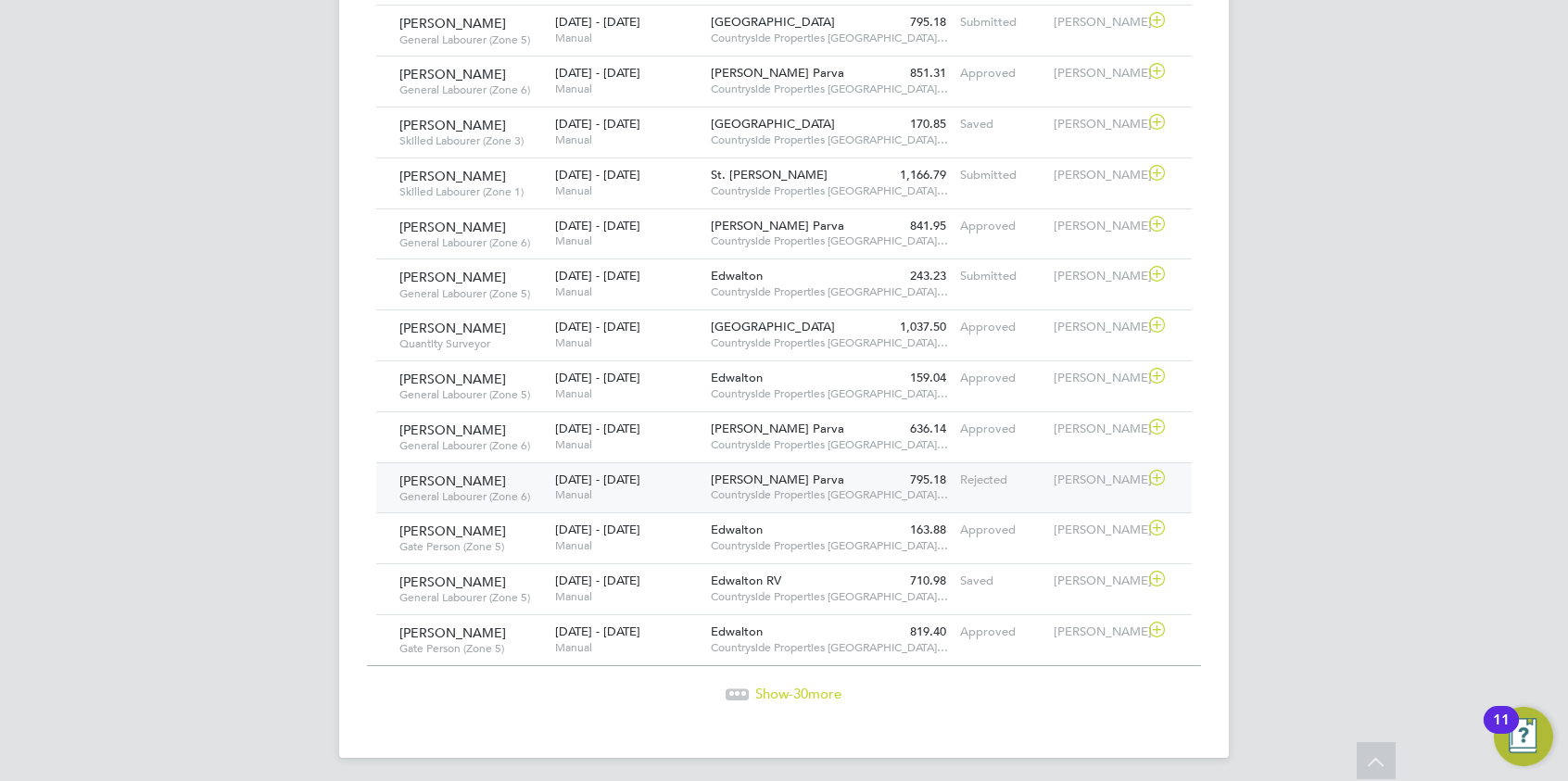 scroll, scrollTop: 1392, scrollLeft: 0, axis: vertical 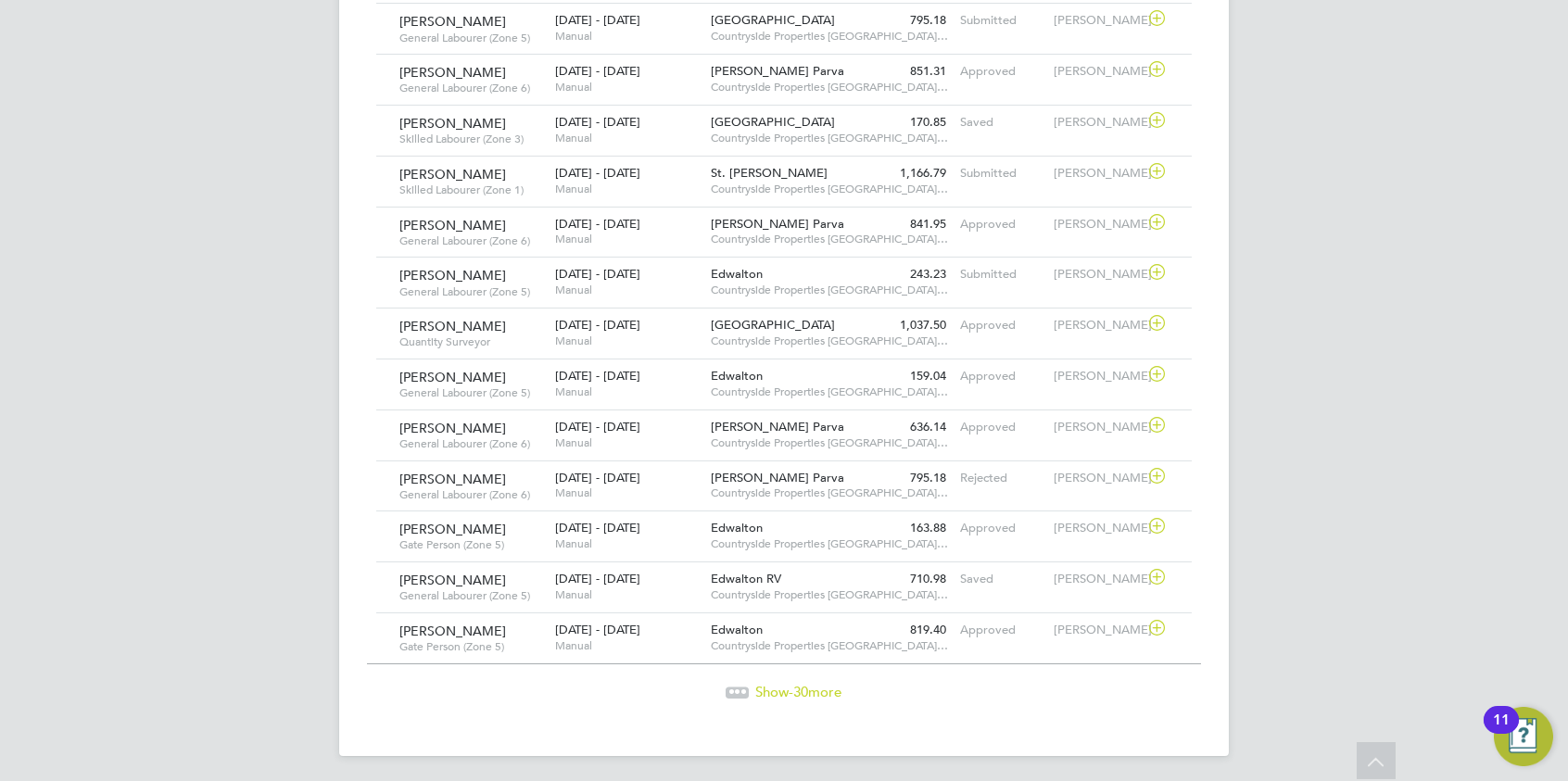 click on "-30" 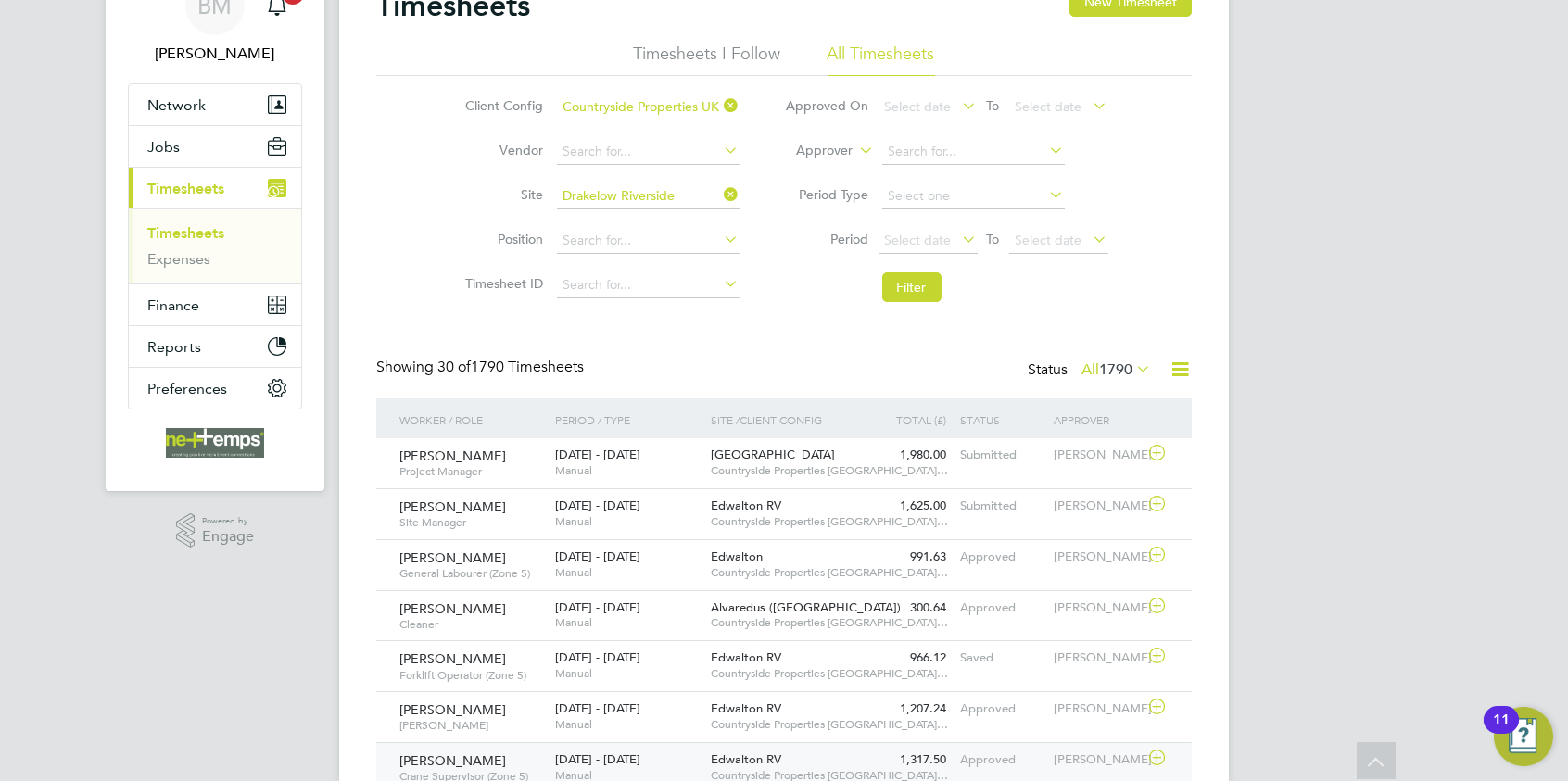 scroll, scrollTop: 0, scrollLeft: 0, axis: both 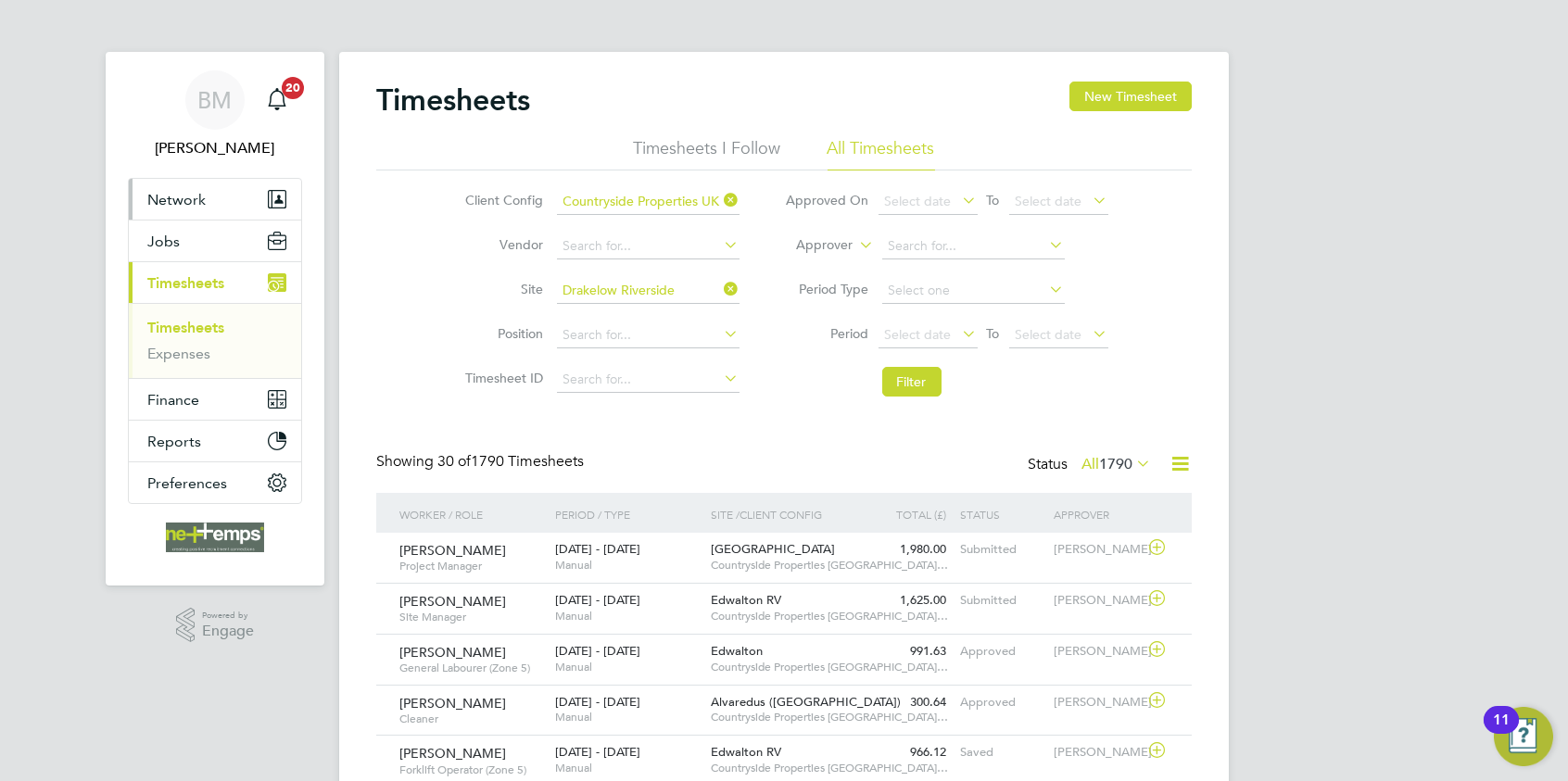 click on "Network" at bounding box center [215, 199] 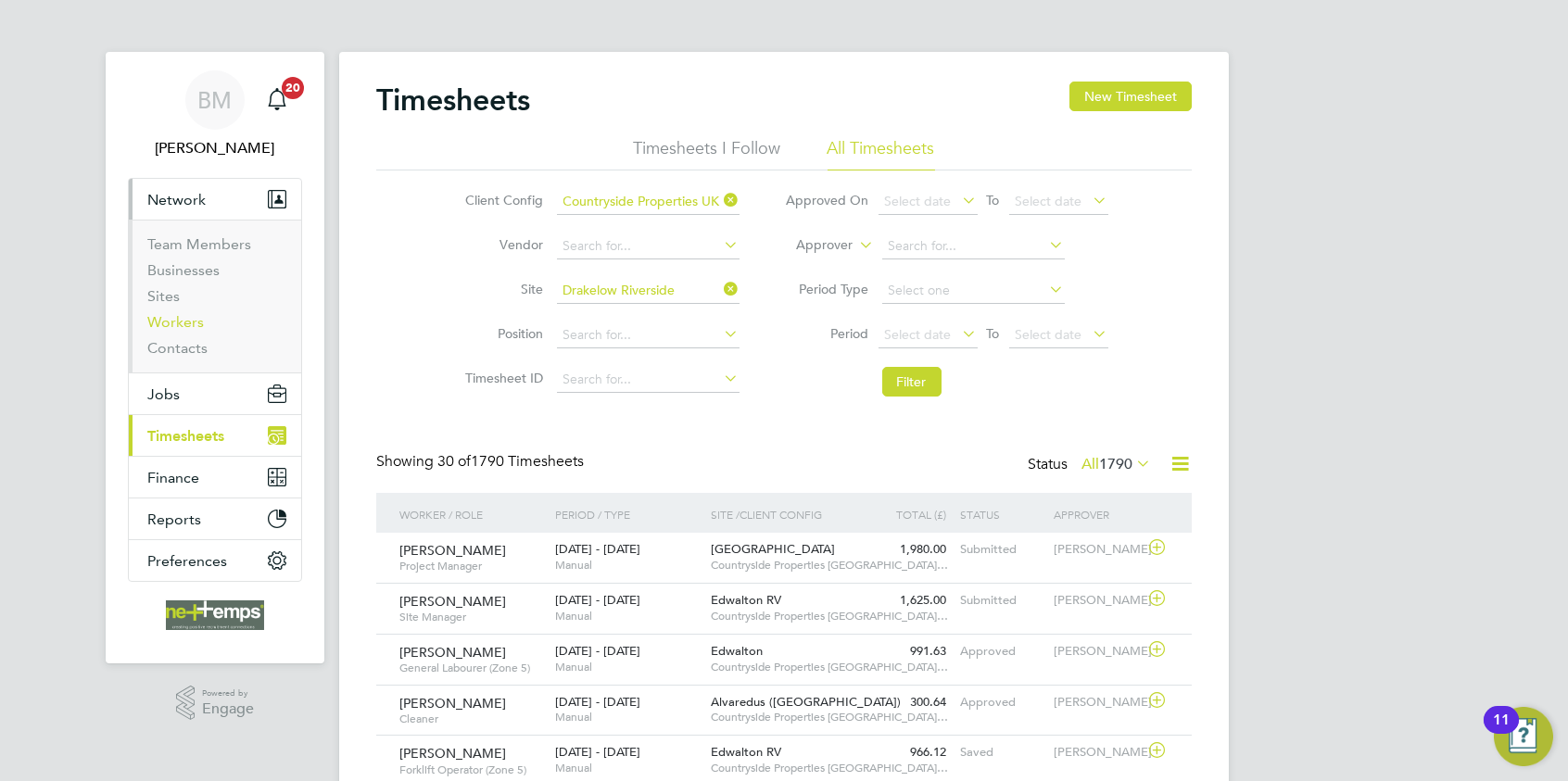 click on "Workers" at bounding box center (175, 321) 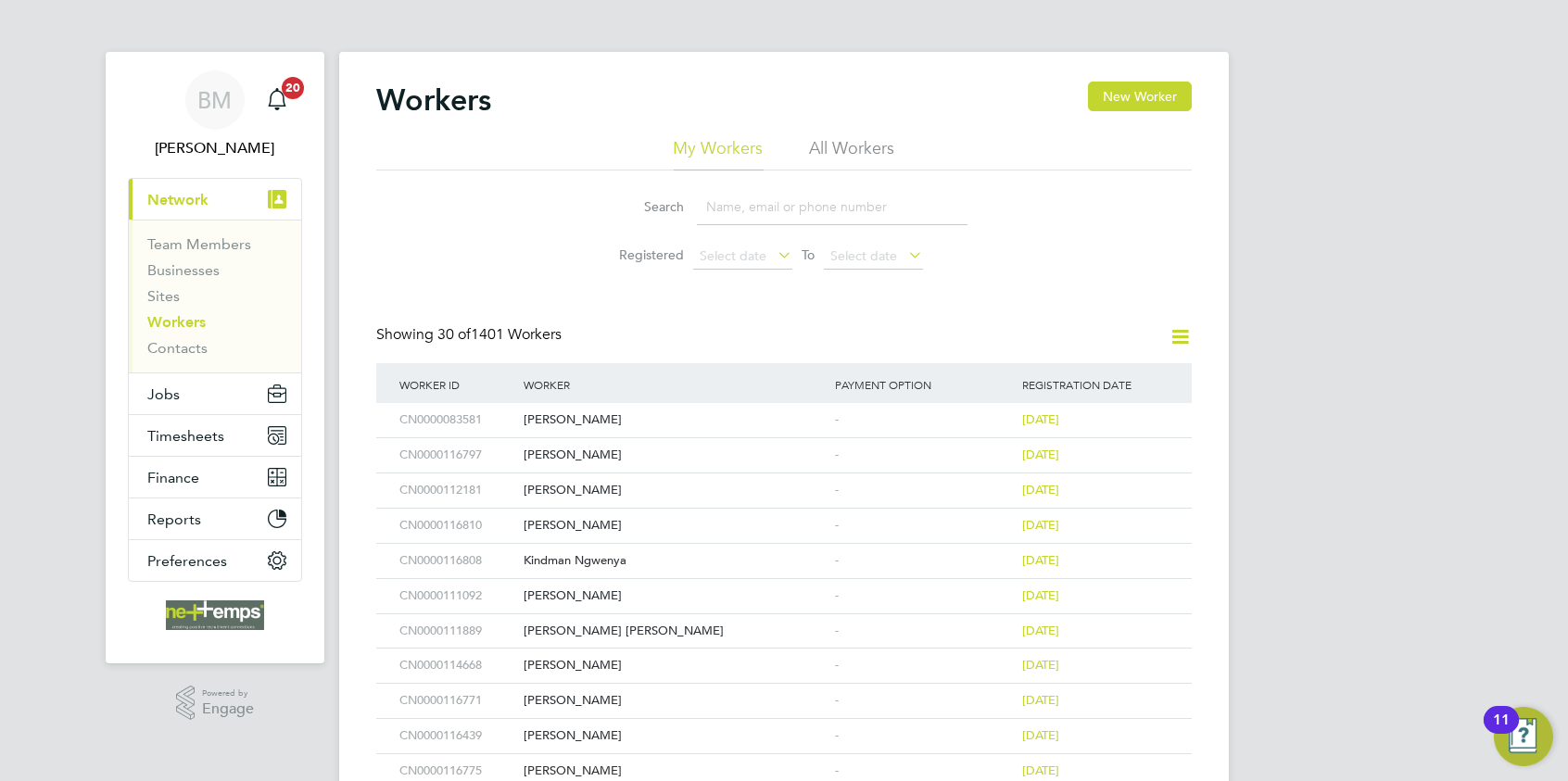 click 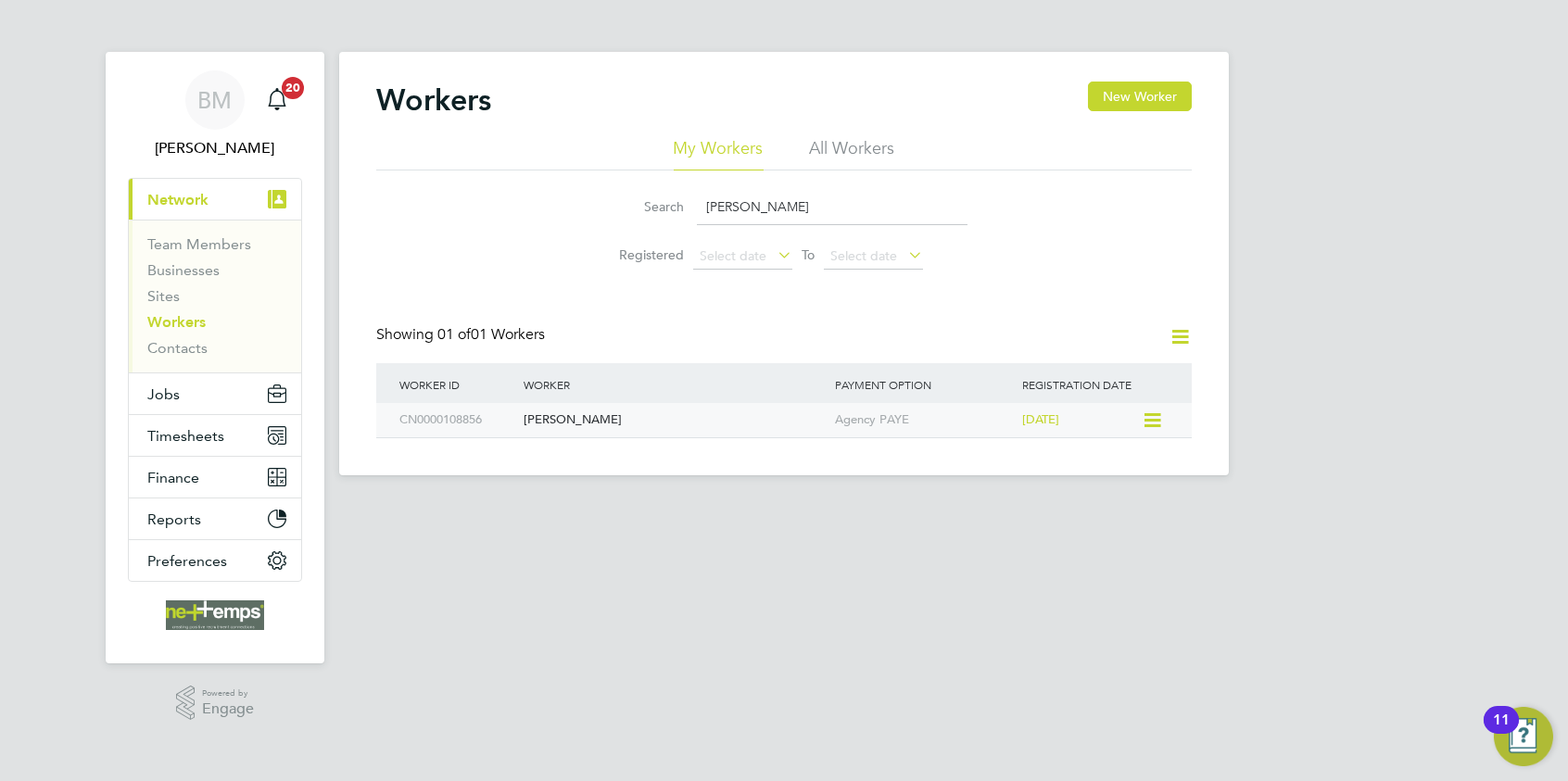 type on "[PERSON_NAME]" 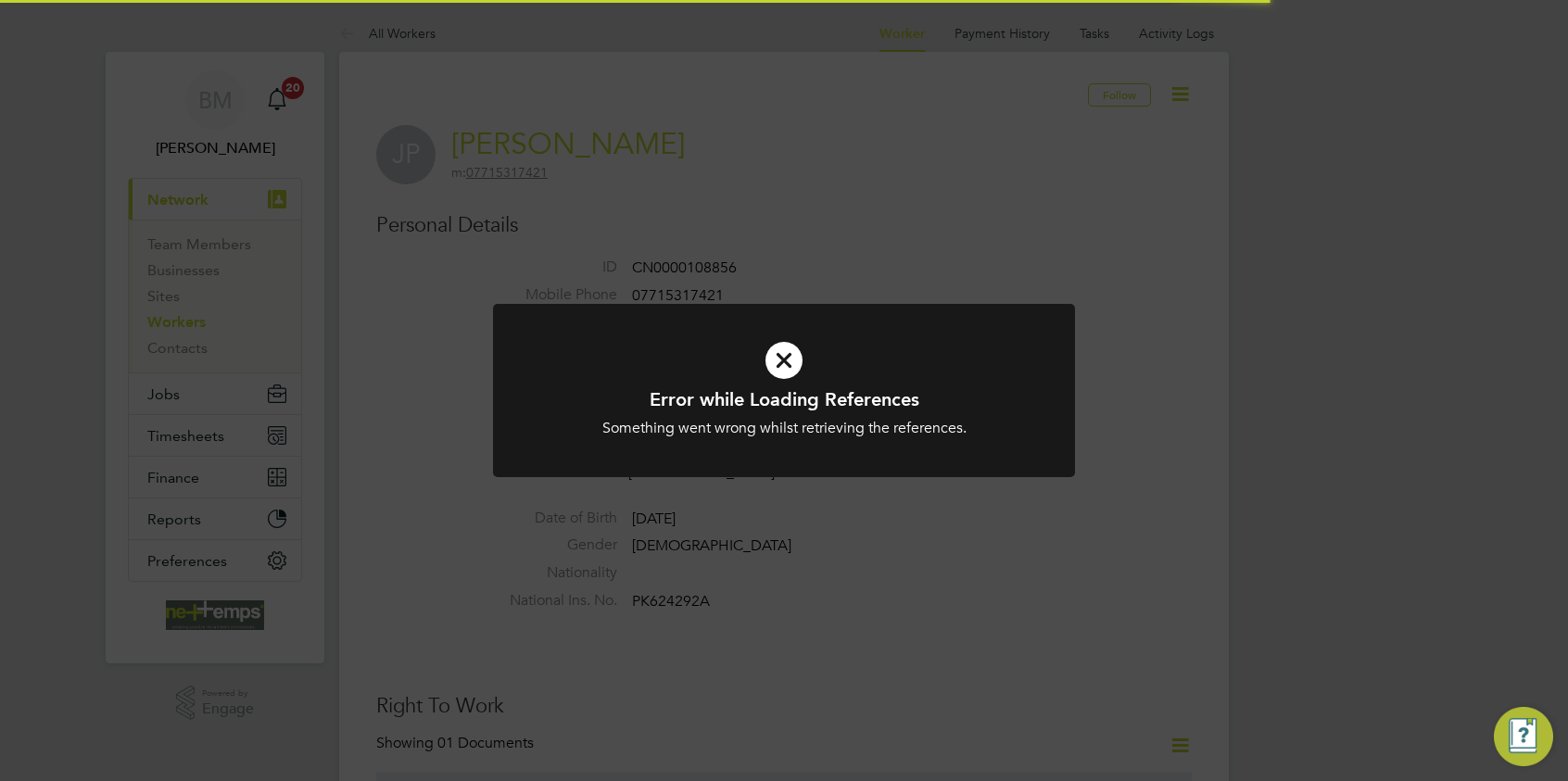 scroll, scrollTop: 0, scrollLeft: 0, axis: both 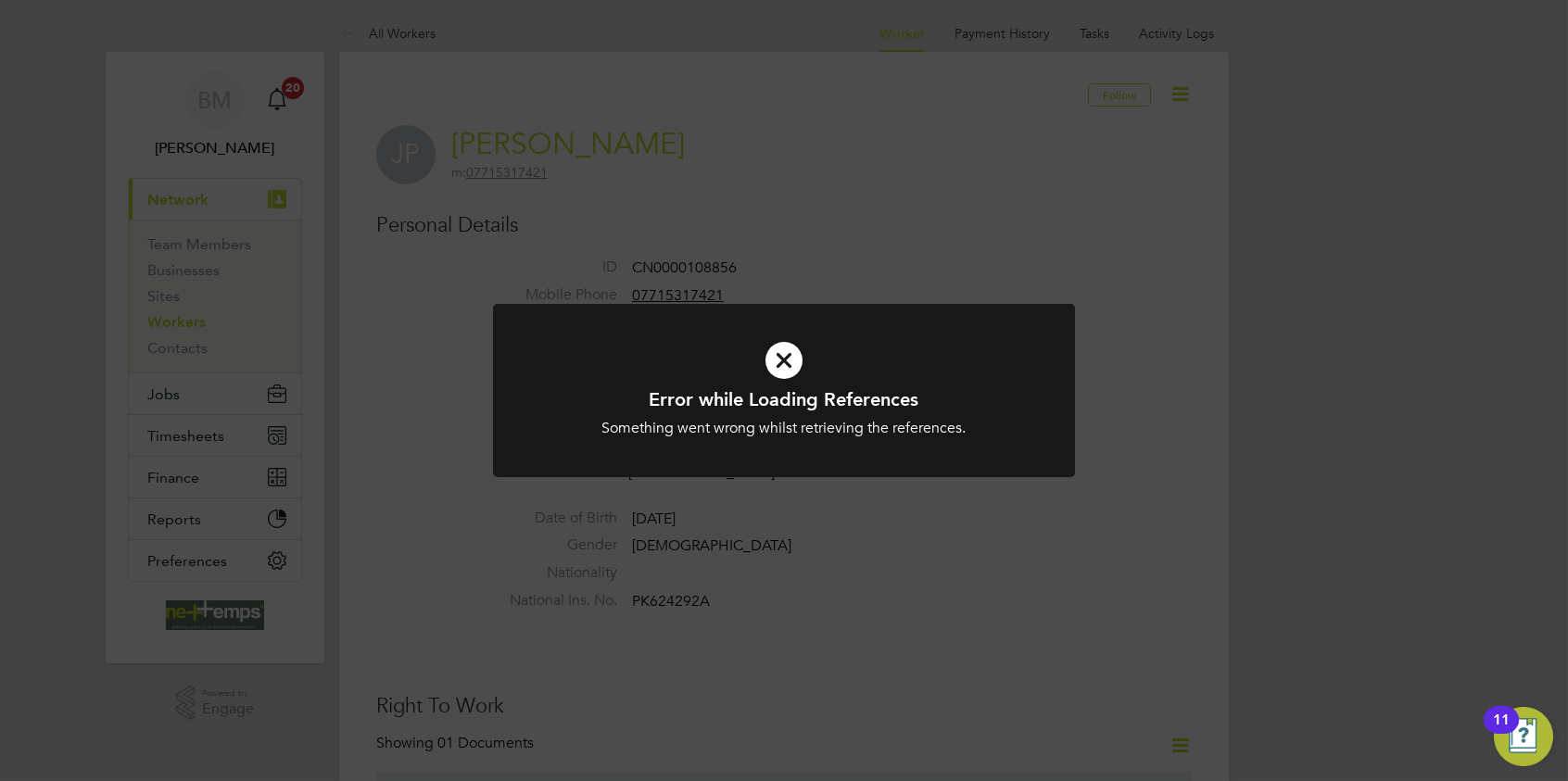 click at bounding box center [784, 360] 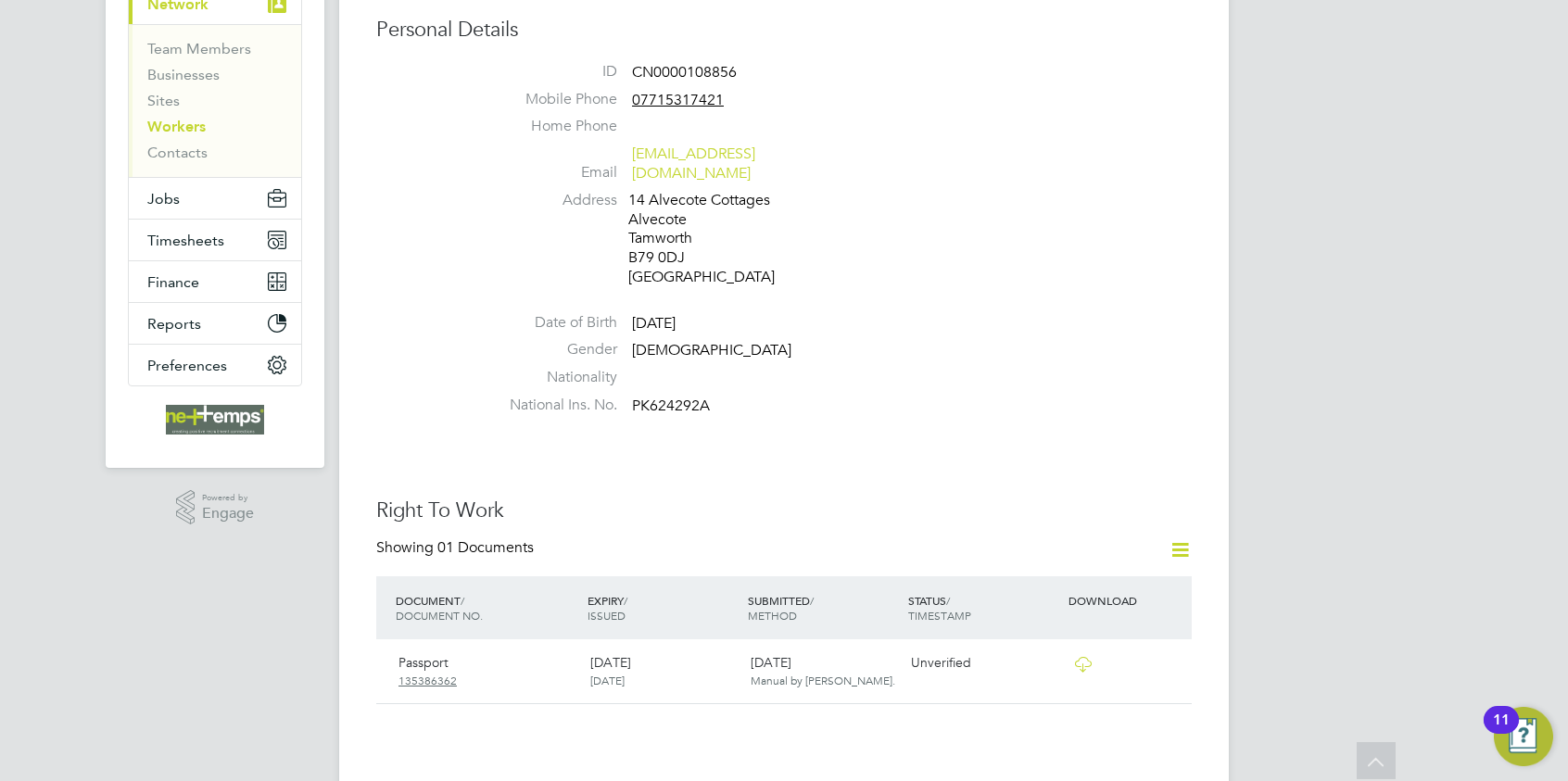 scroll, scrollTop: 0, scrollLeft: 0, axis: both 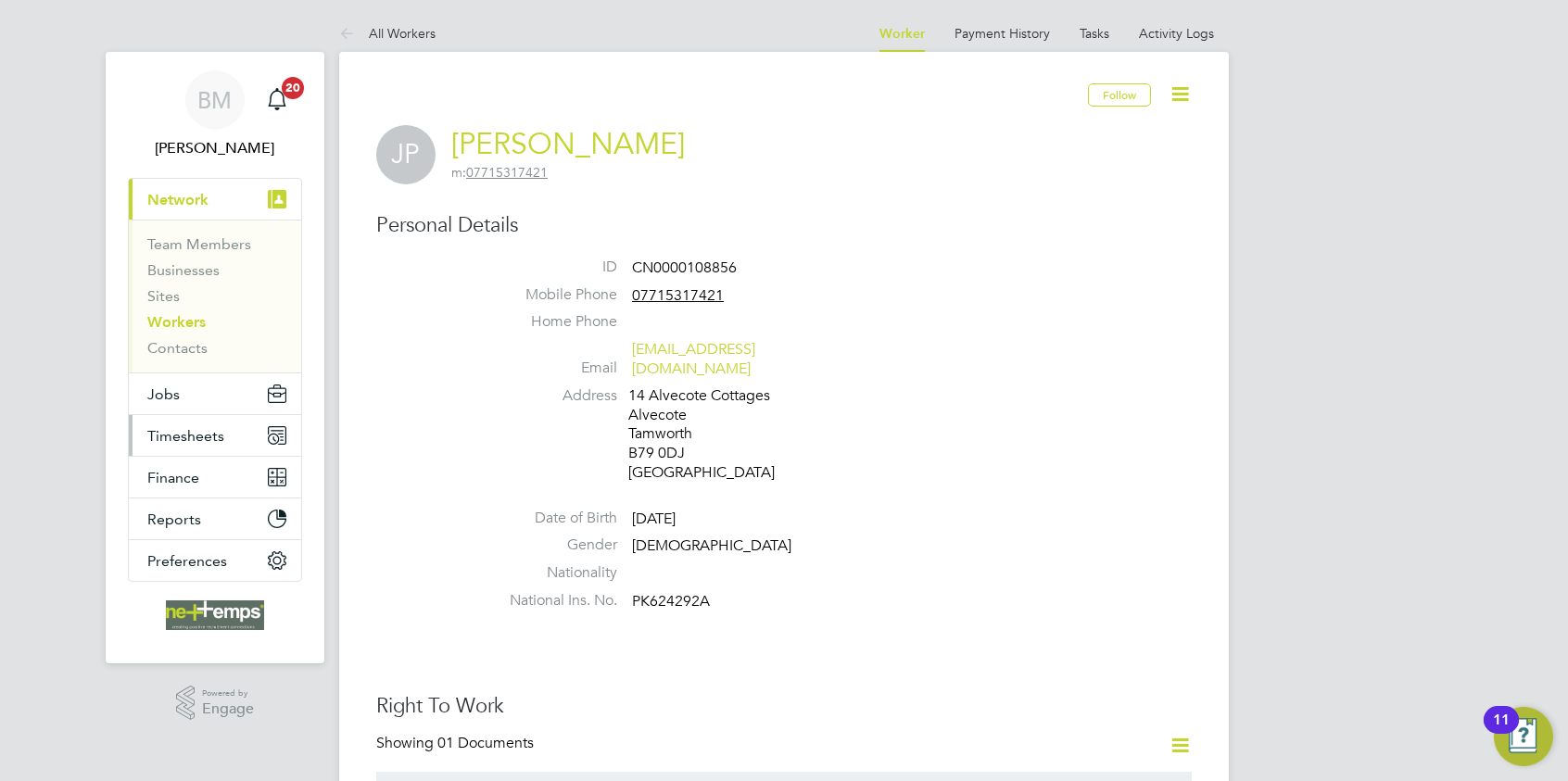 click on "Timesheets" at bounding box center [215, 435] 